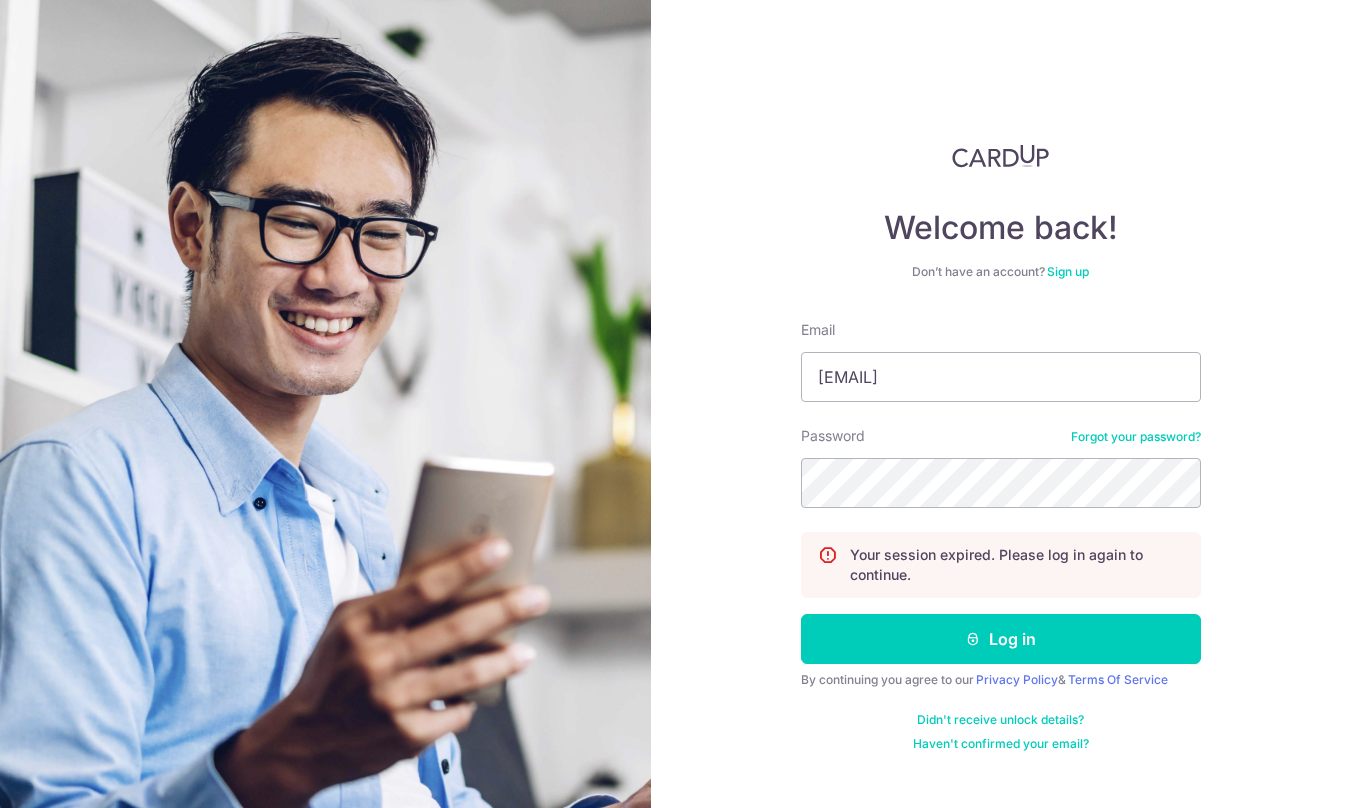 scroll, scrollTop: 0, scrollLeft: 0, axis: both 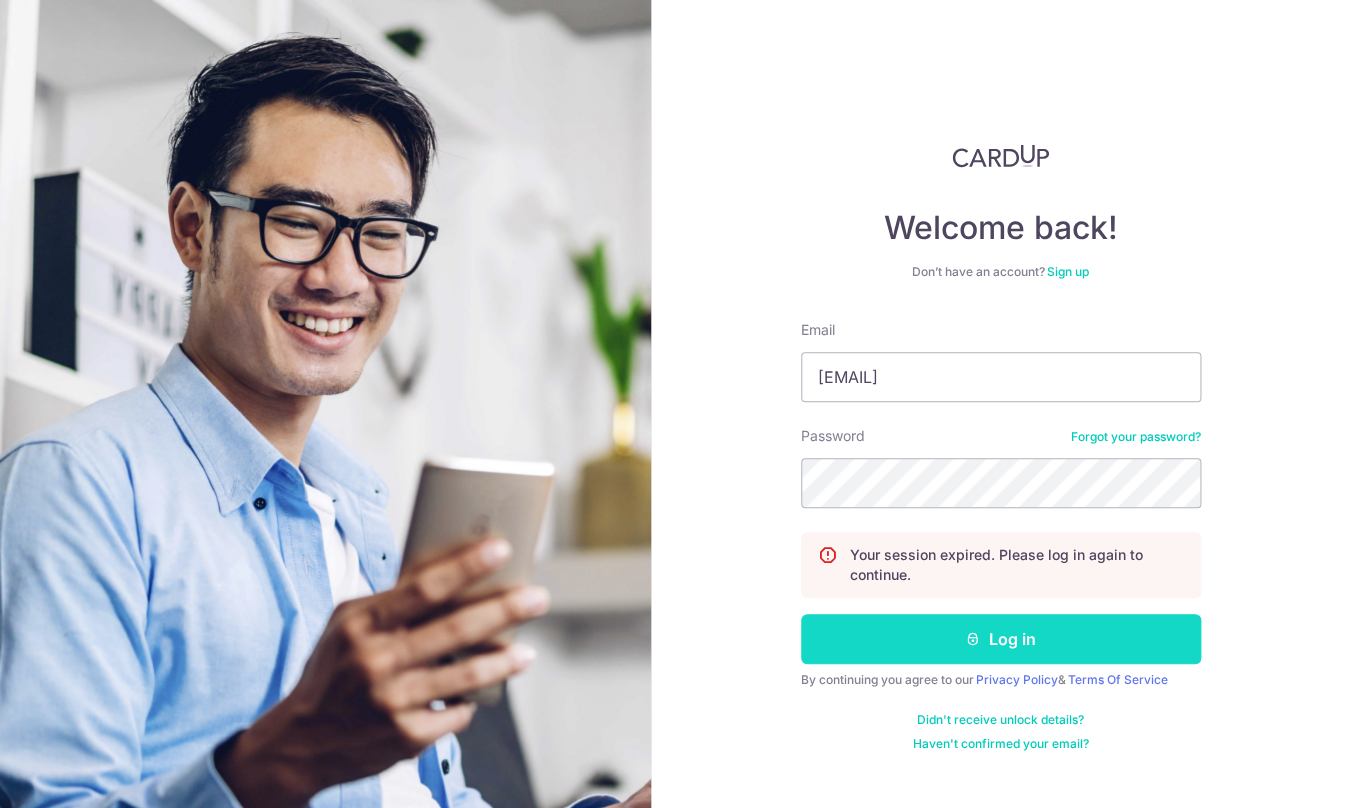 click on "Log in" at bounding box center (1001, 639) 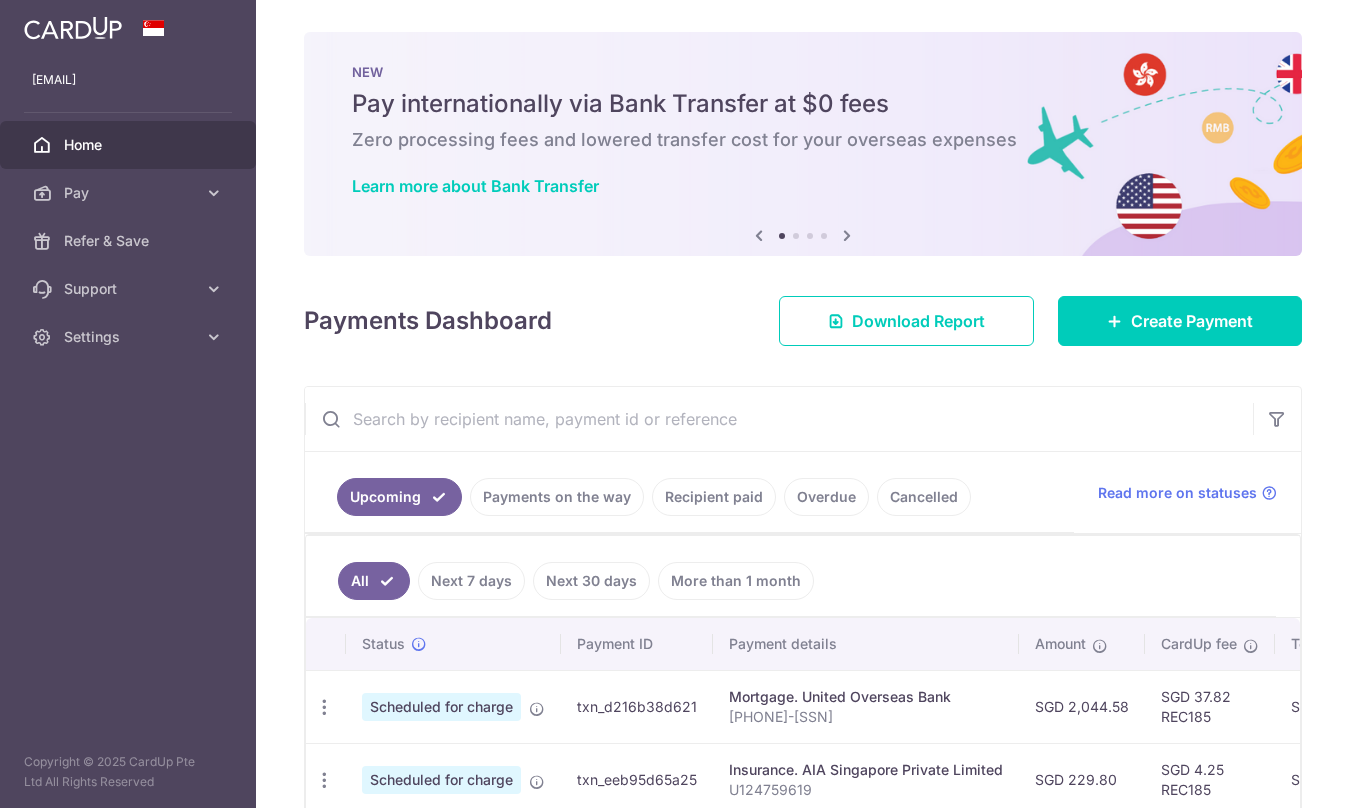 scroll, scrollTop: 0, scrollLeft: 0, axis: both 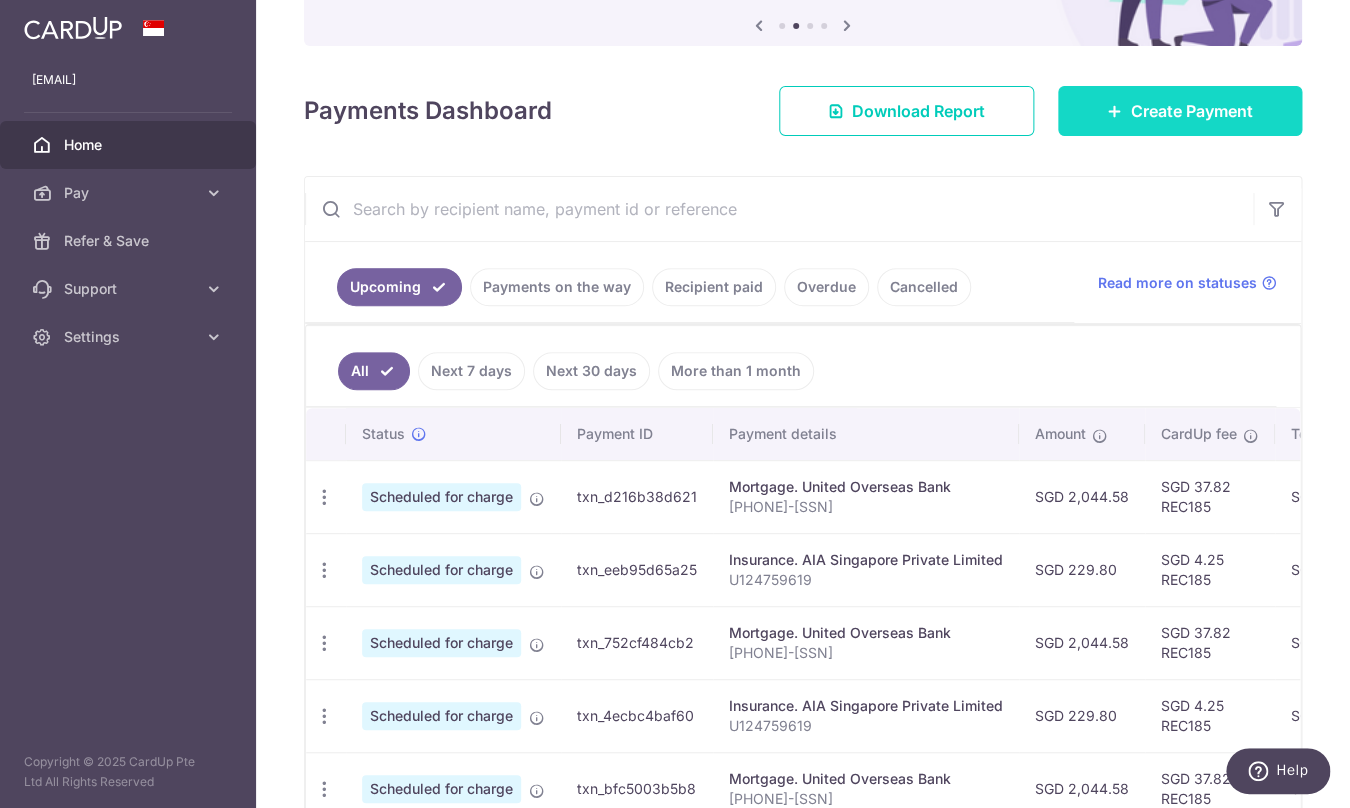 click on "Create Payment" at bounding box center [1192, 111] 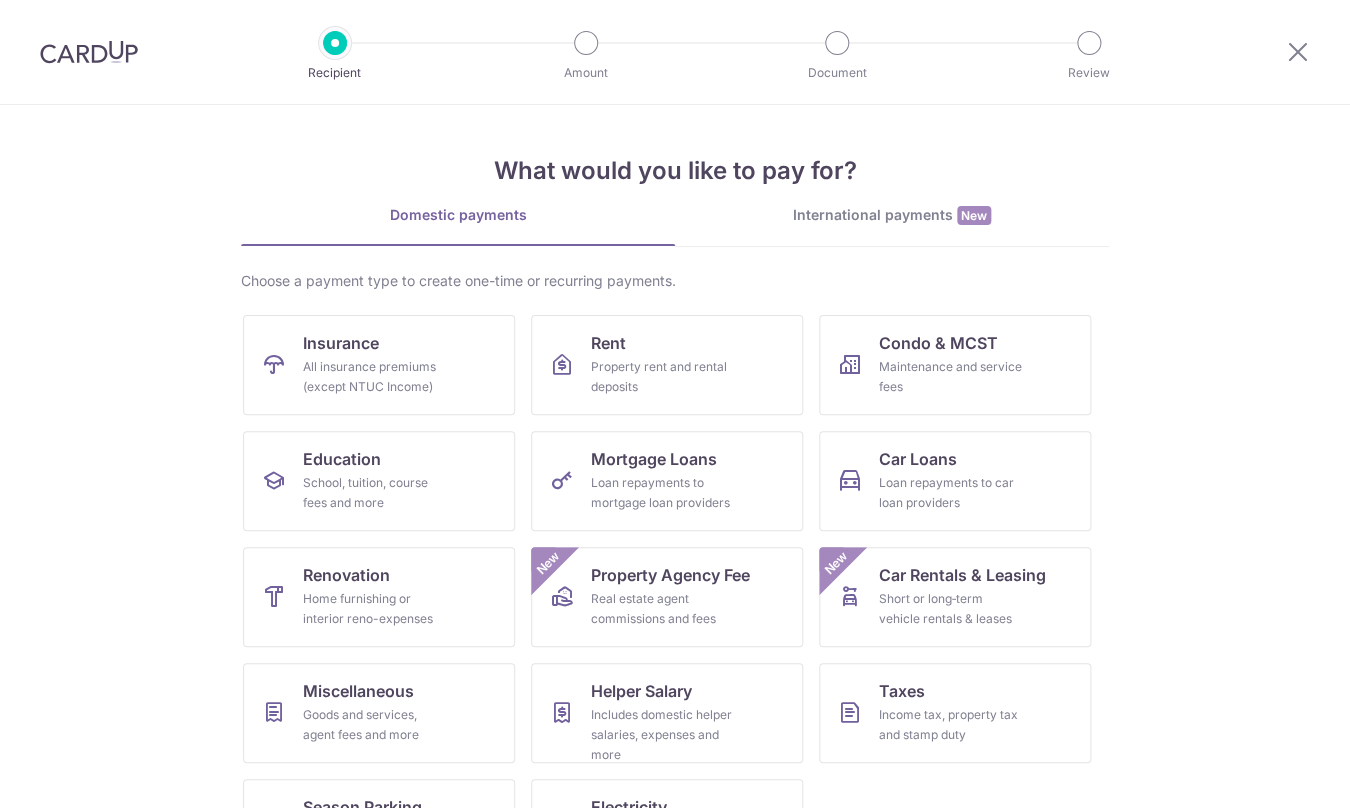 scroll, scrollTop: 0, scrollLeft: 0, axis: both 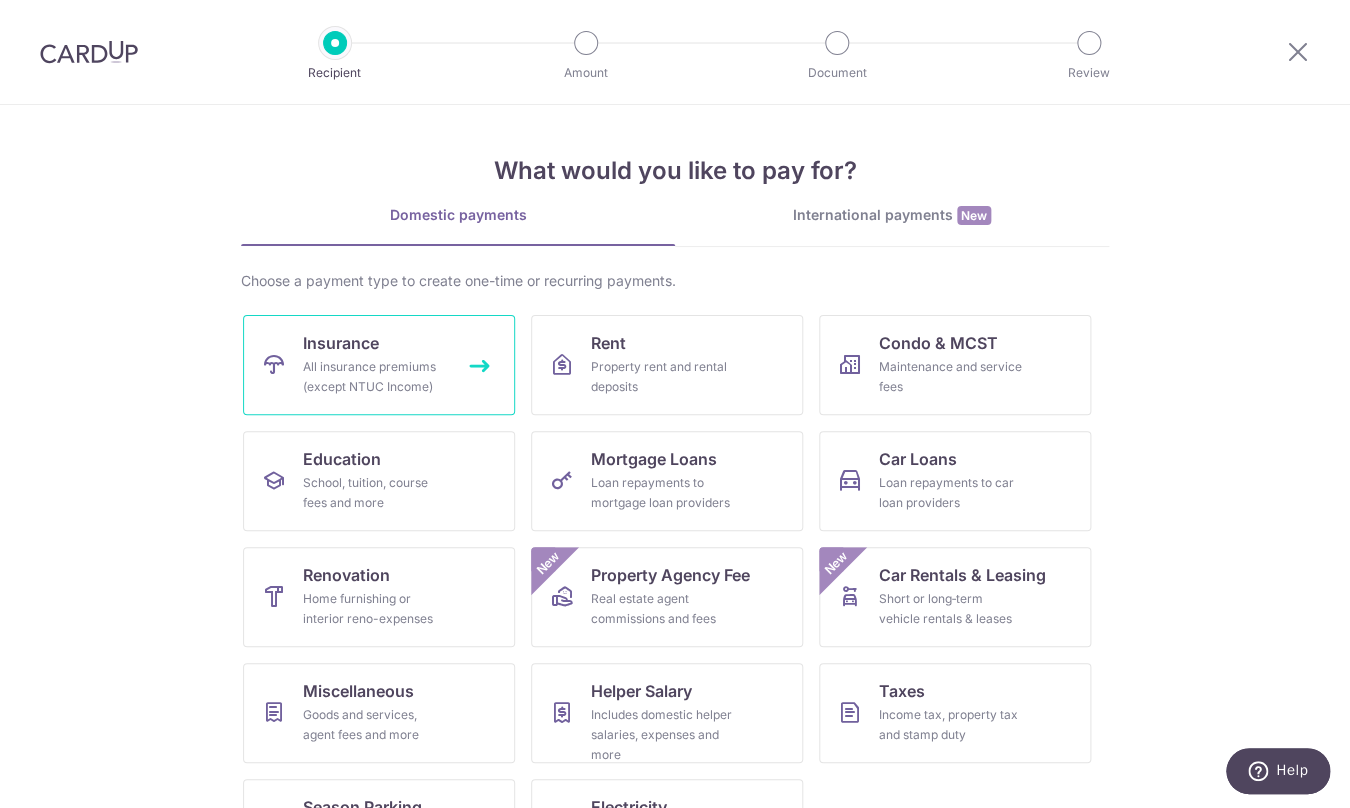 click on "All insurance premiums (except NTUC Income)" at bounding box center (375, 377) 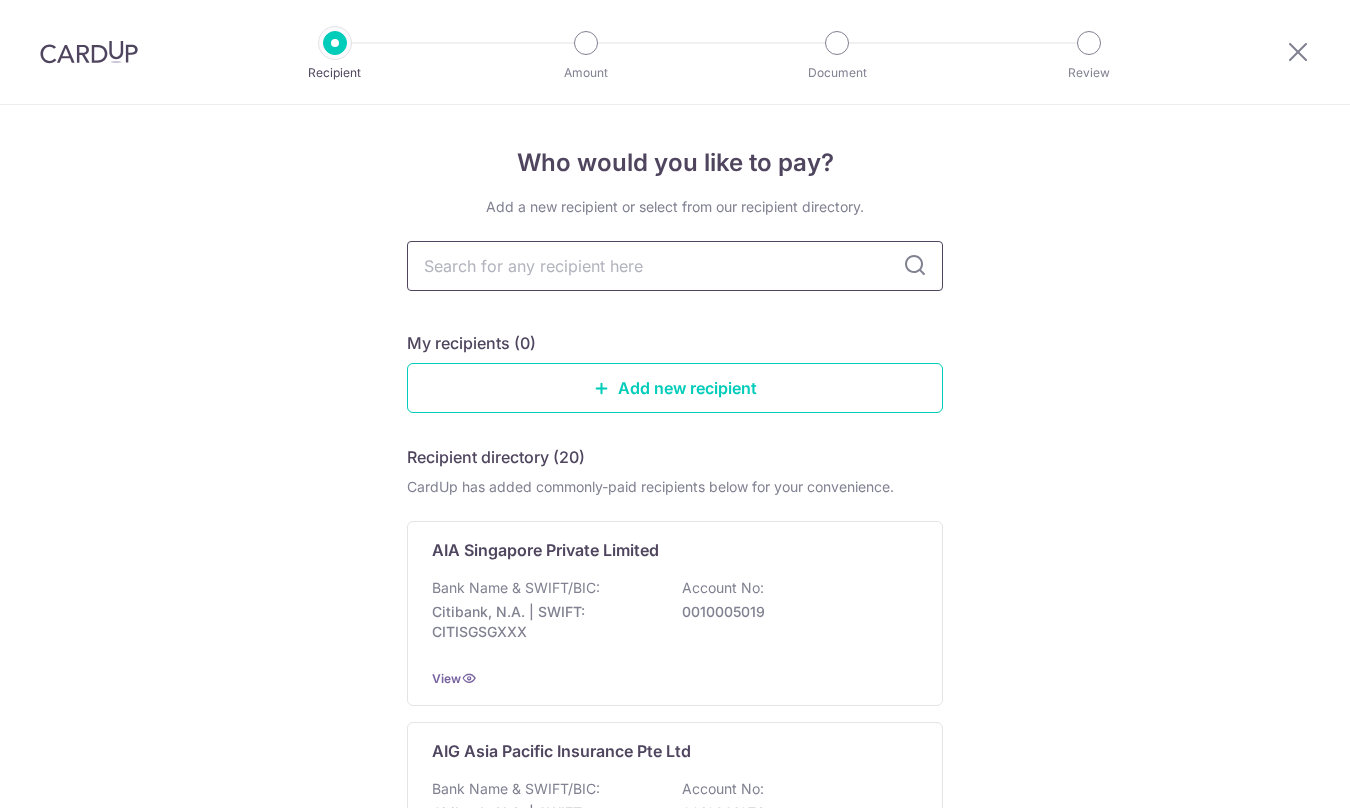 scroll, scrollTop: 0, scrollLeft: 0, axis: both 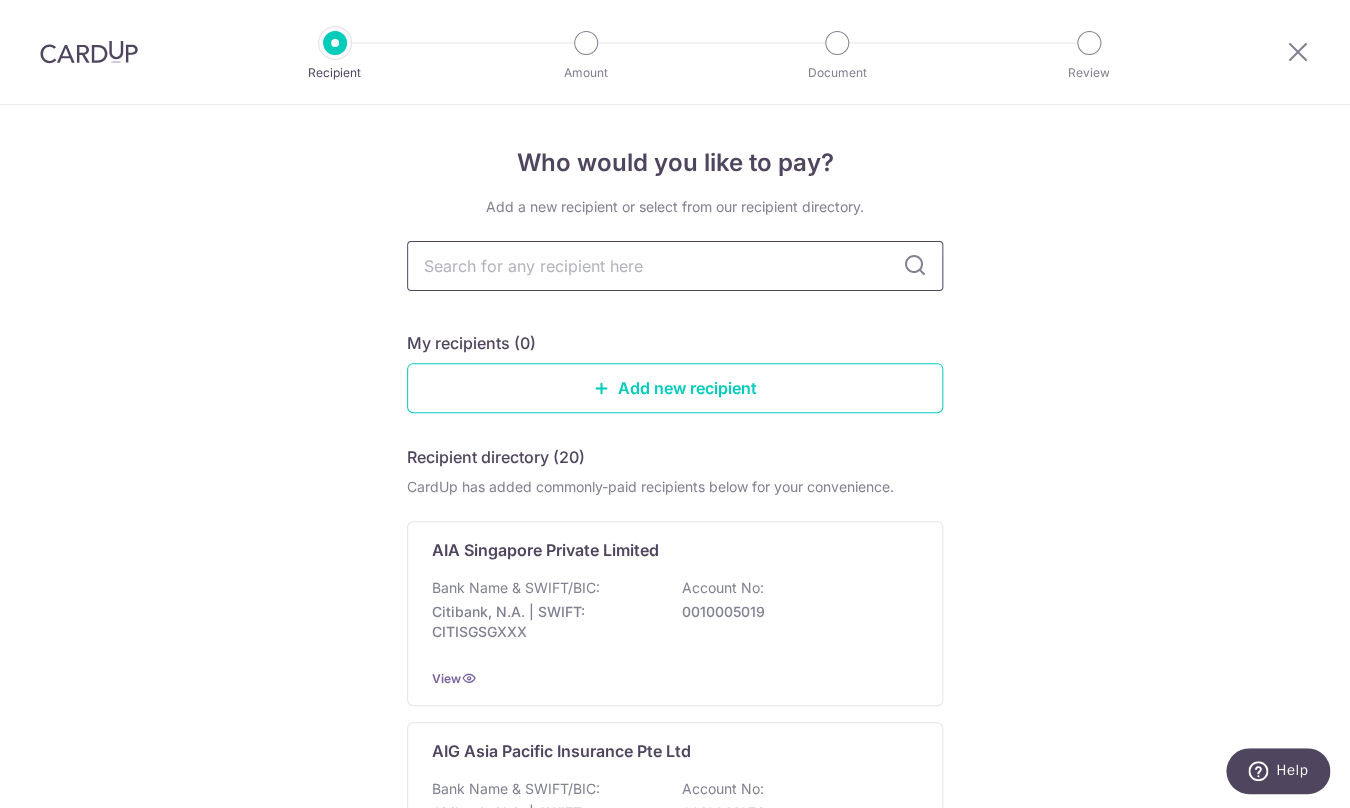 click at bounding box center (675, 266) 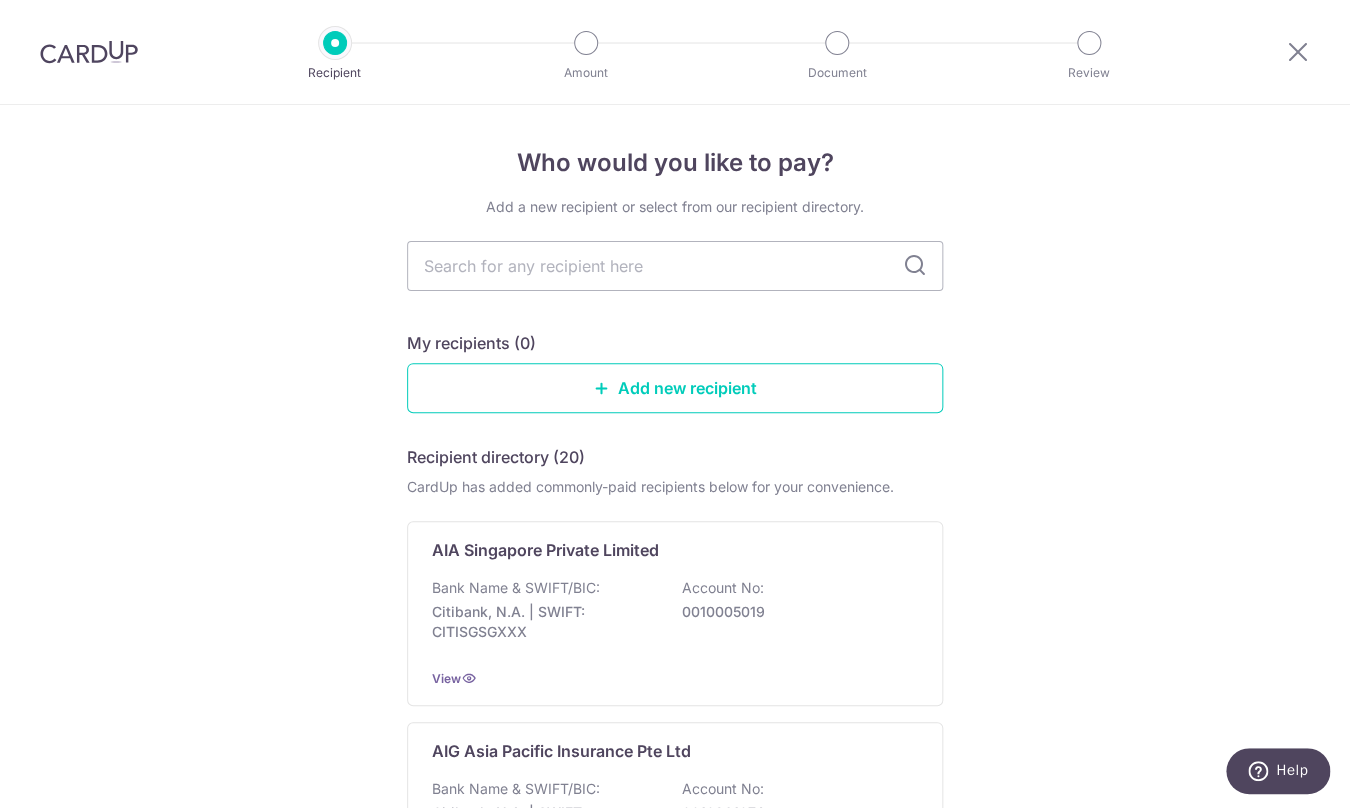 click on "Who would you like to pay?
Add a new recipient or select from our recipient directory.
My recipients (0)
Add new recipient
Recipient directory (20)
CardUp has added commonly-paid recipients below for your convenience.
AIA Singapore Private Limited
Bank Name & SWIFT/BIC:
Citibank, N.A. | SWIFT: CITISGSGXXX
Account No:
0010005019
View
AIG Asia Pacific Insurance Pte Ltd
Bank Name & SWIFT/BIC:
Citibank, N.A. | SWIFT: CITISGSGXXX
Account No:" at bounding box center (675, 1418) 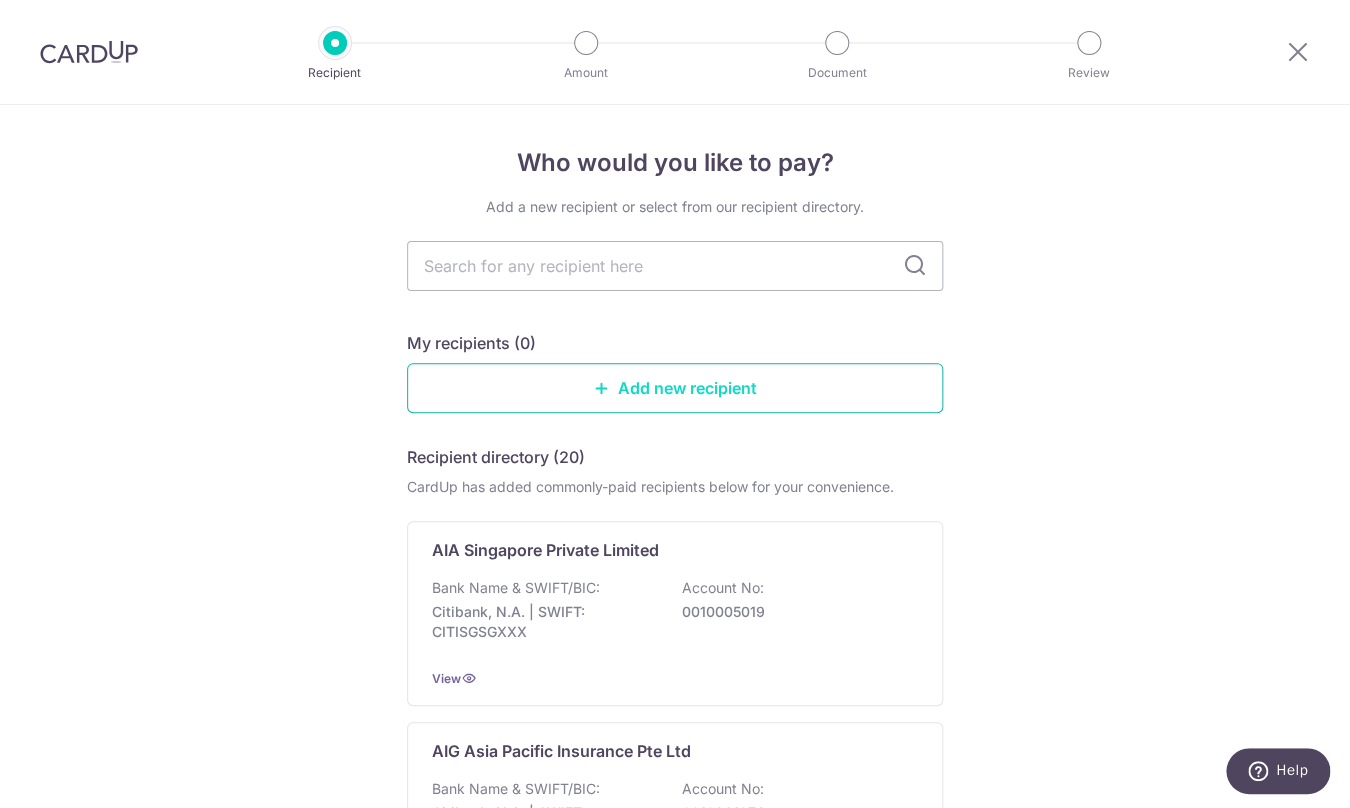 click on "Add new recipient" at bounding box center [675, 388] 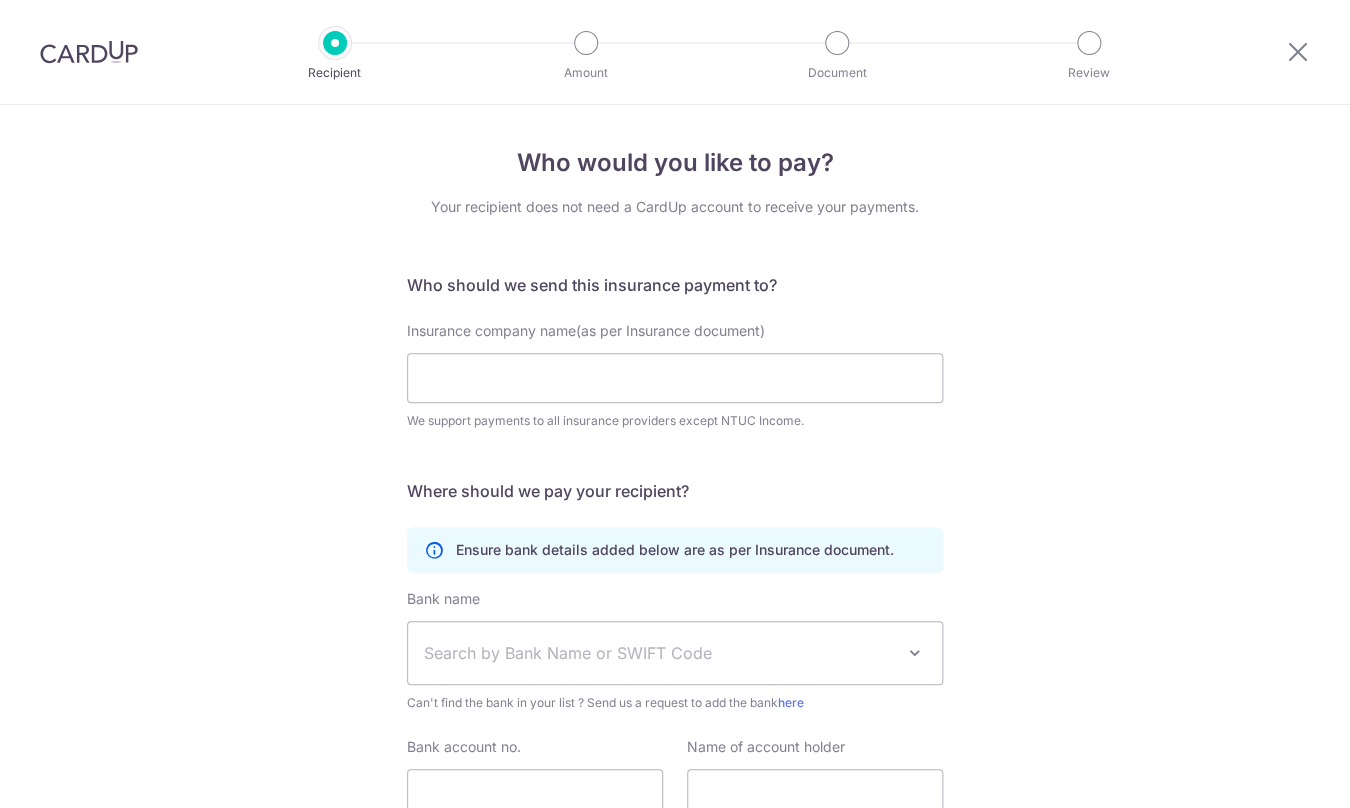 scroll, scrollTop: 0, scrollLeft: 0, axis: both 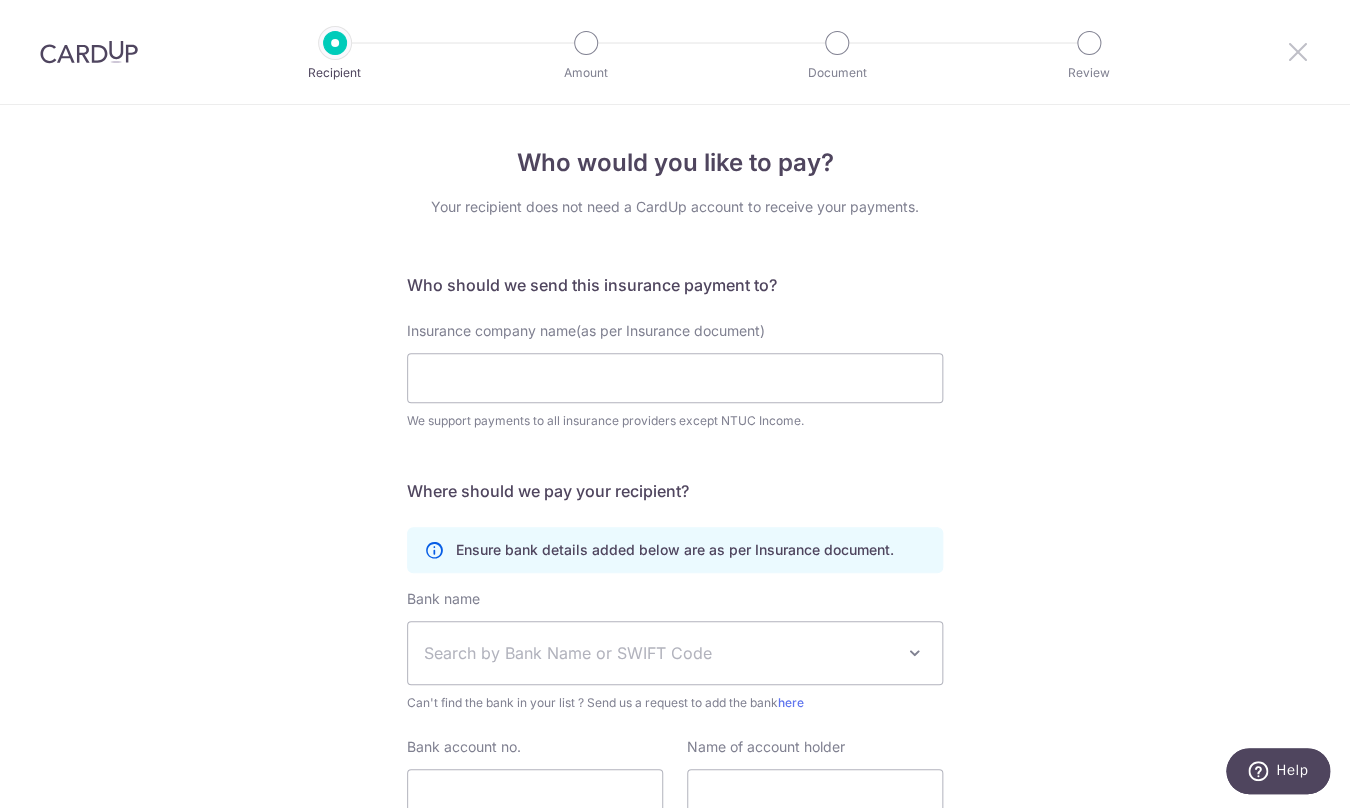 click at bounding box center (1298, 51) 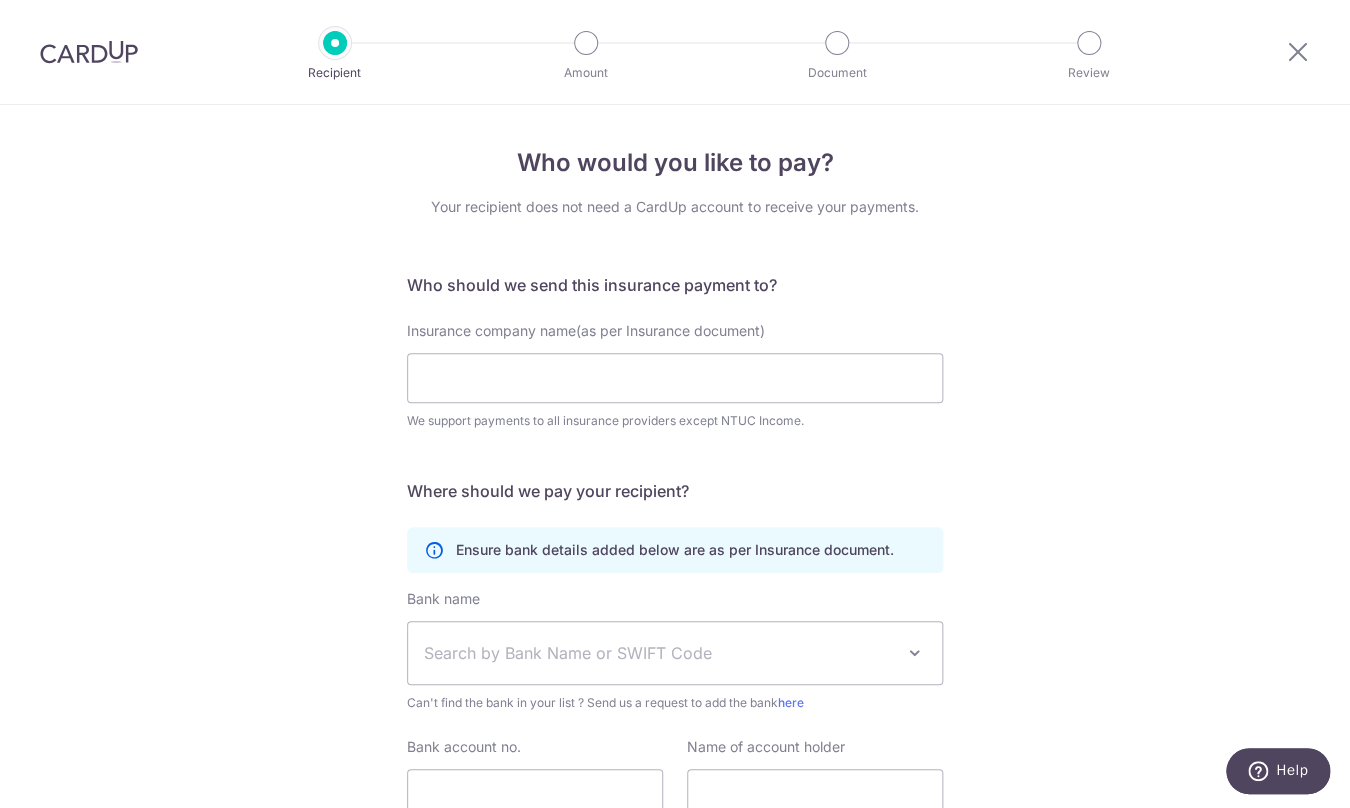 click at bounding box center (335, 43) 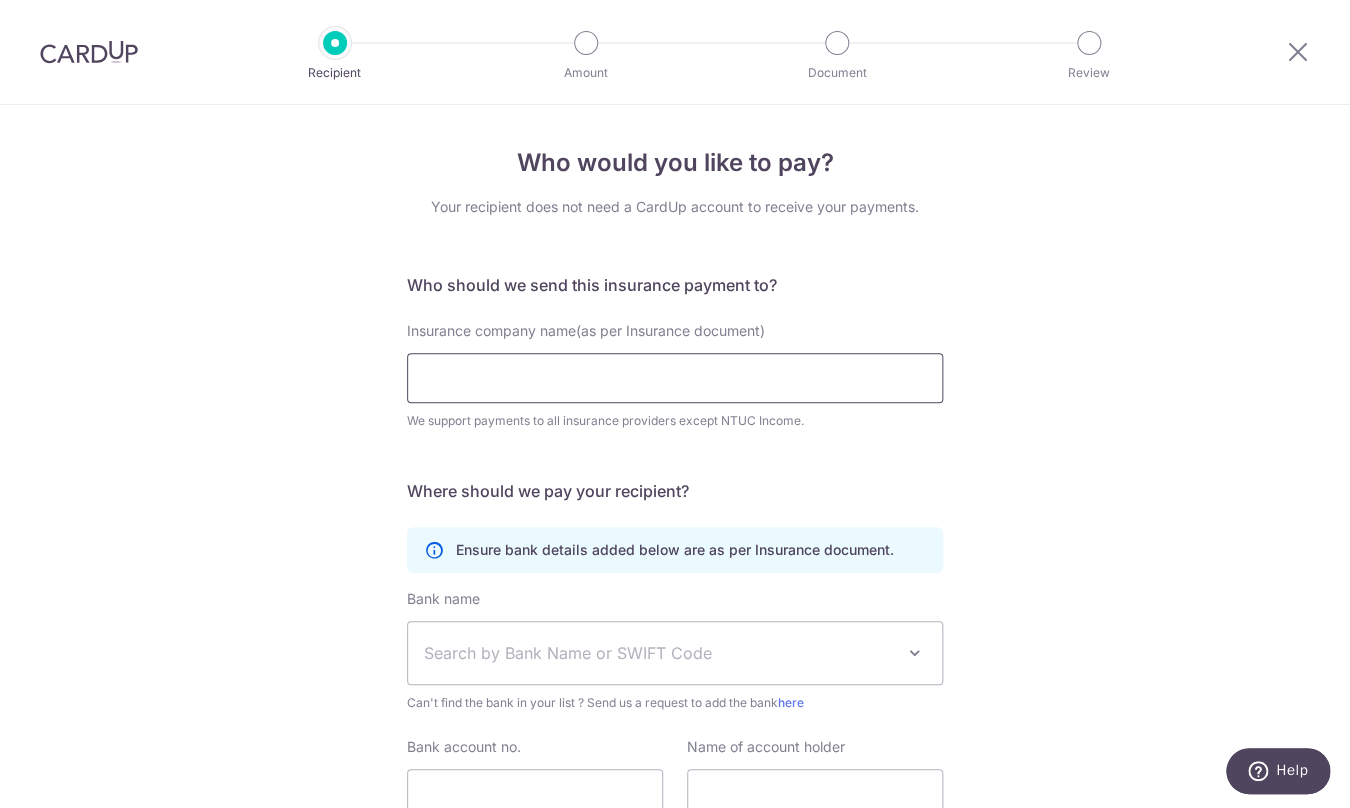 click on "Insurance company name(as per Insurance document)" at bounding box center (675, 378) 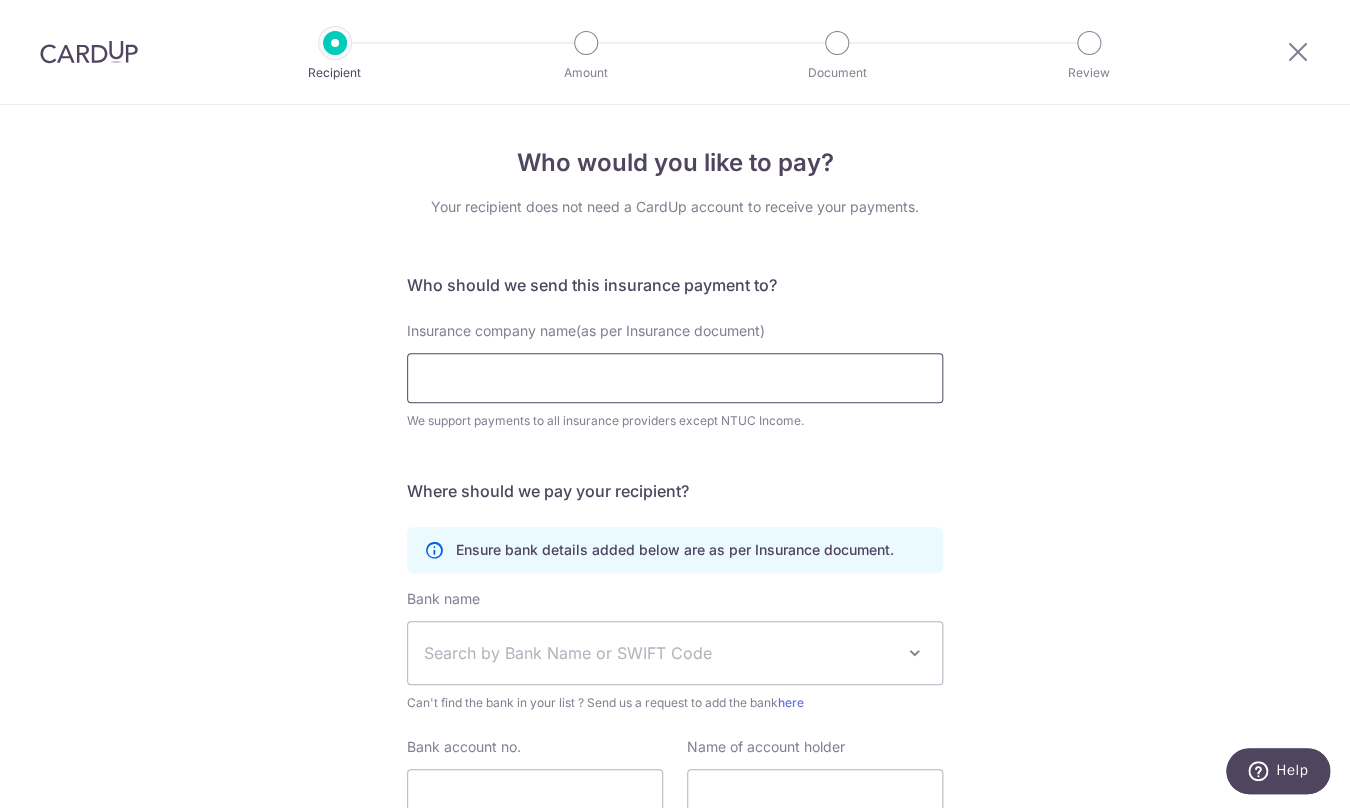 type on "A" 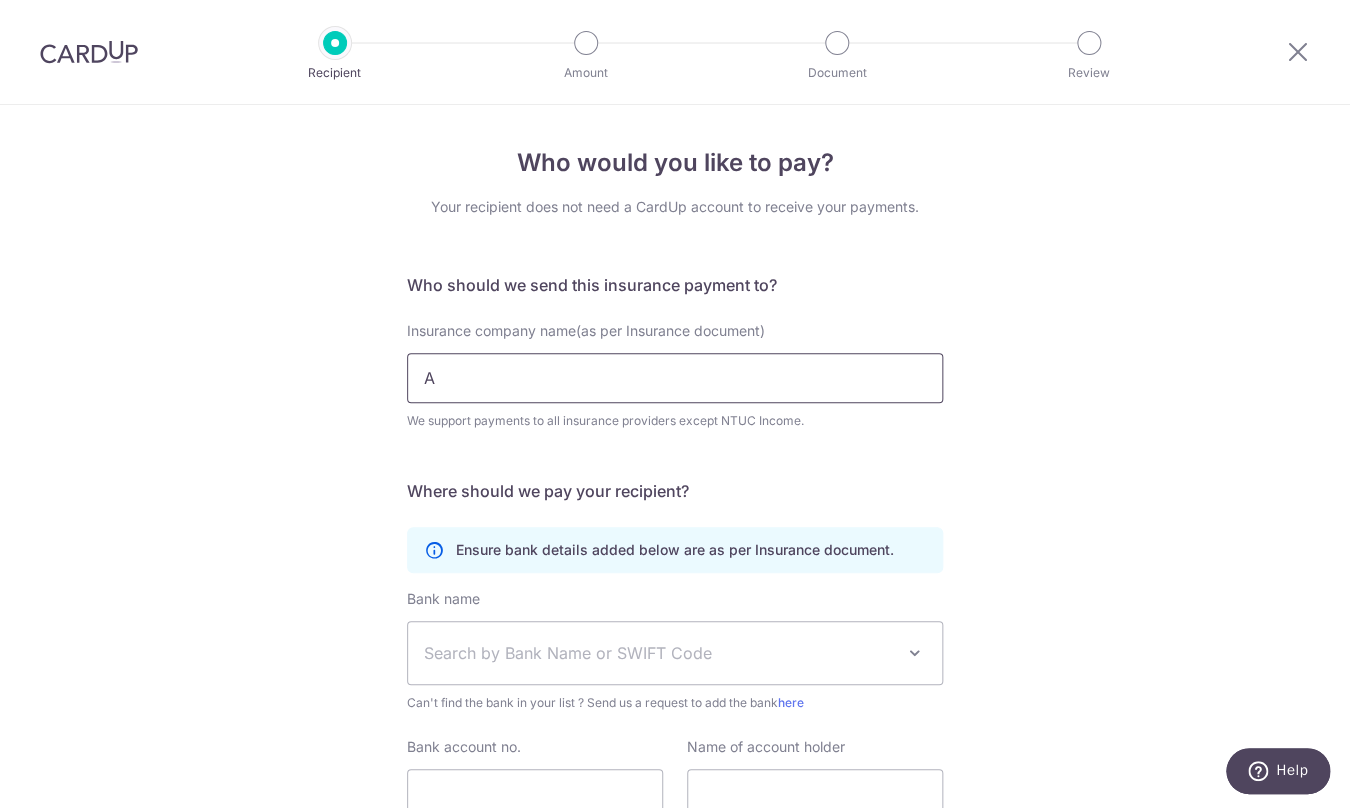 type 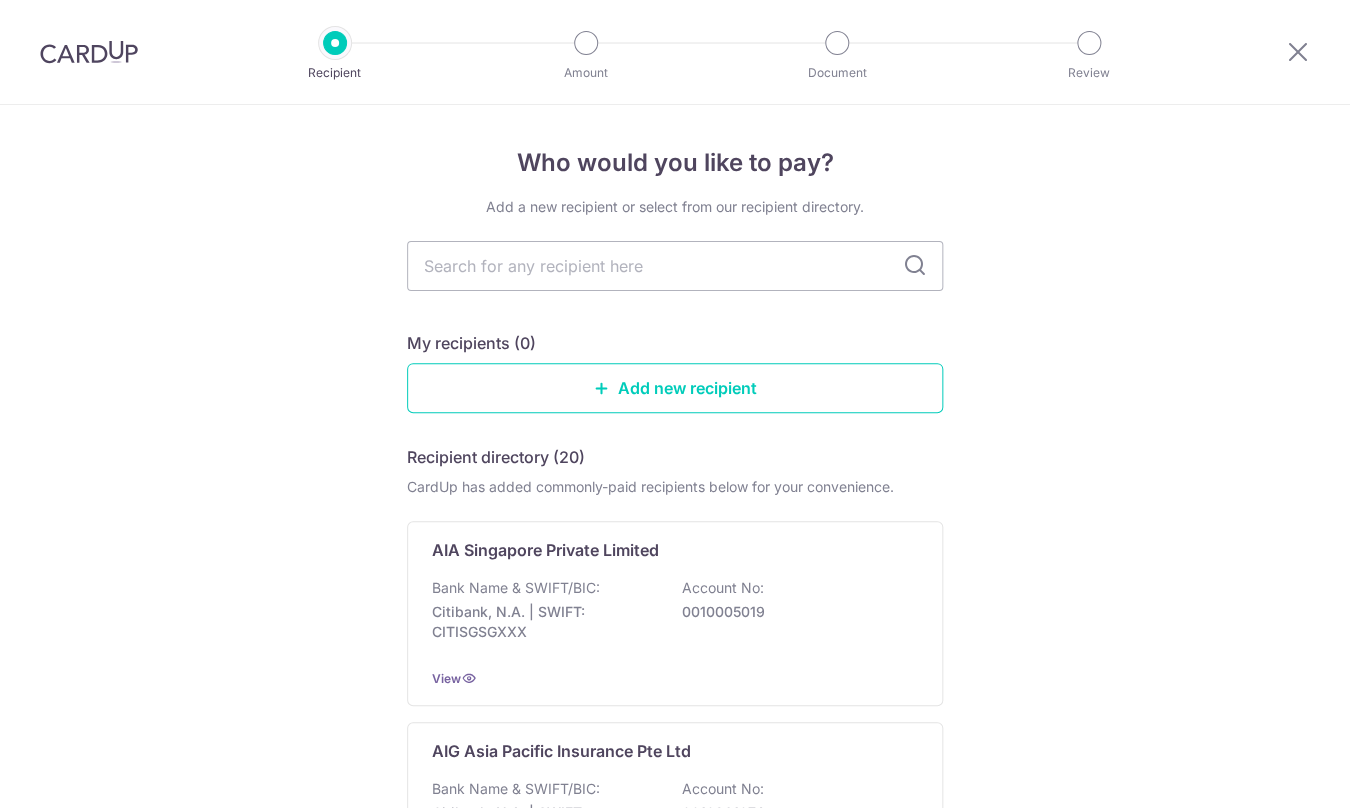 scroll, scrollTop: 0, scrollLeft: 0, axis: both 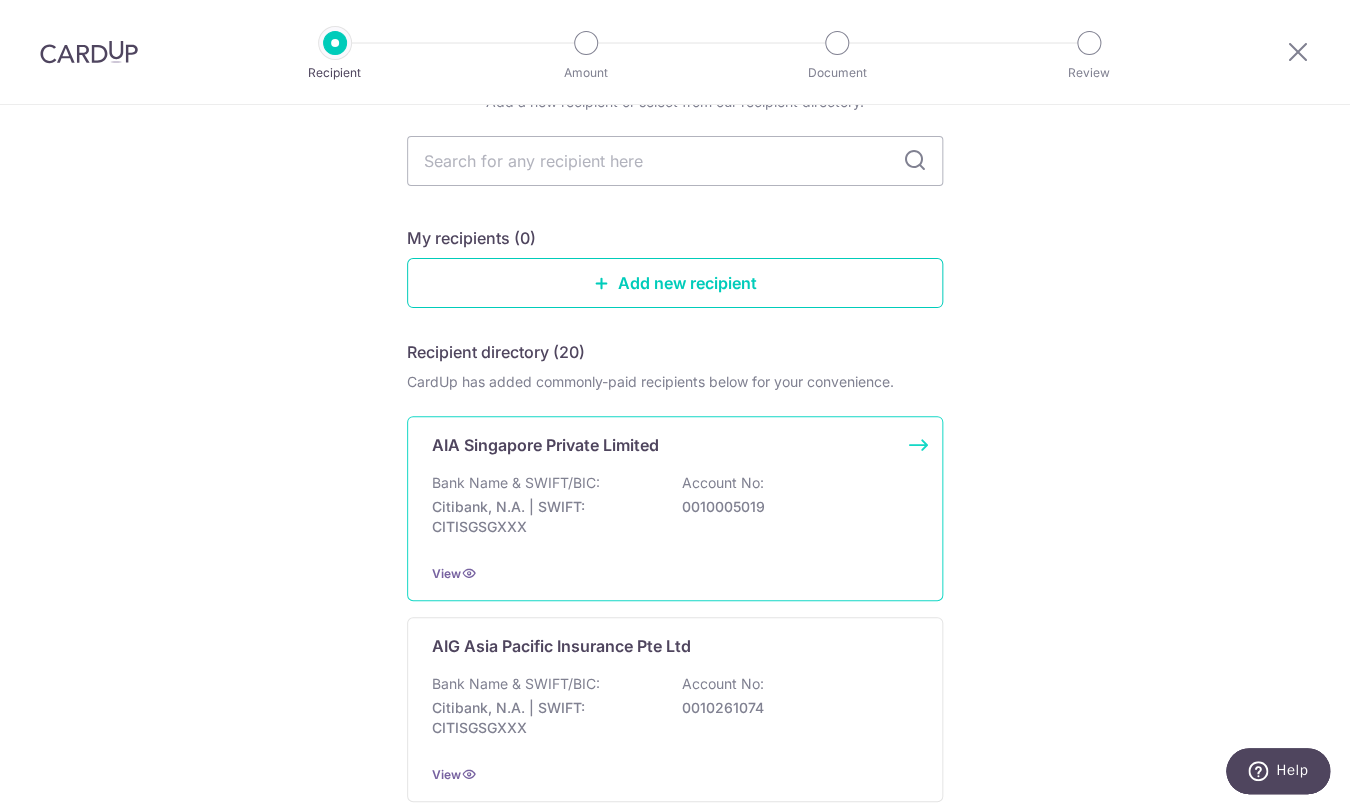 click on "0010005019" at bounding box center [794, 507] 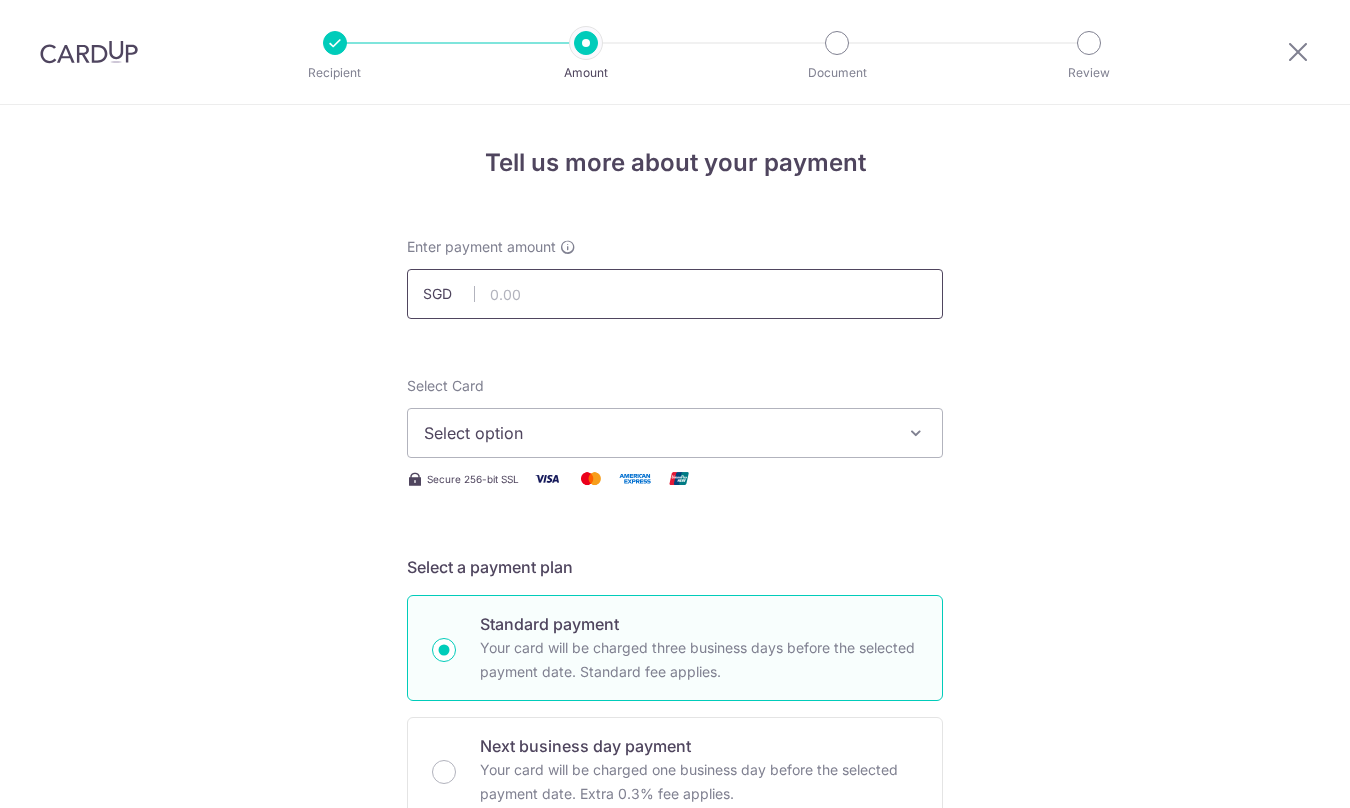 scroll, scrollTop: 0, scrollLeft: 0, axis: both 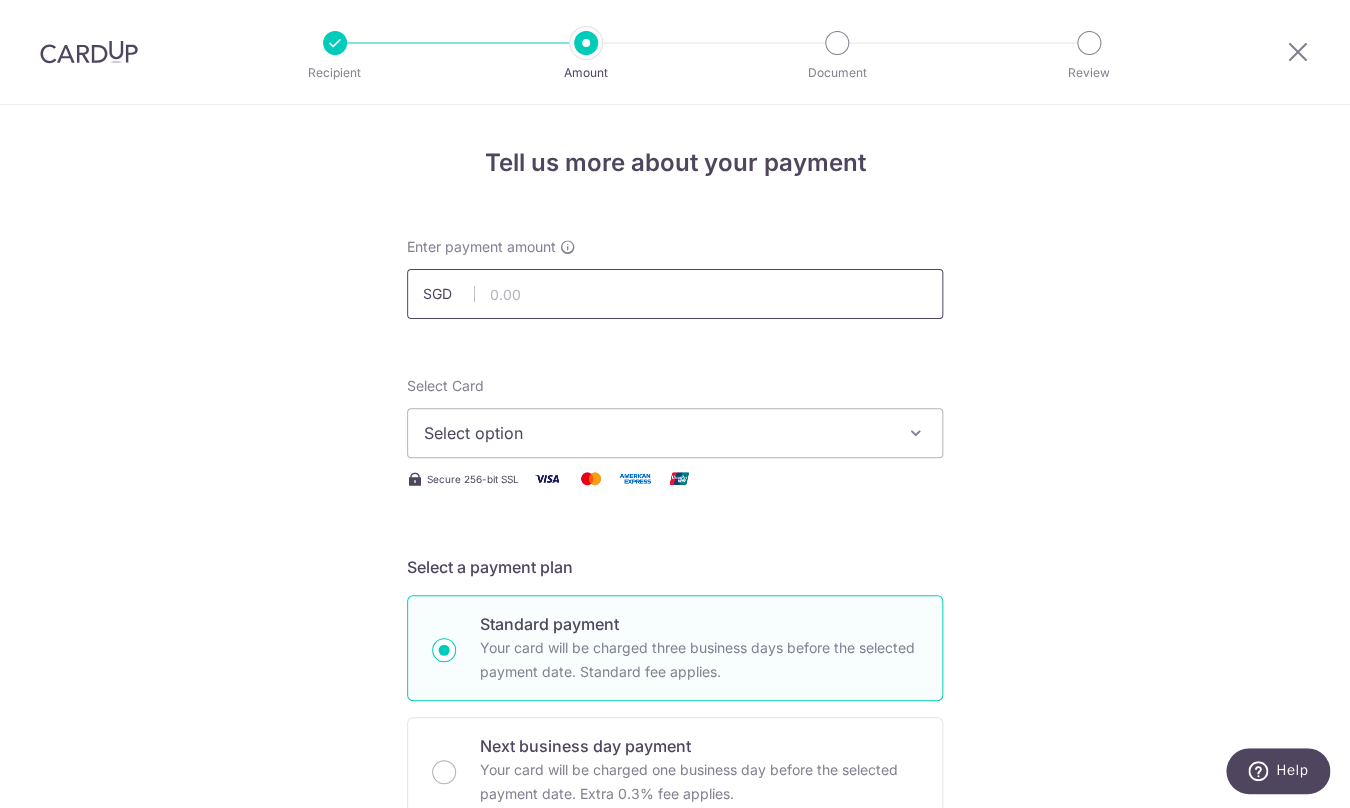 click at bounding box center [675, 294] 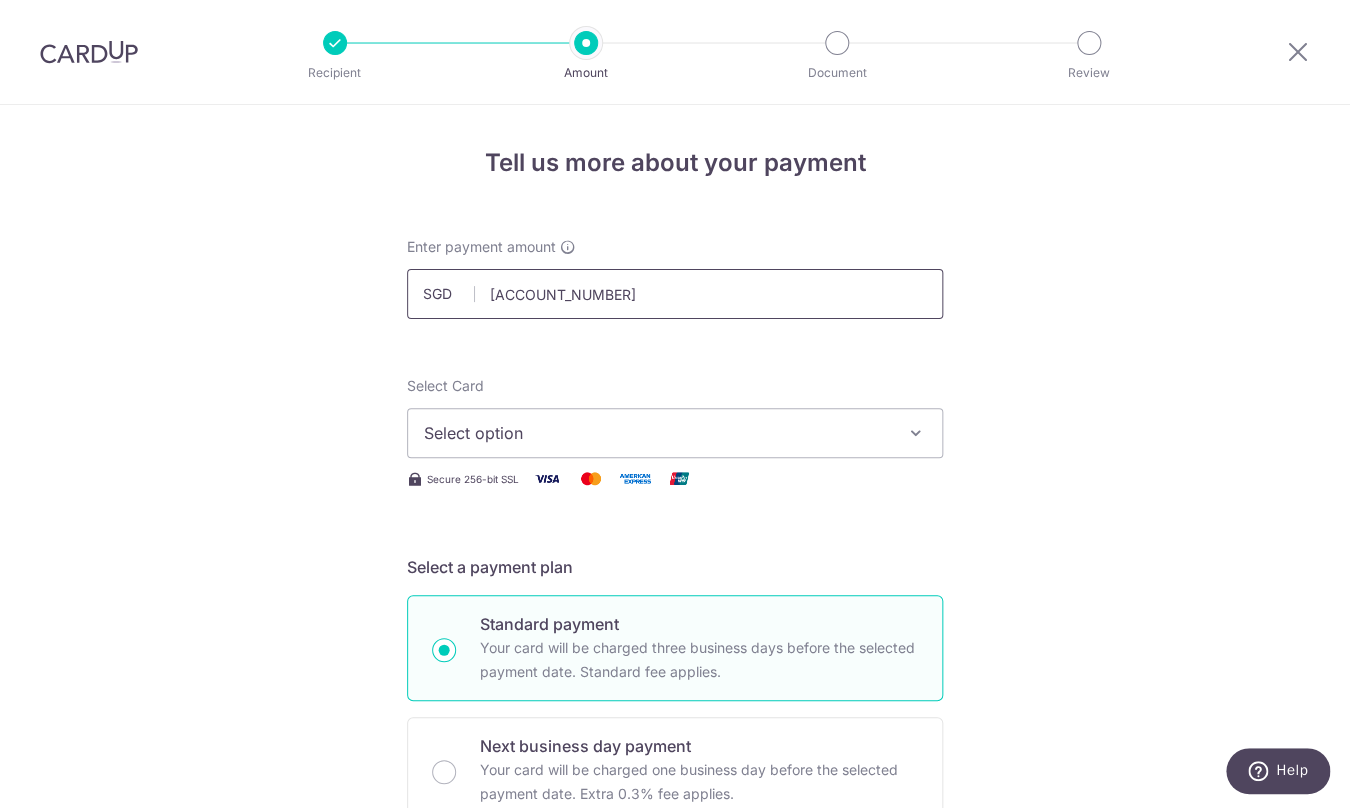 type on "124759619" 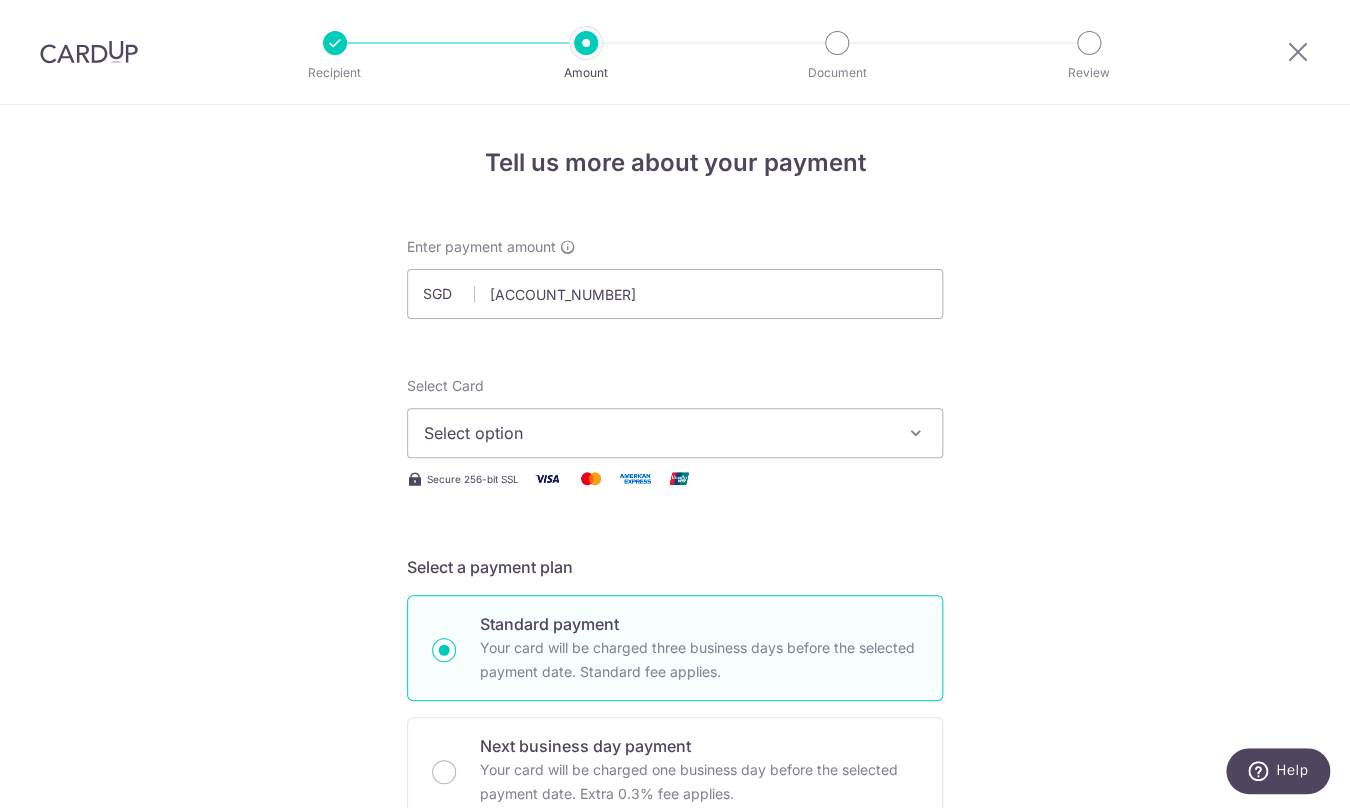 type 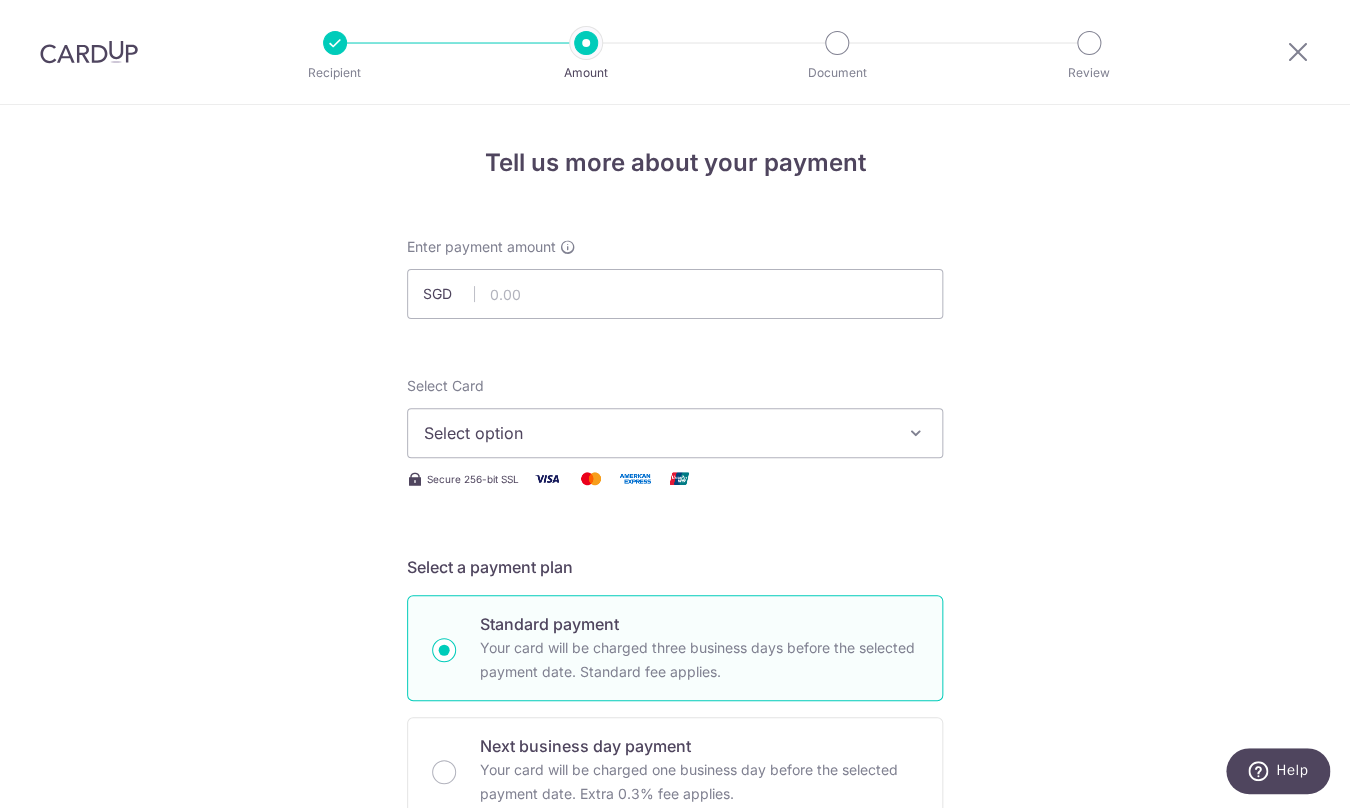 click on "Select option" at bounding box center (657, 433) 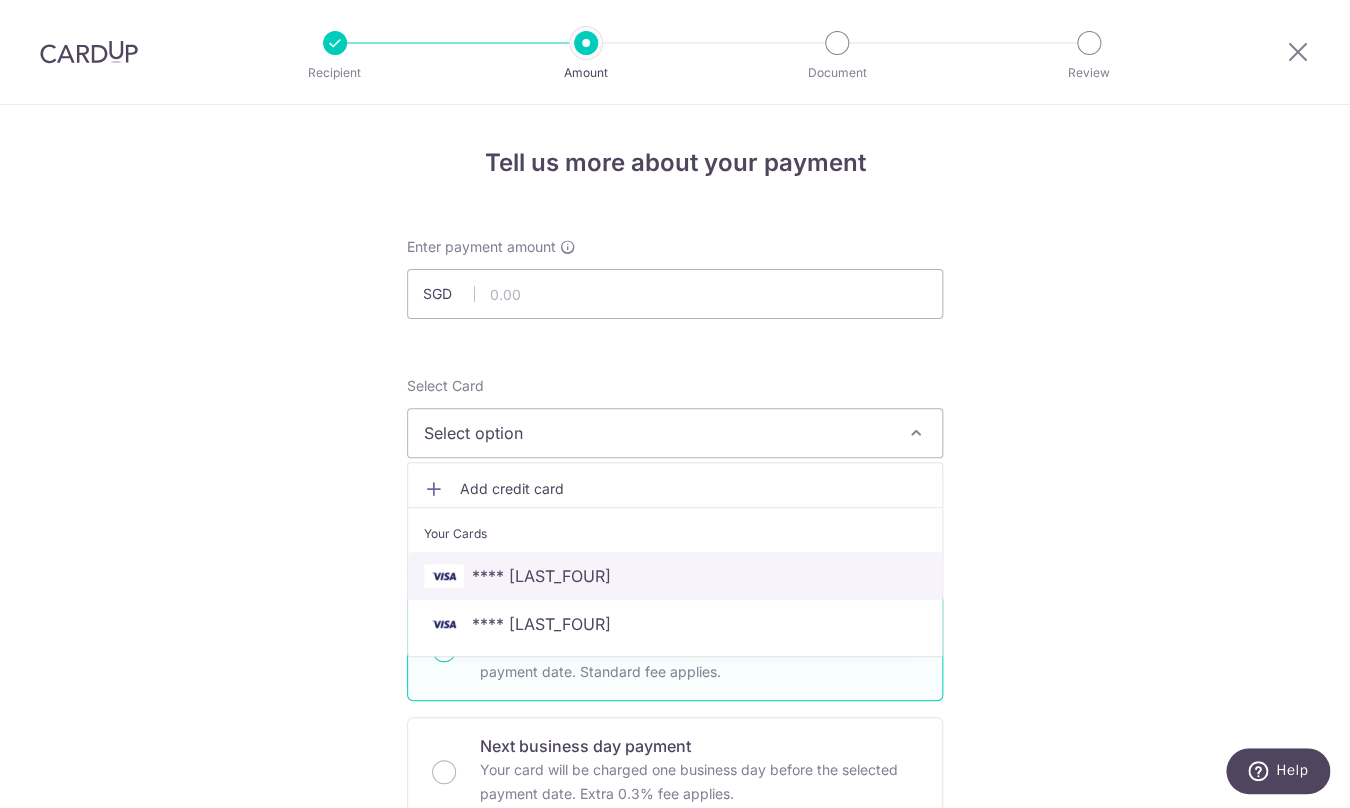 click on "**** 2475" at bounding box center [675, 576] 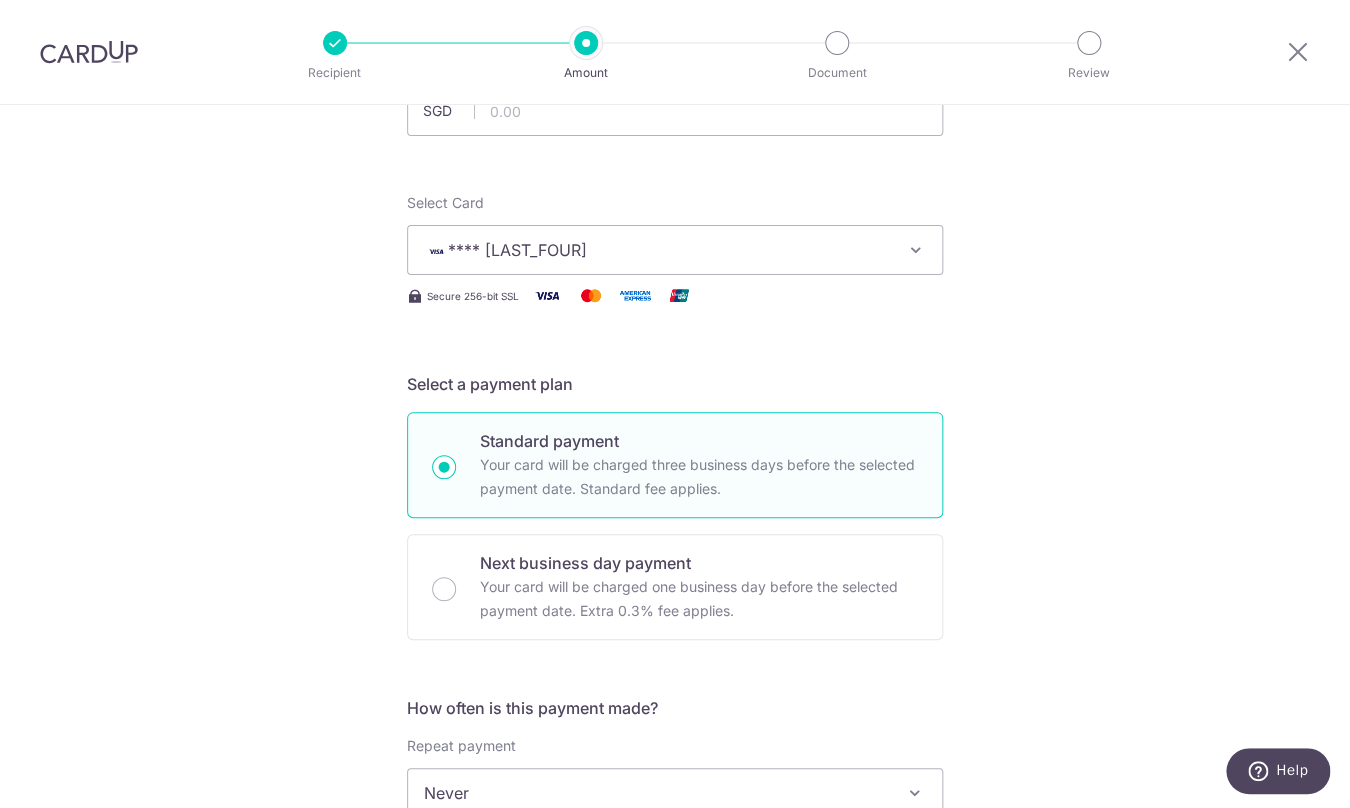 scroll, scrollTop: 297, scrollLeft: 0, axis: vertical 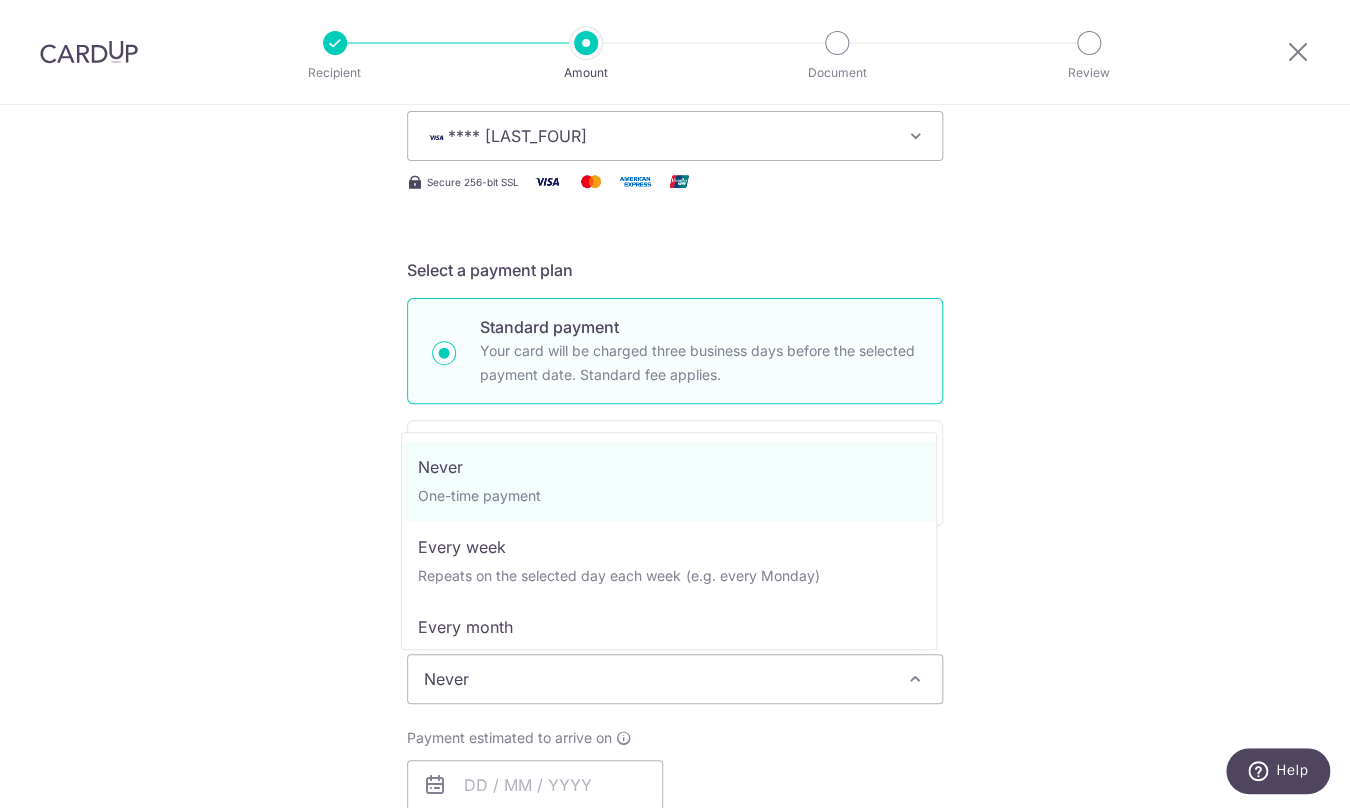 click on "Never" at bounding box center (675, 679) 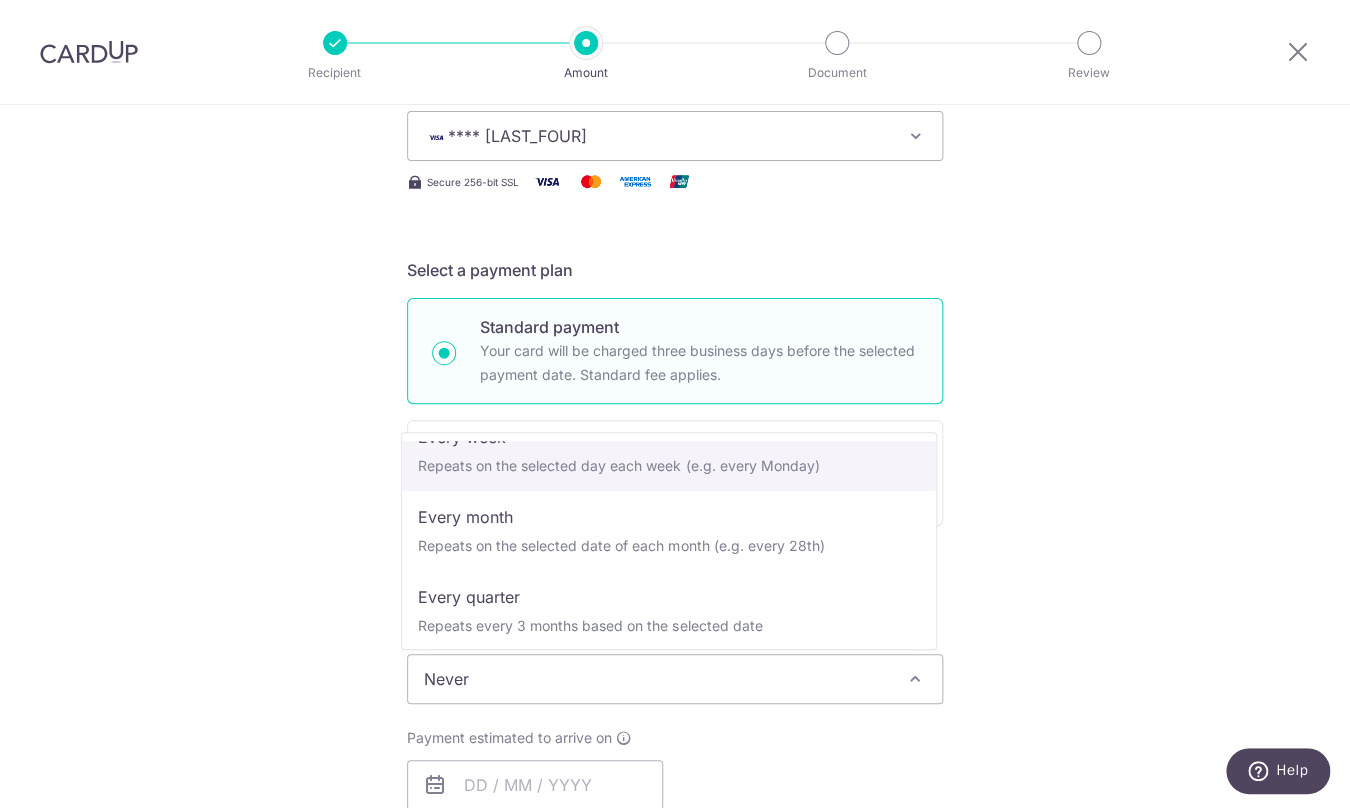 scroll, scrollTop: 122, scrollLeft: 0, axis: vertical 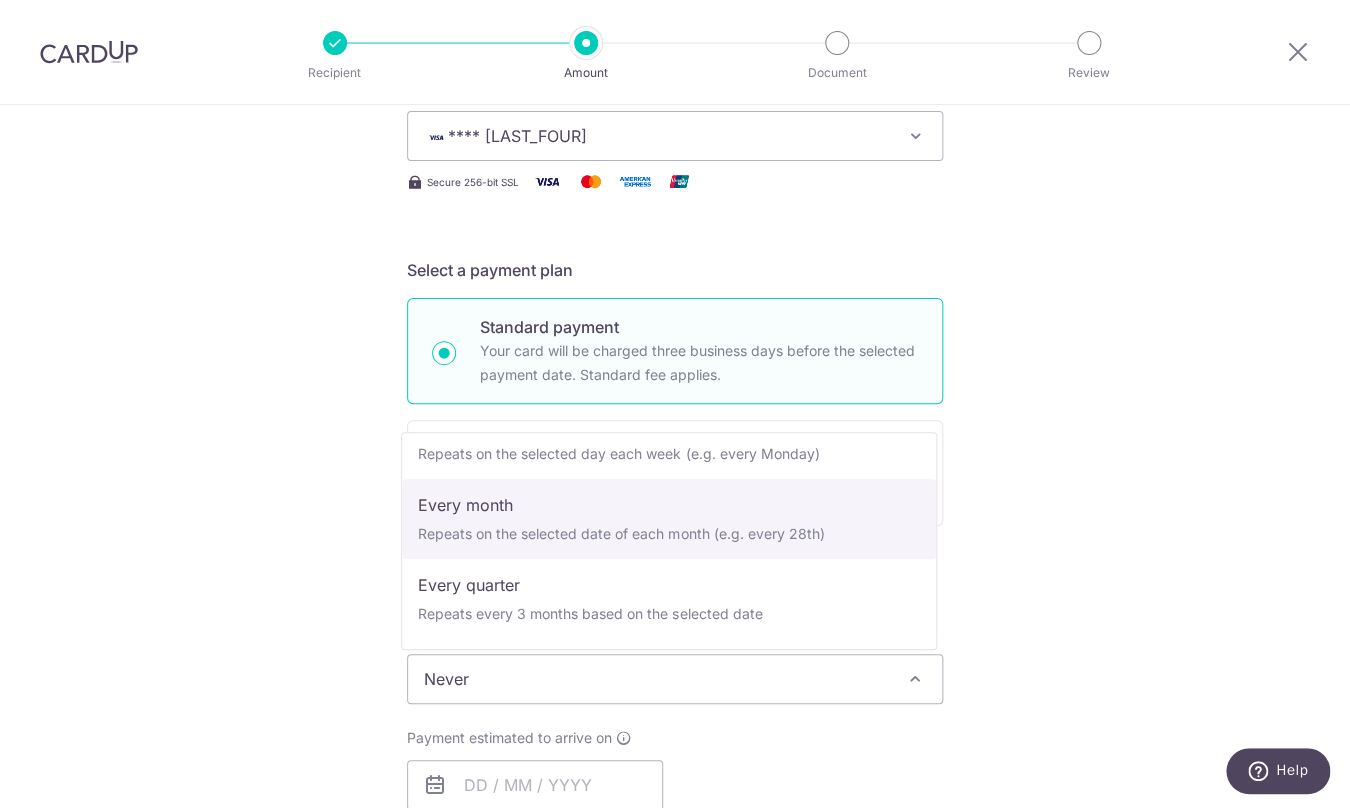 select on "3" 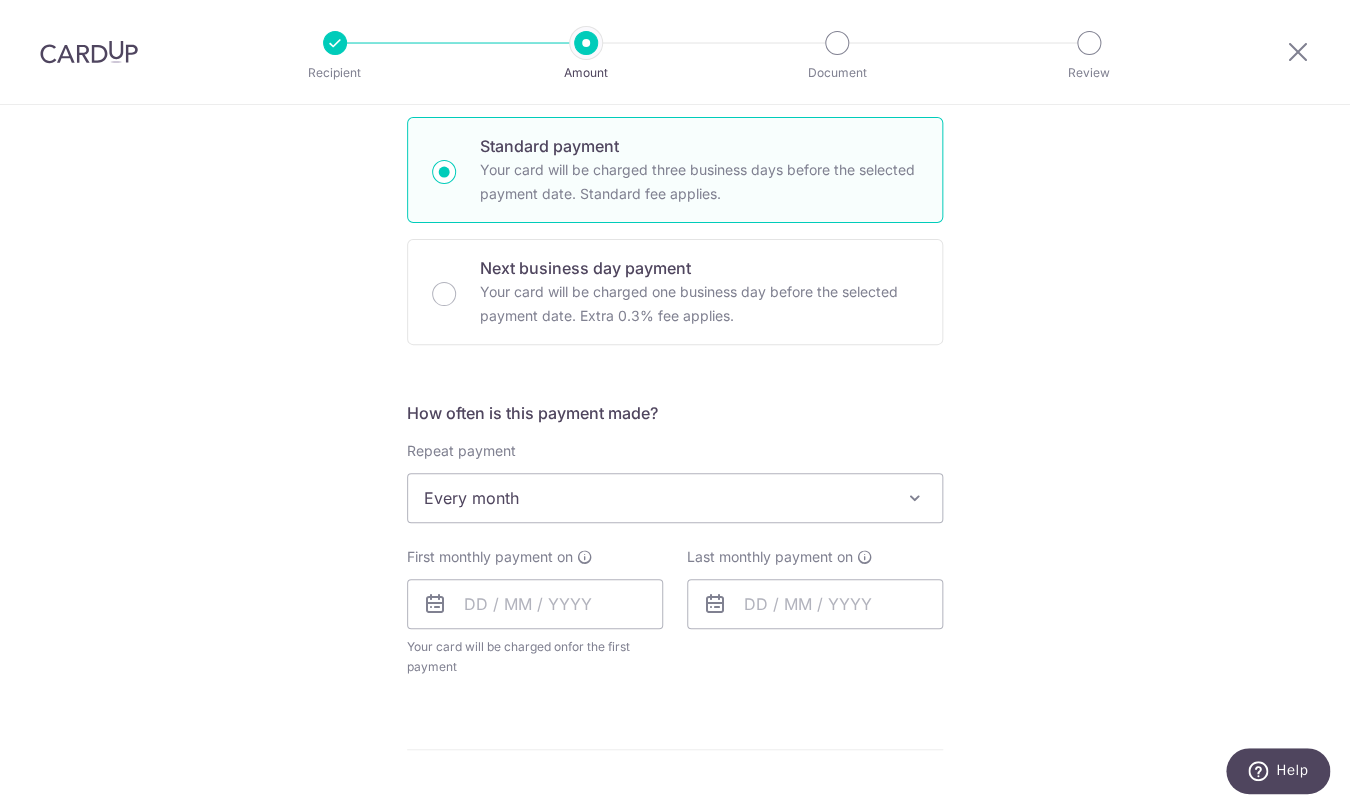 scroll, scrollTop: 507, scrollLeft: 0, axis: vertical 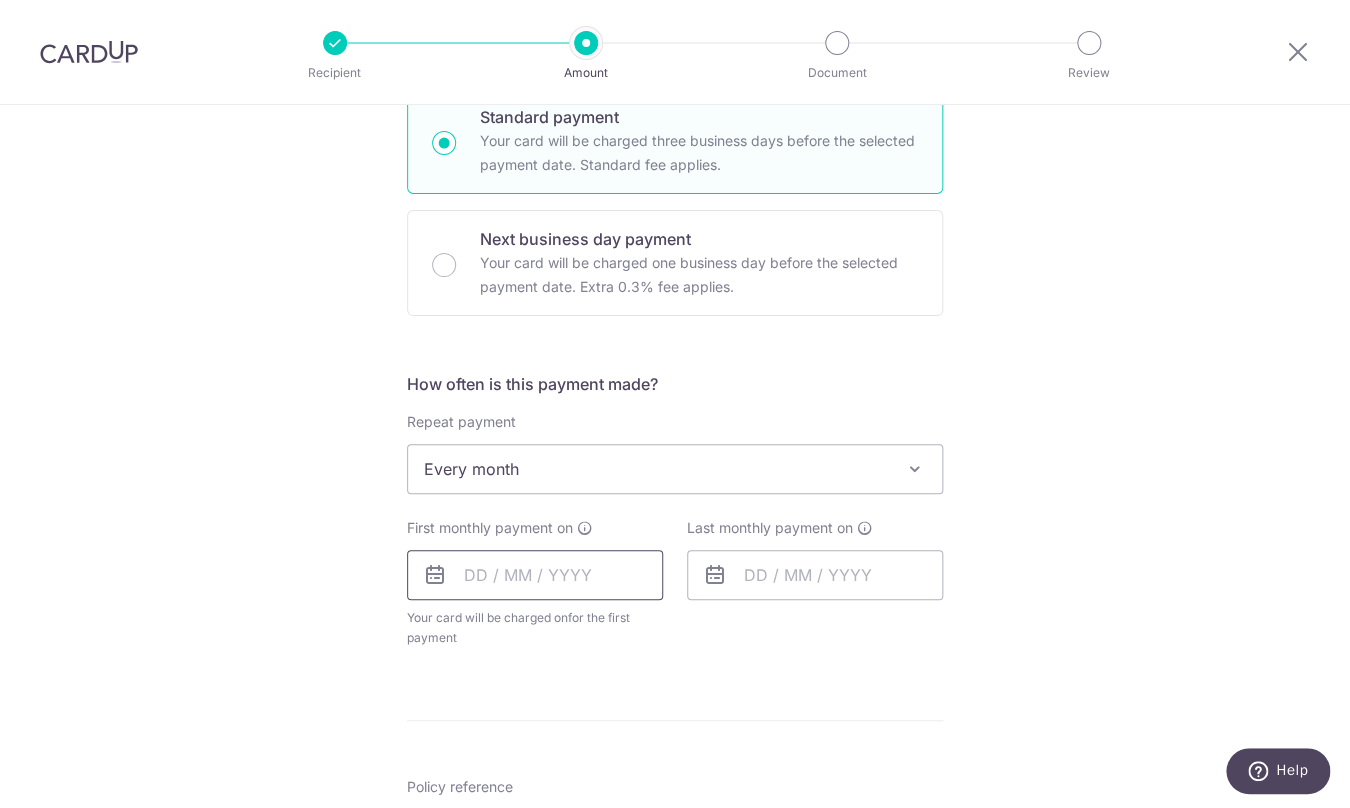 click at bounding box center (535, 575) 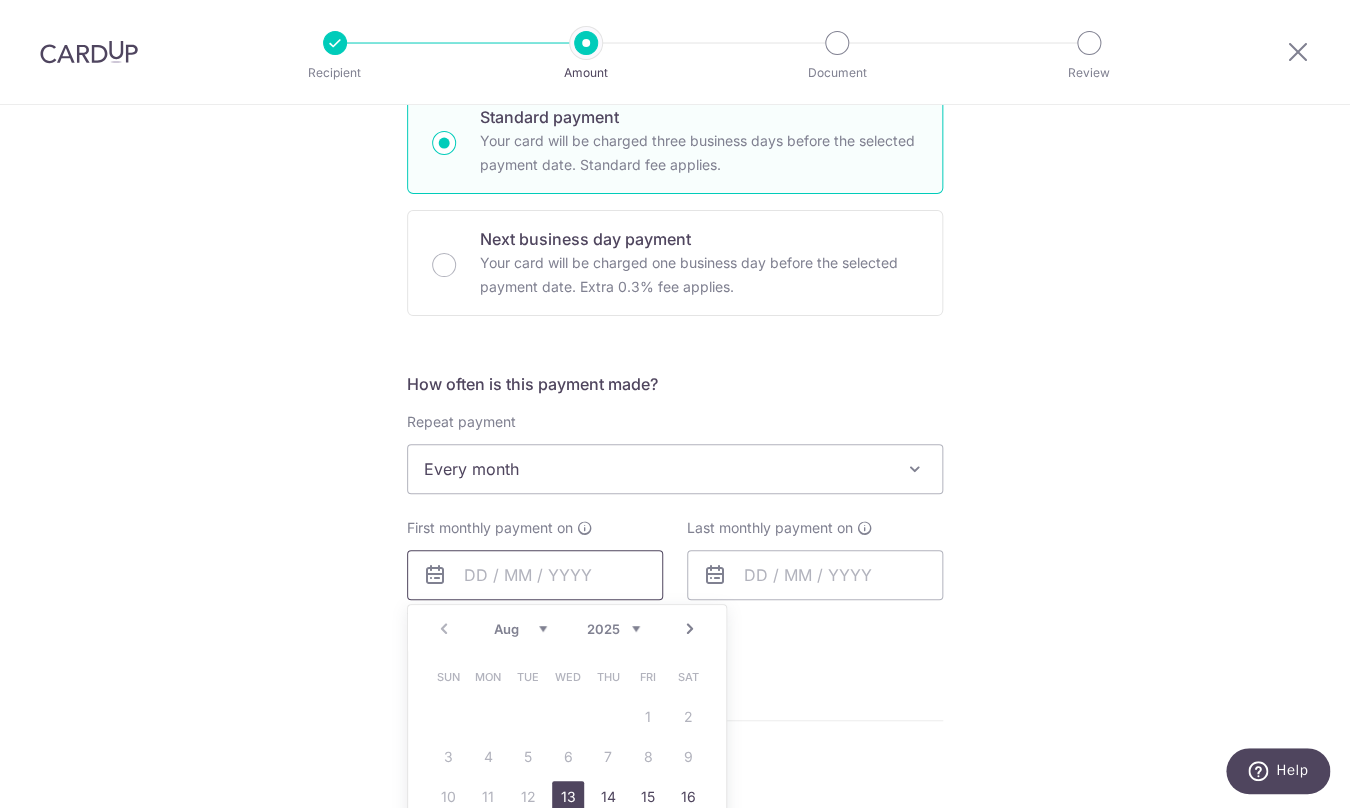 click at bounding box center (535, 575) 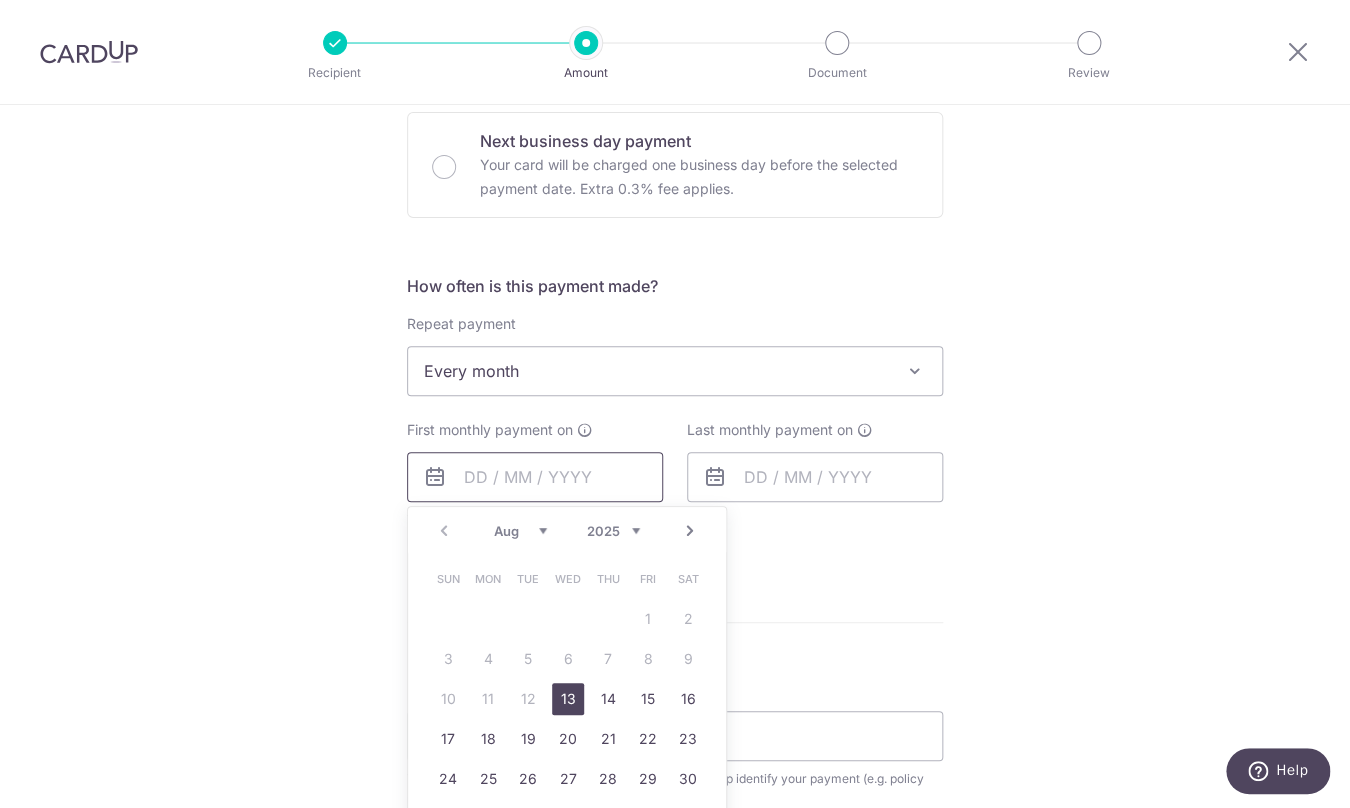 scroll, scrollTop: 630, scrollLeft: 0, axis: vertical 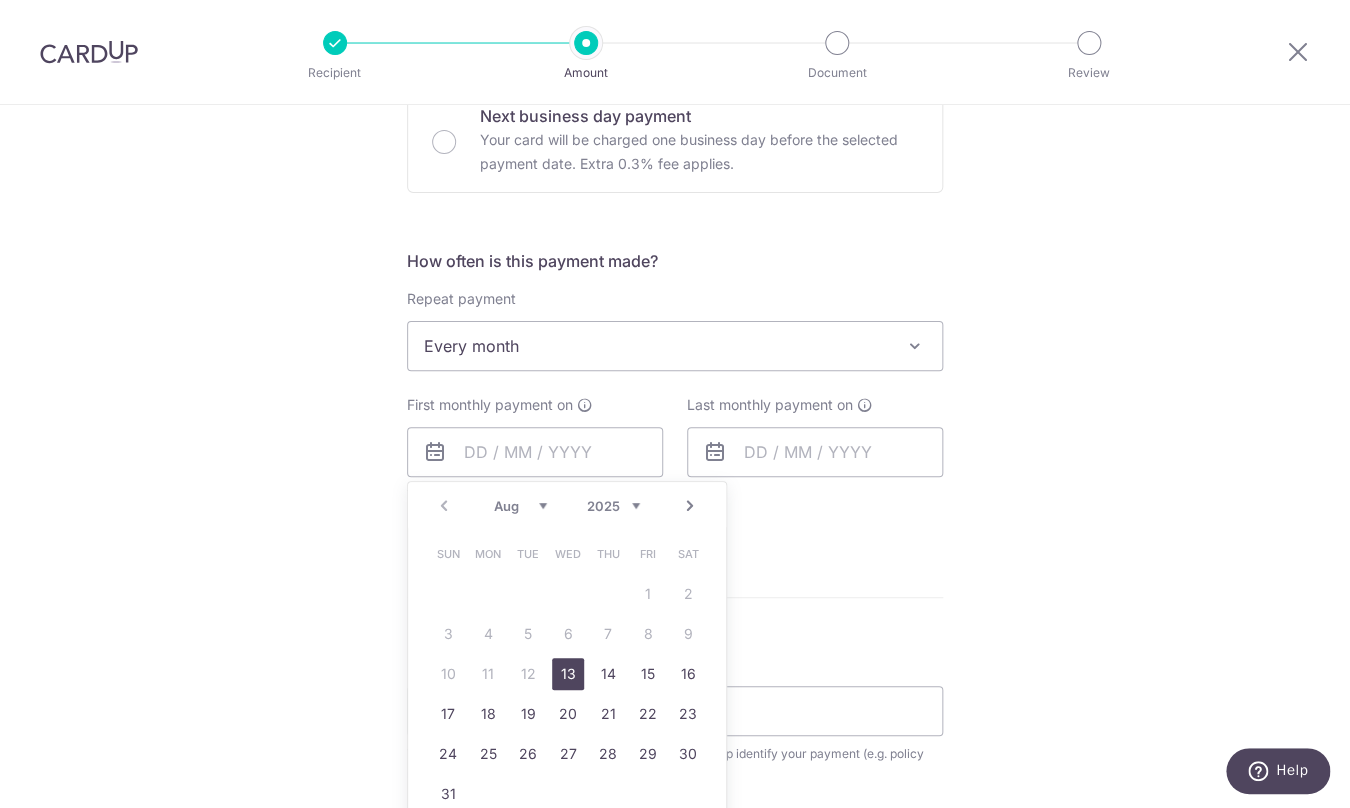 click on "Next" at bounding box center (690, 506) 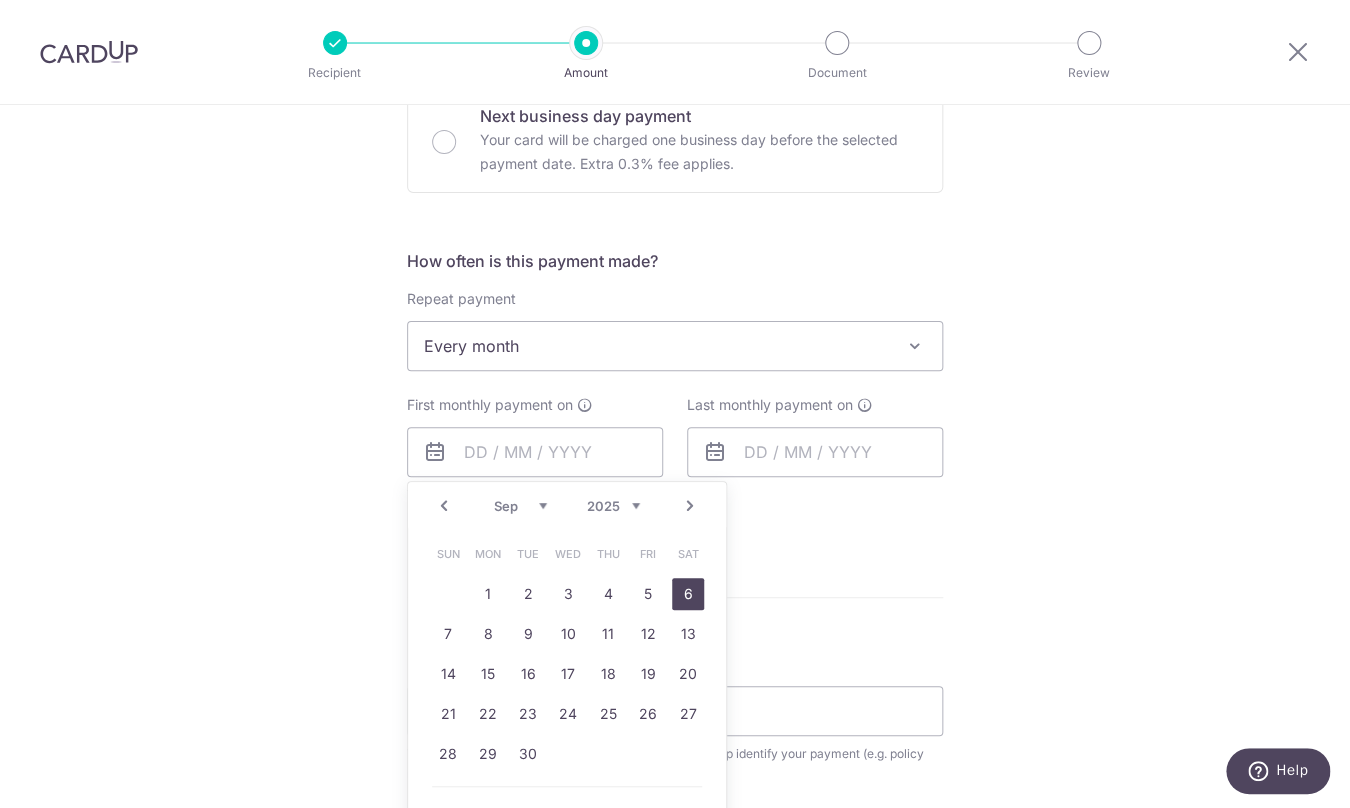 click on "6" at bounding box center (688, 594) 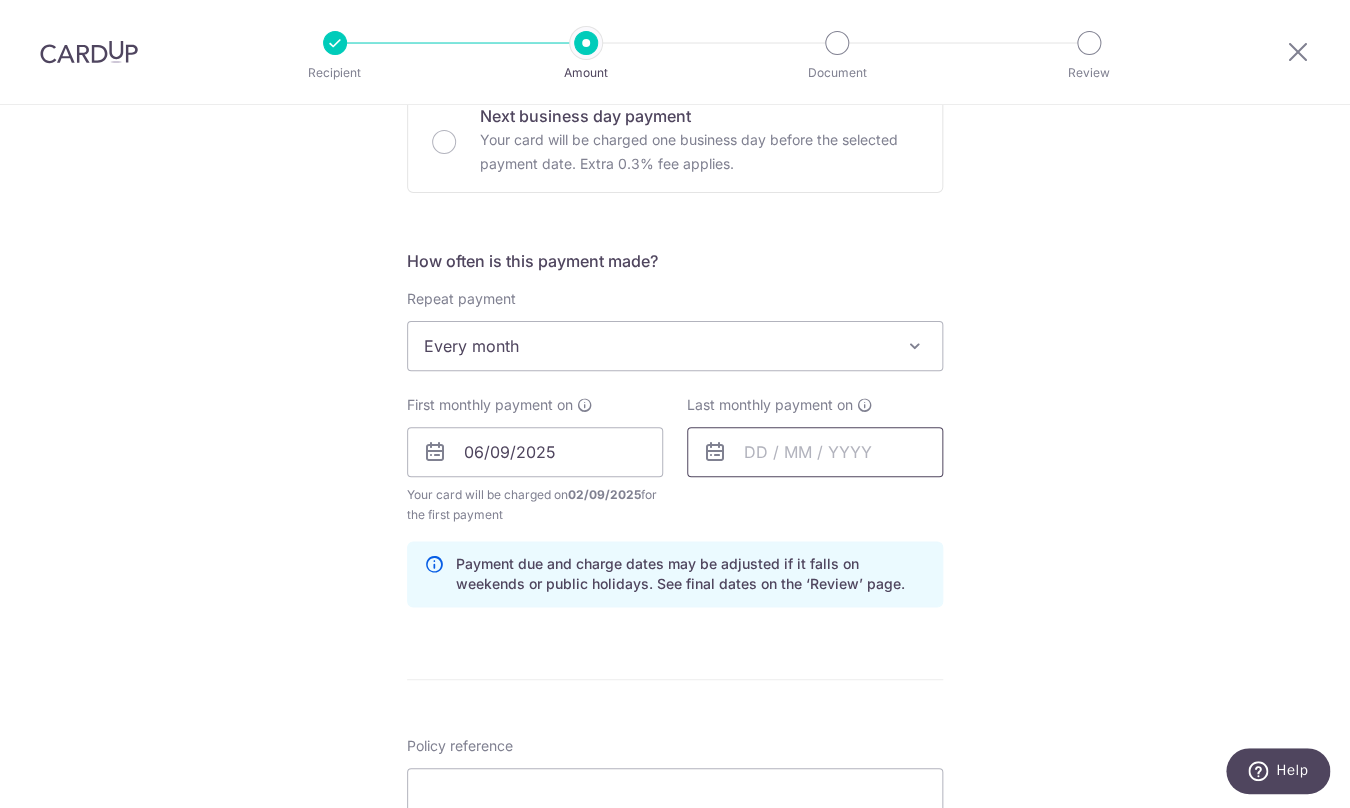 click at bounding box center [815, 452] 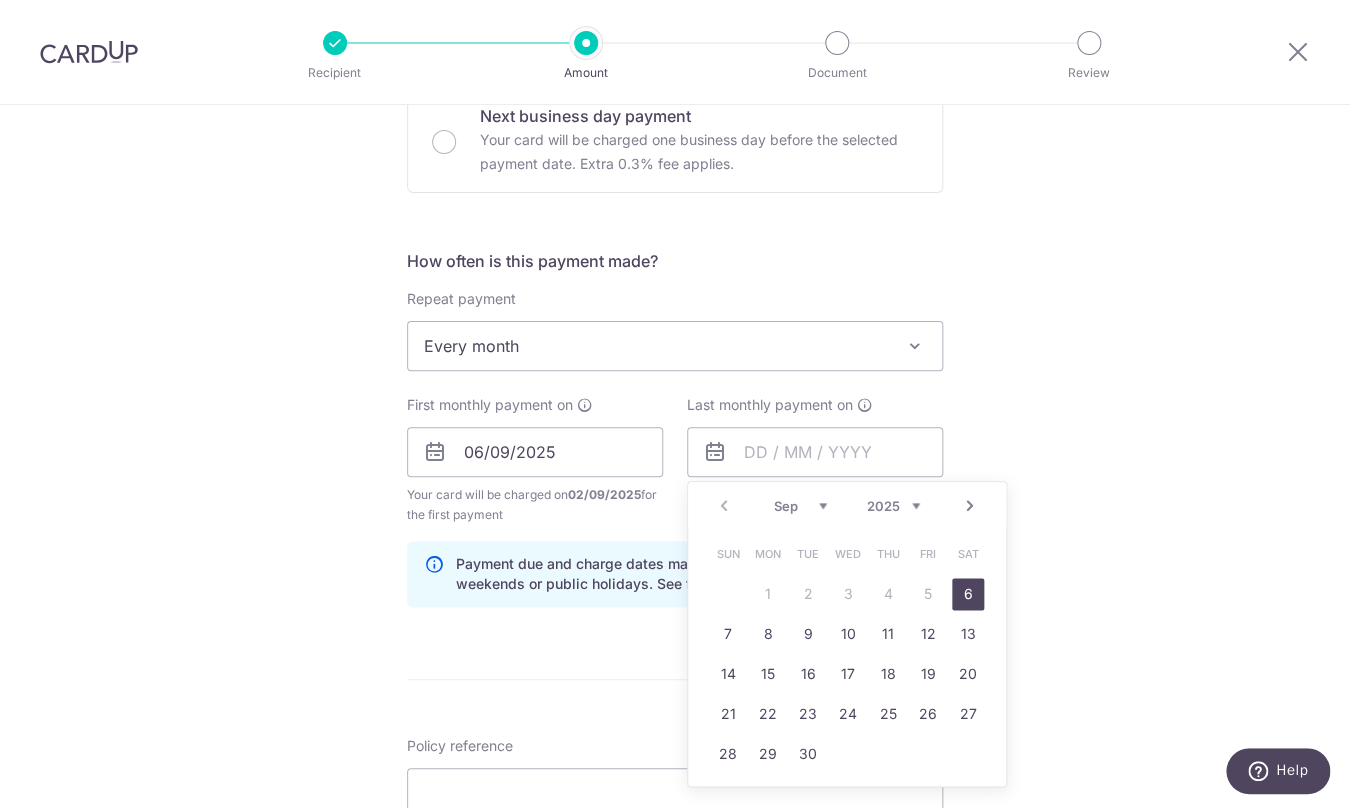 click on "Next" at bounding box center (970, 506) 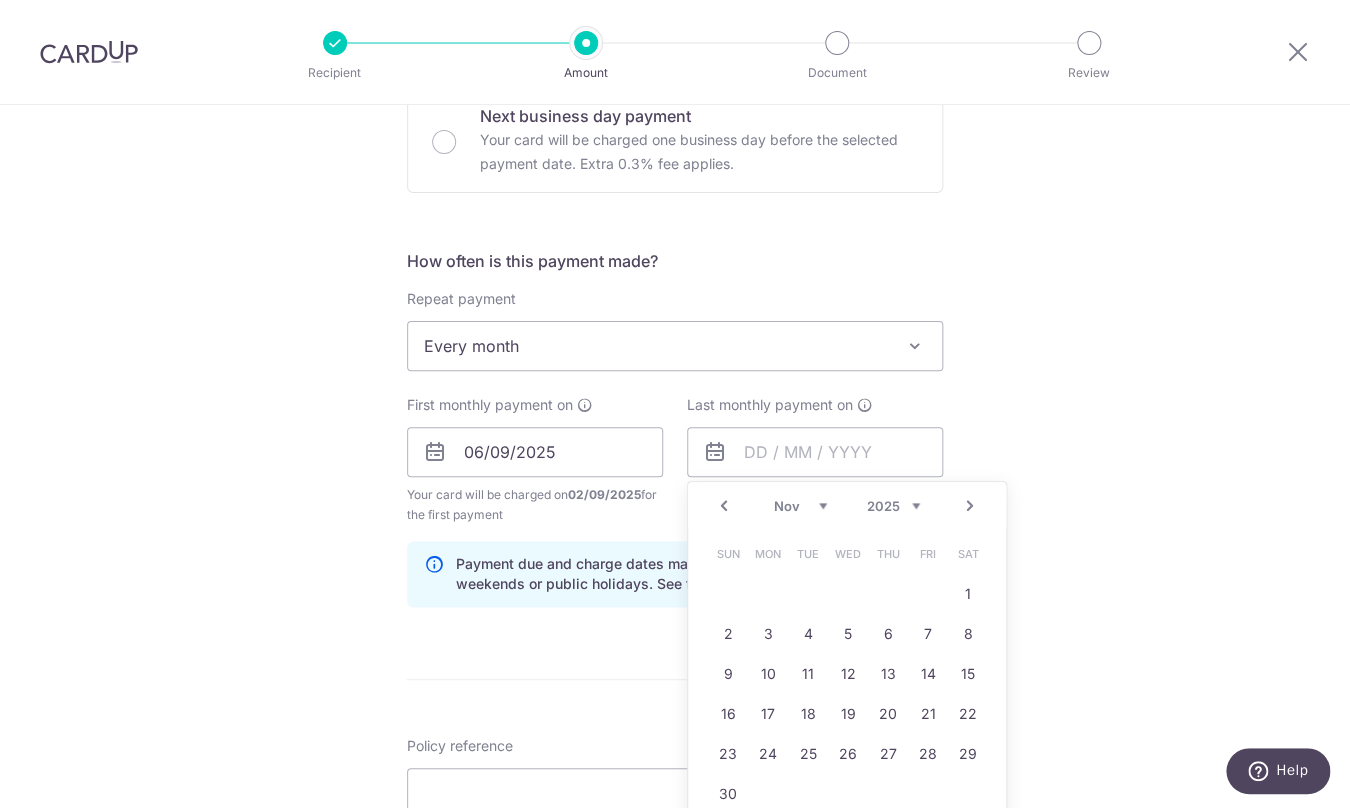 click on "Next" at bounding box center [970, 506] 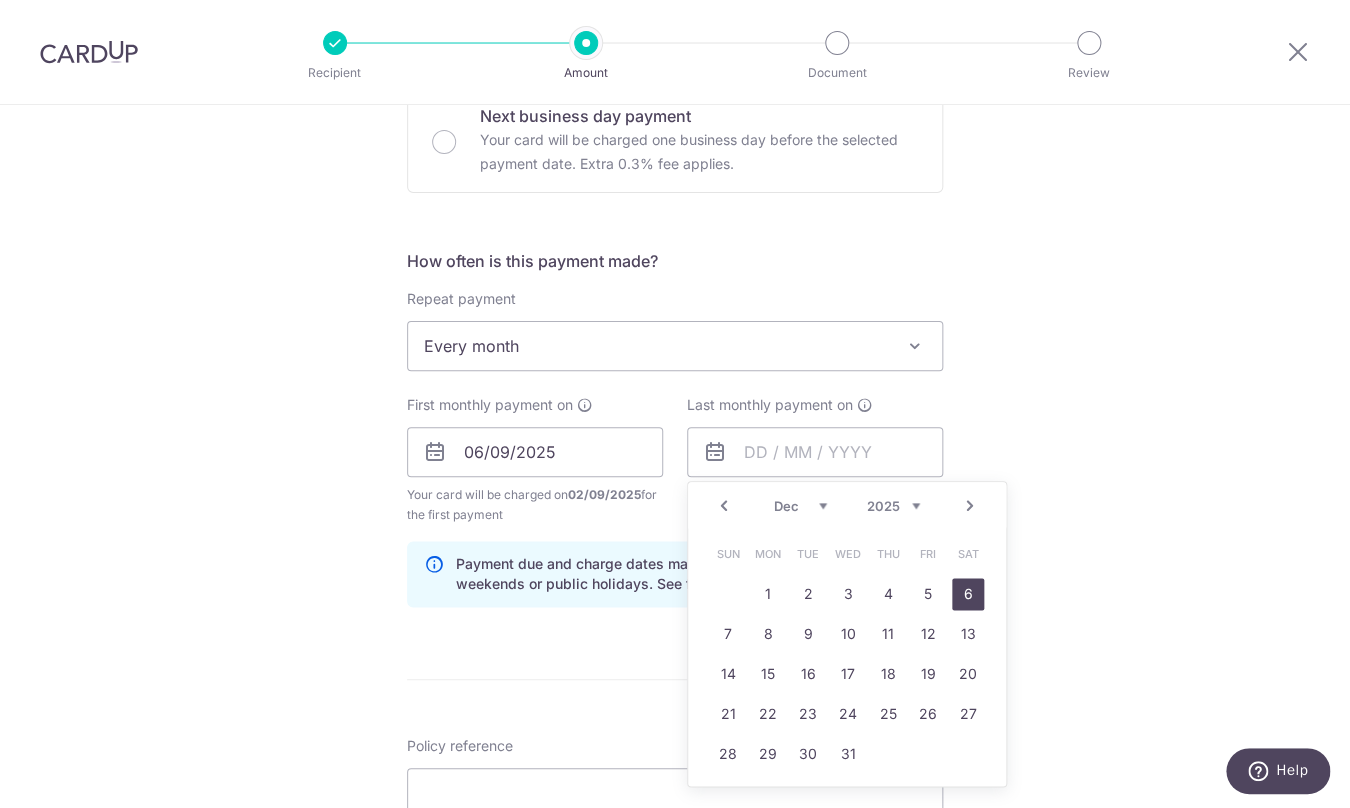 click on "6" at bounding box center [968, 594] 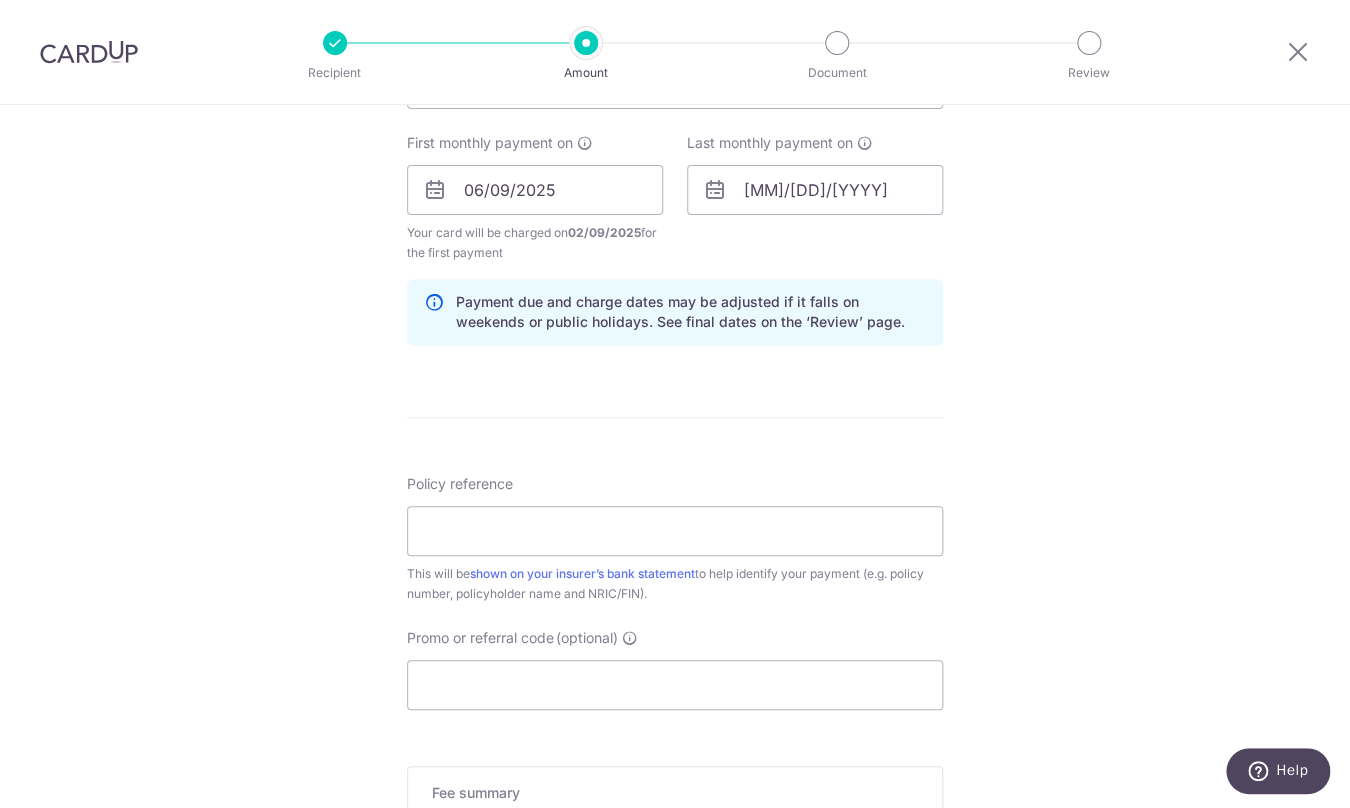 scroll, scrollTop: 927, scrollLeft: 0, axis: vertical 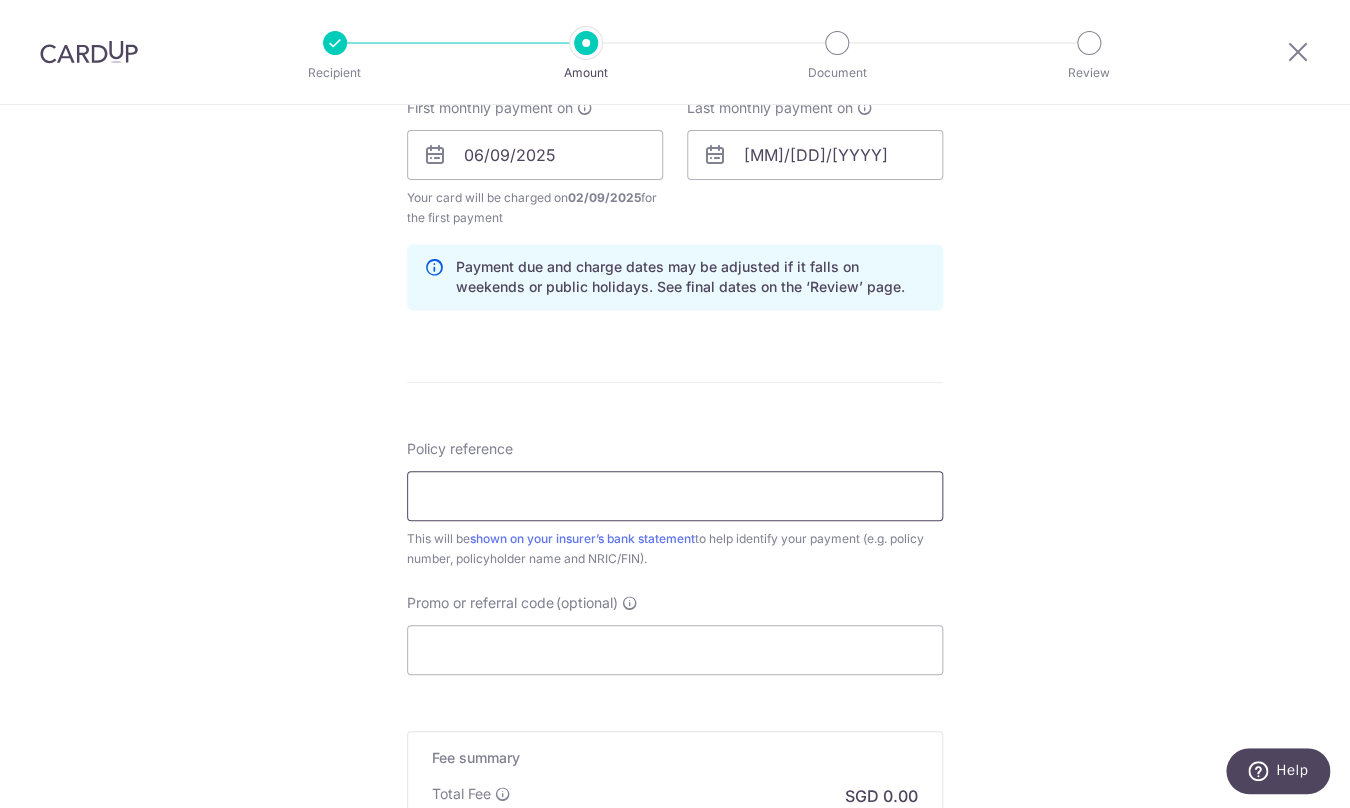 click on "Policy reference" at bounding box center (675, 496) 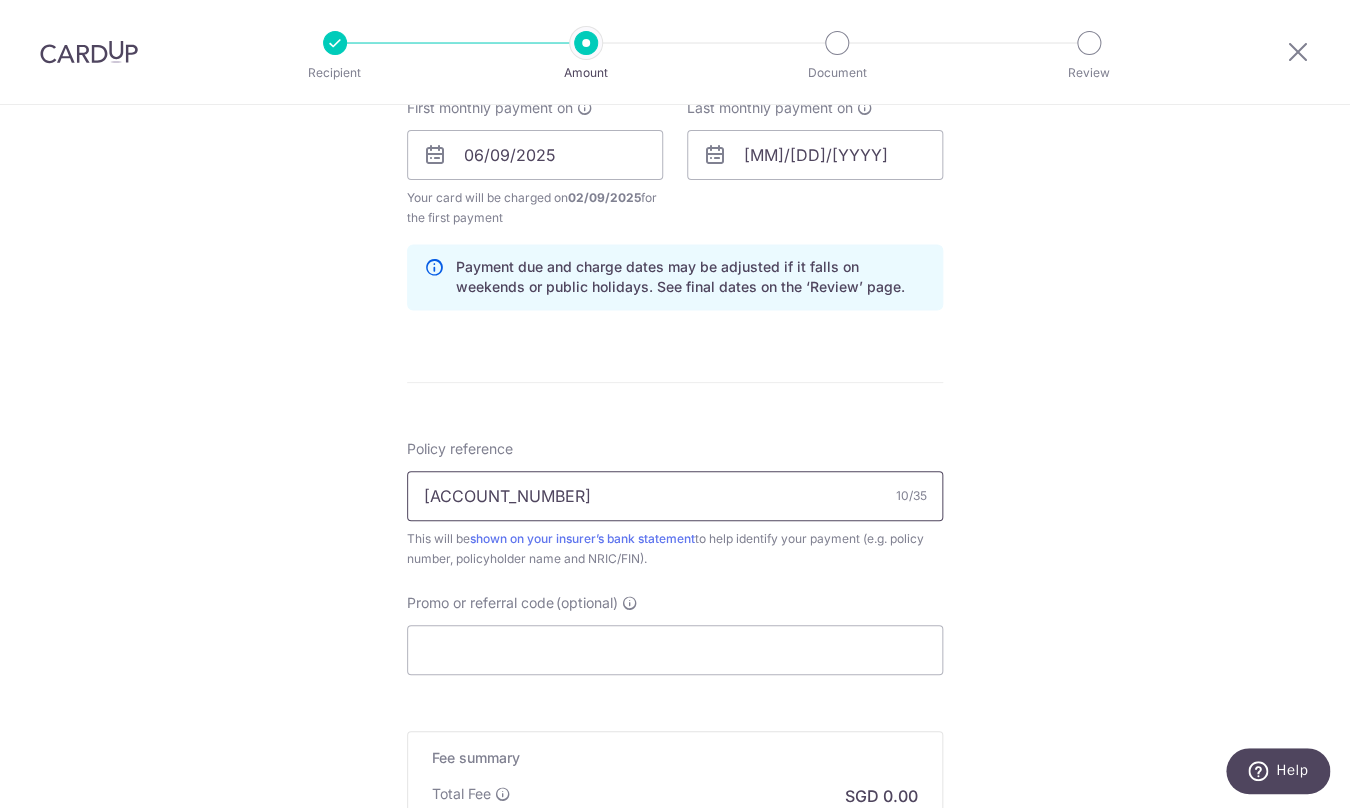 type on "U124759619" 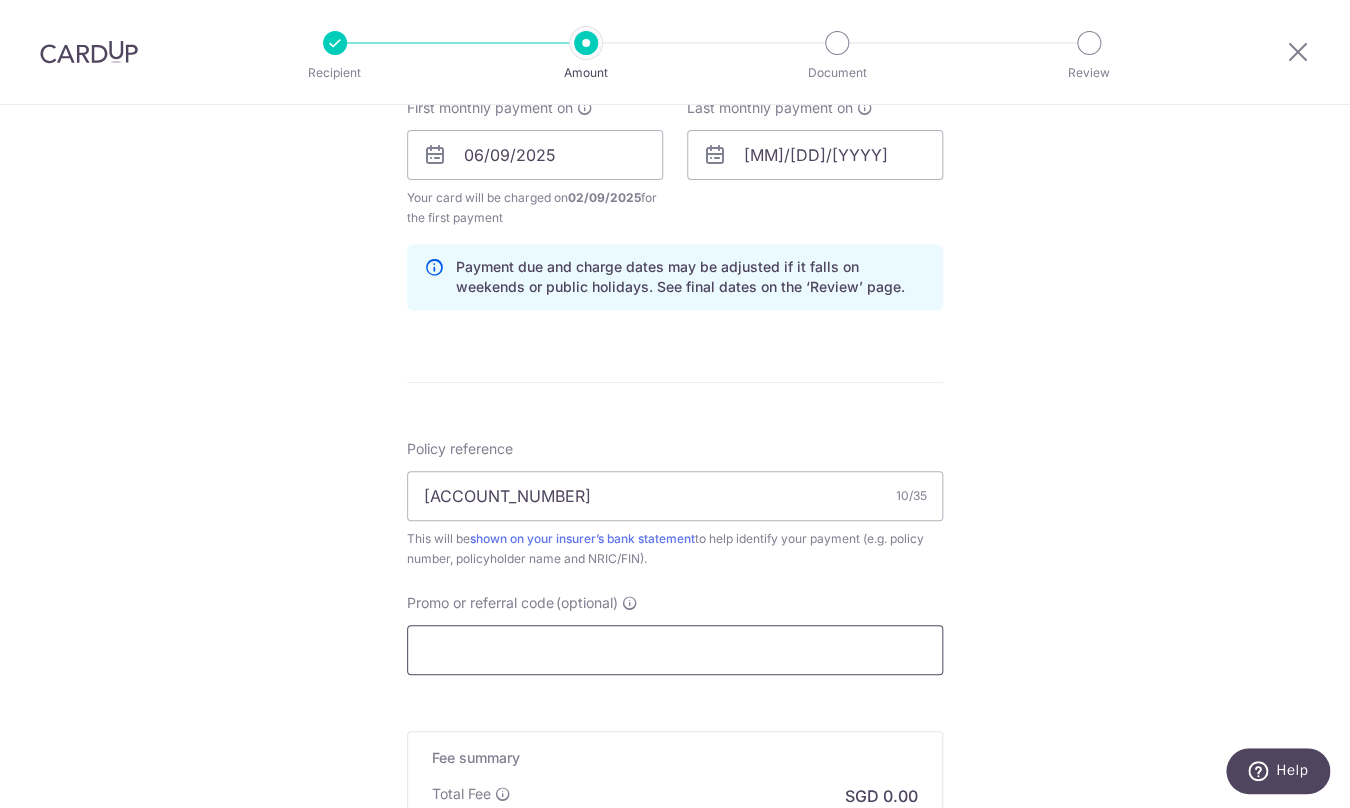 drag, startPoint x: 540, startPoint y: 664, endPoint x: 551, endPoint y: 641, distance: 25.495098 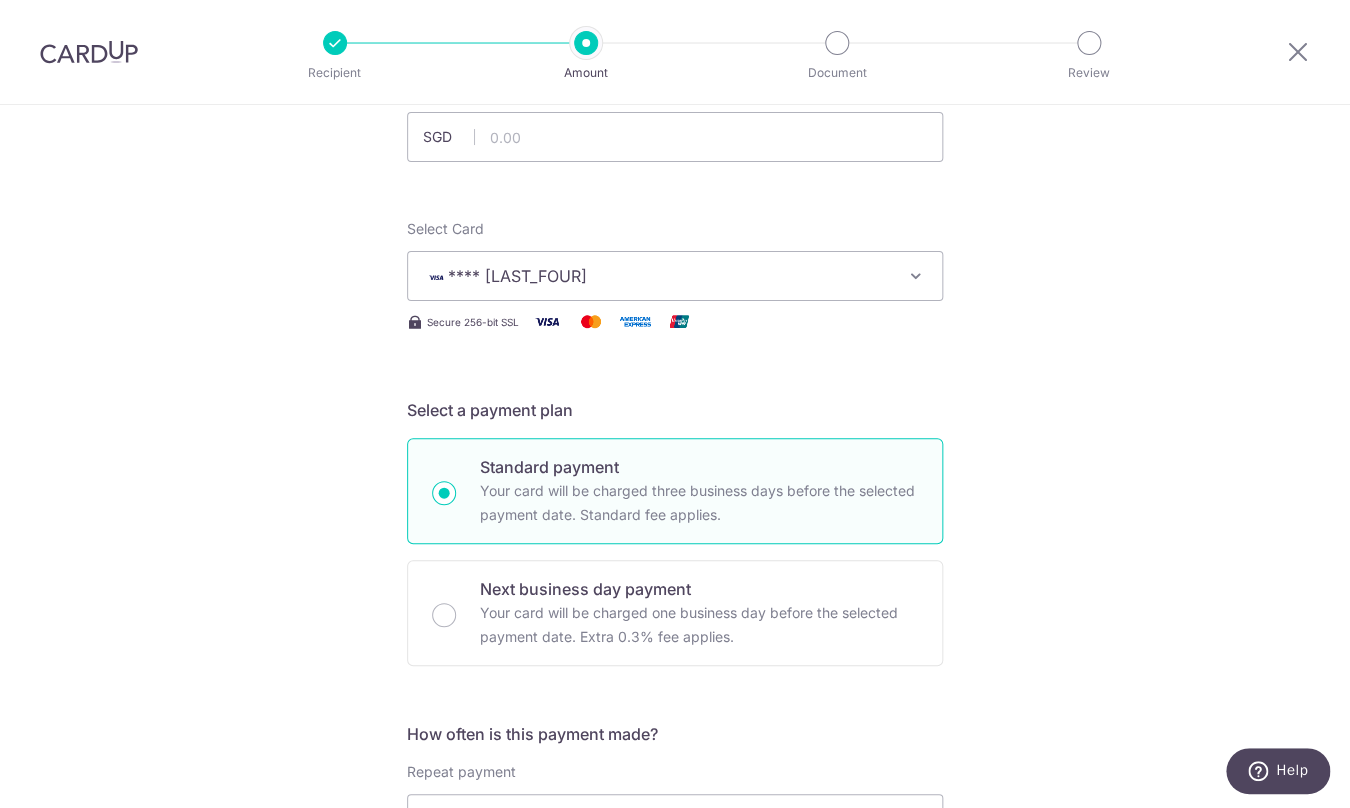scroll, scrollTop: 0, scrollLeft: 0, axis: both 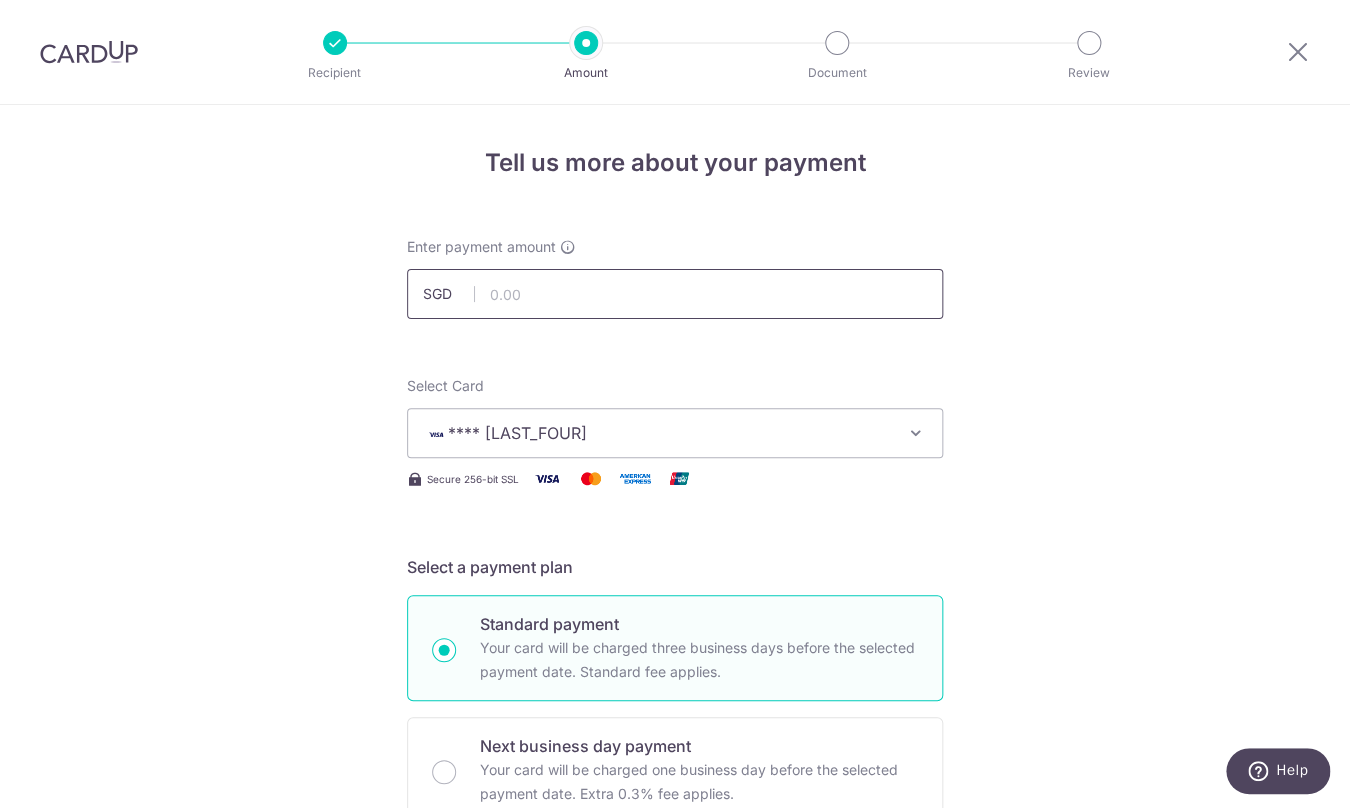 type on "3NEWR5" 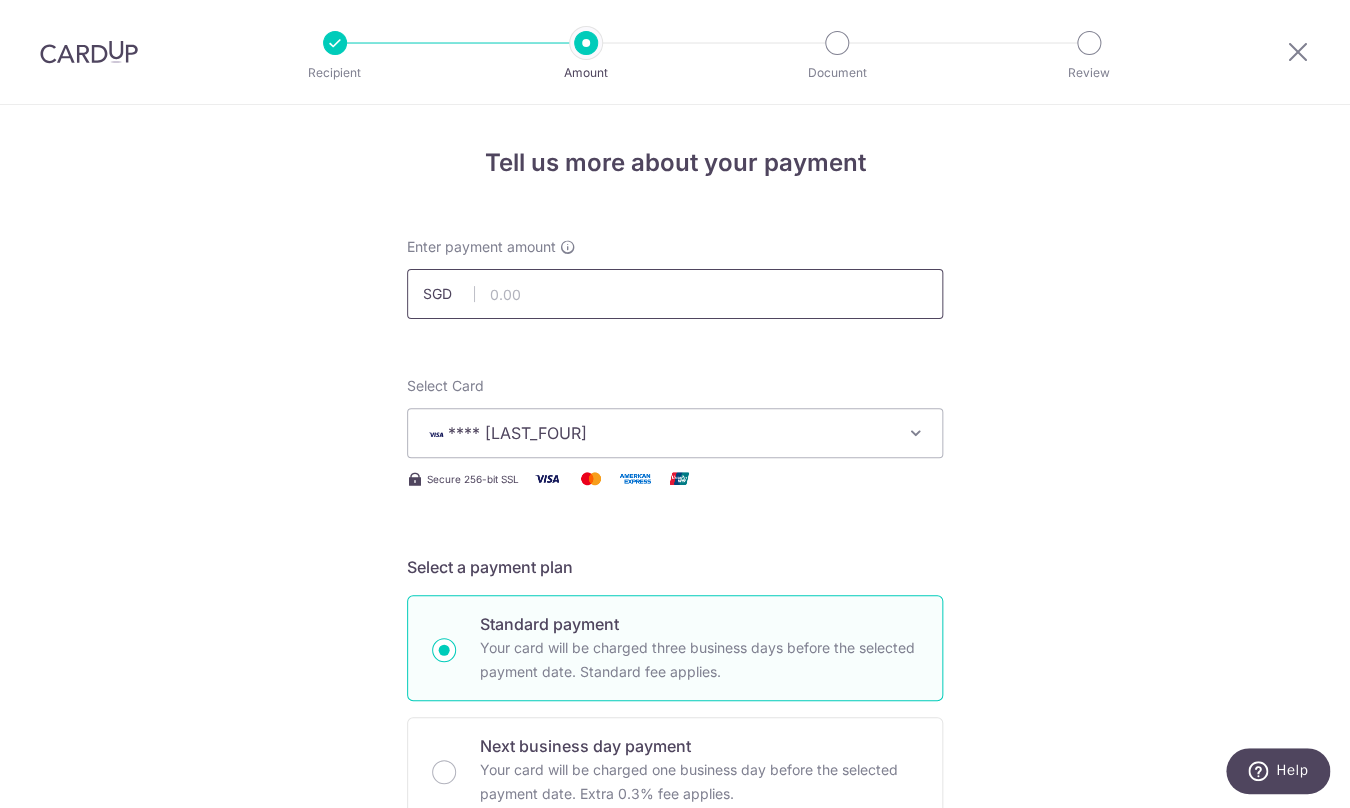 paste on "229.80" 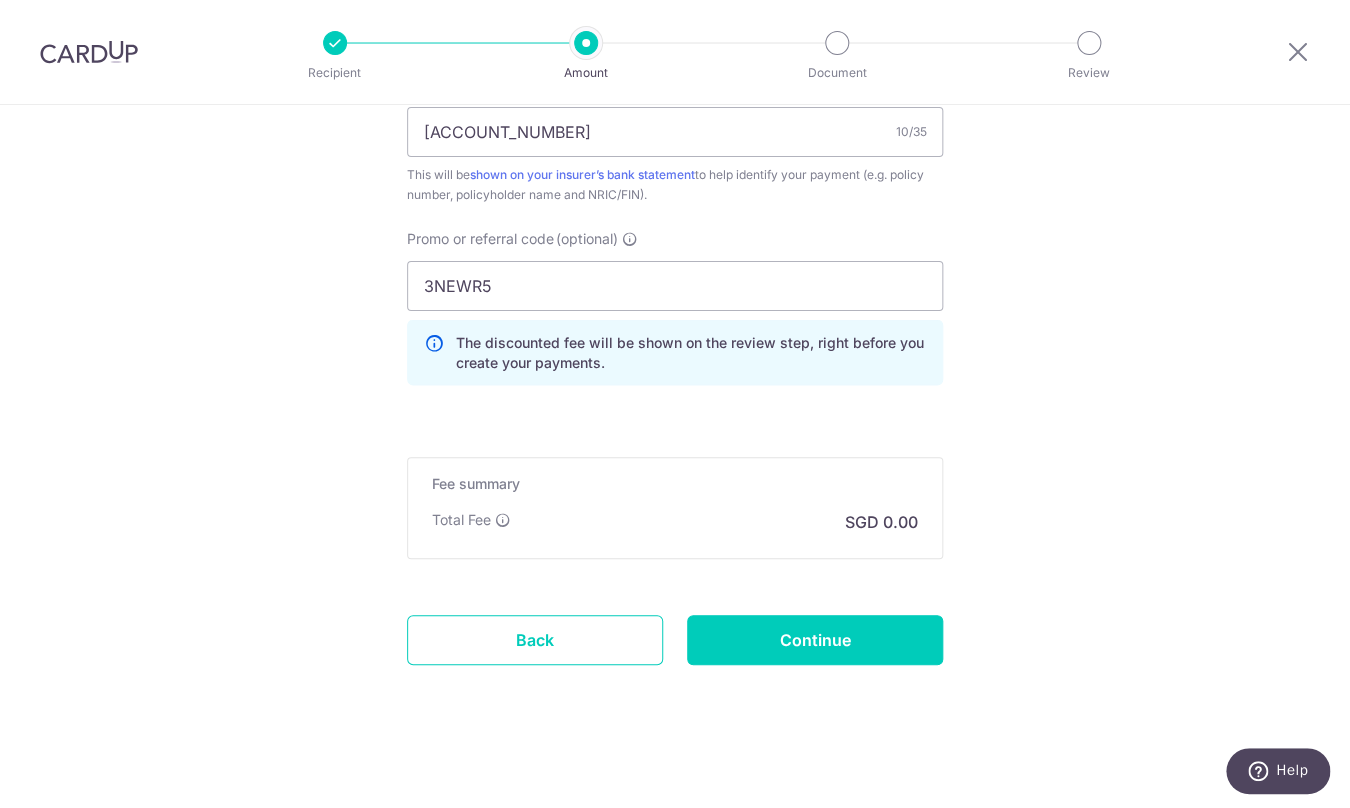 scroll, scrollTop: 1298, scrollLeft: 0, axis: vertical 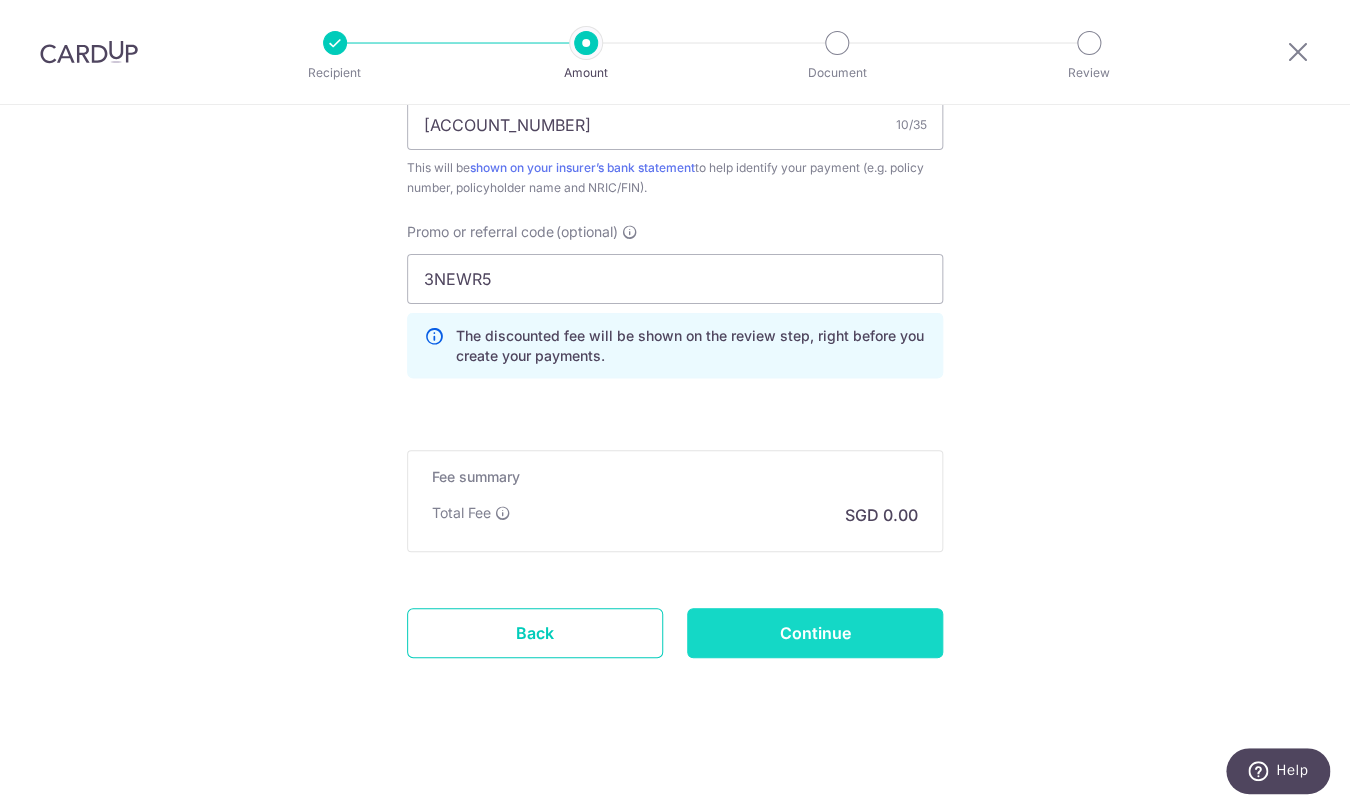 type on "229.80" 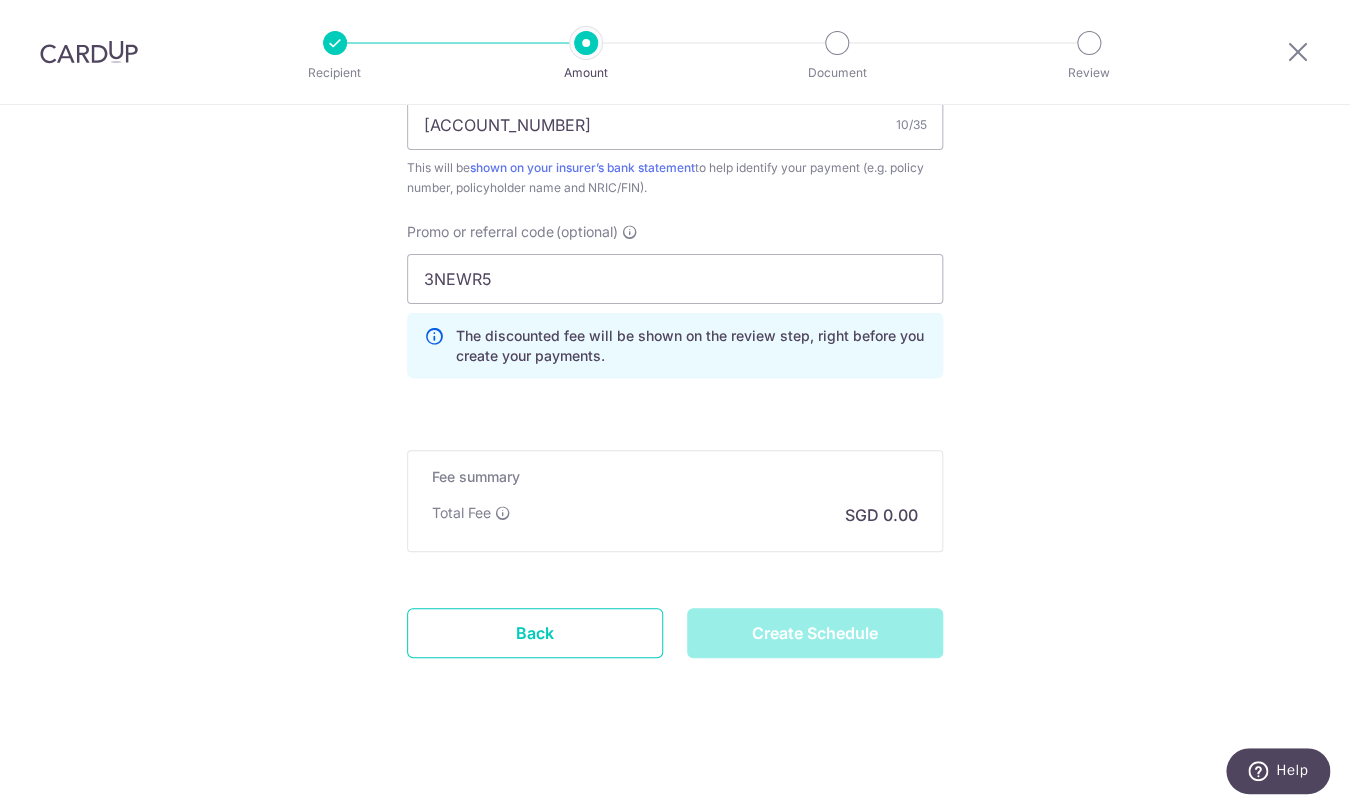 type on "Create Schedule" 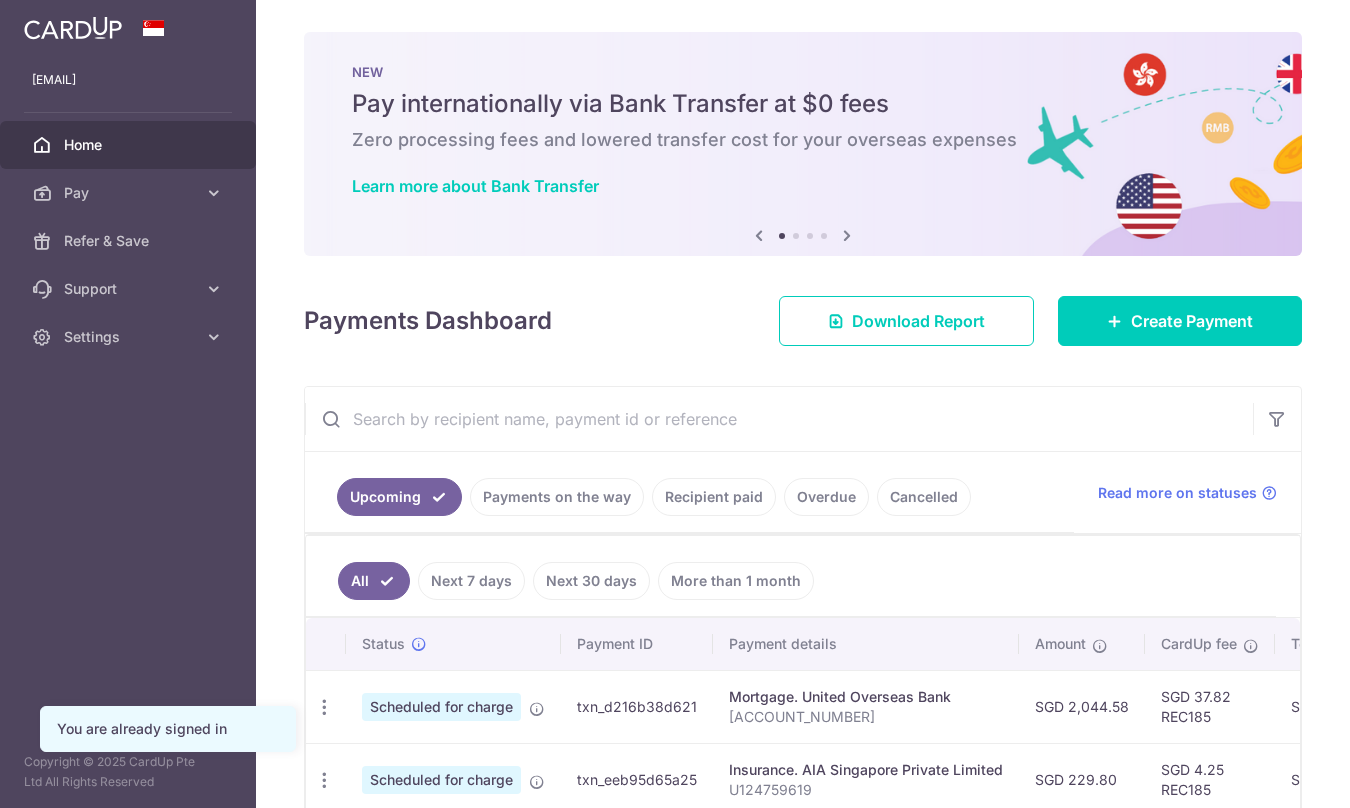 scroll, scrollTop: 0, scrollLeft: 0, axis: both 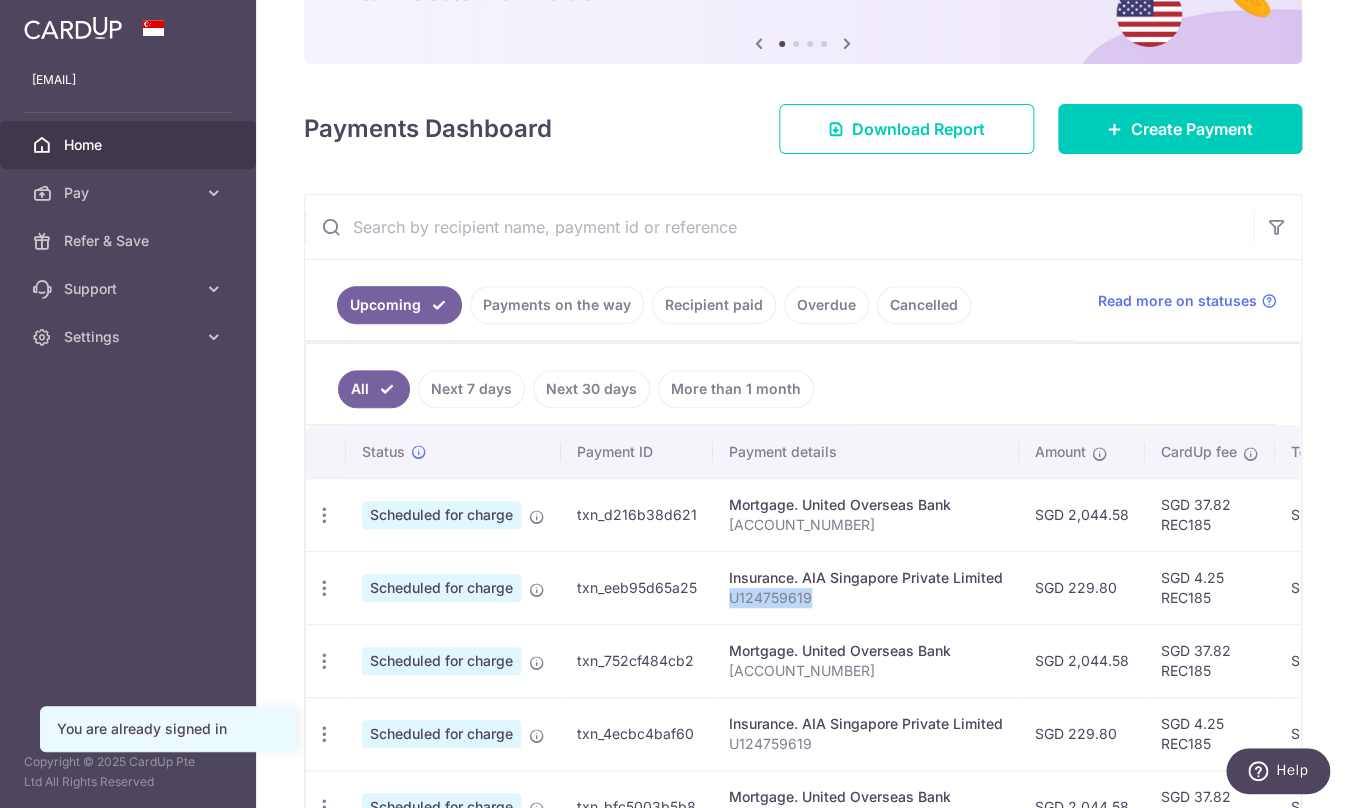 drag, startPoint x: 792, startPoint y: 594, endPoint x: 728, endPoint y: 600, distance: 64.28063 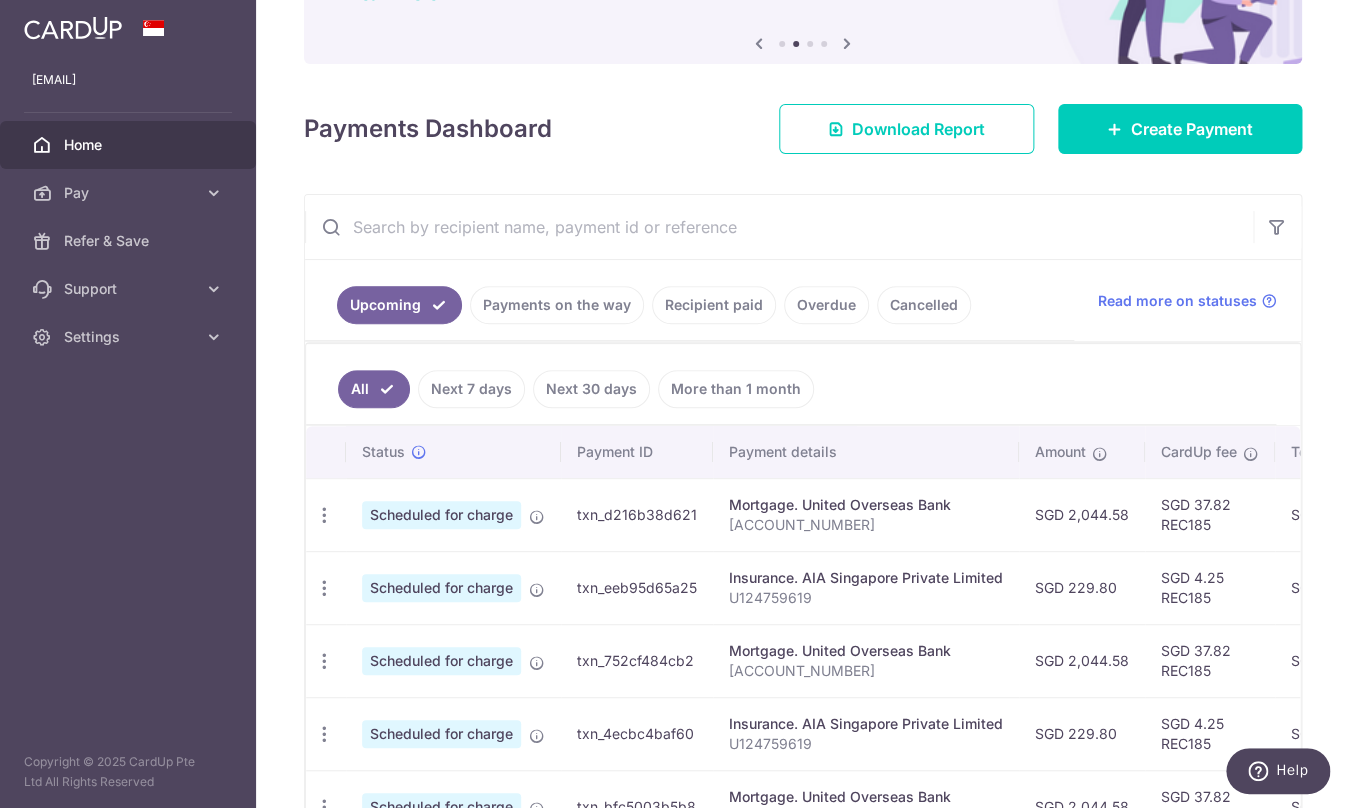 click on "Scheduled for charge" at bounding box center (441, 588) 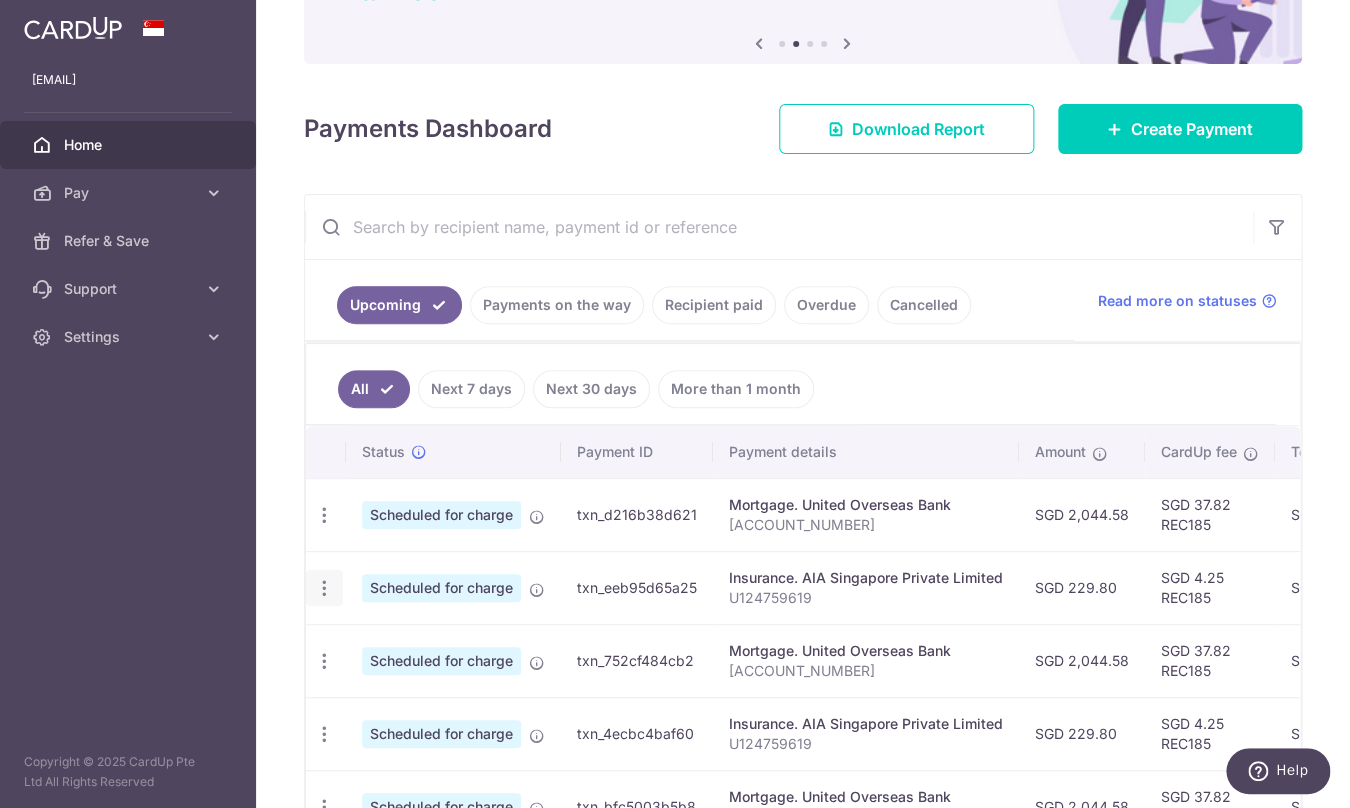 click at bounding box center [324, 515] 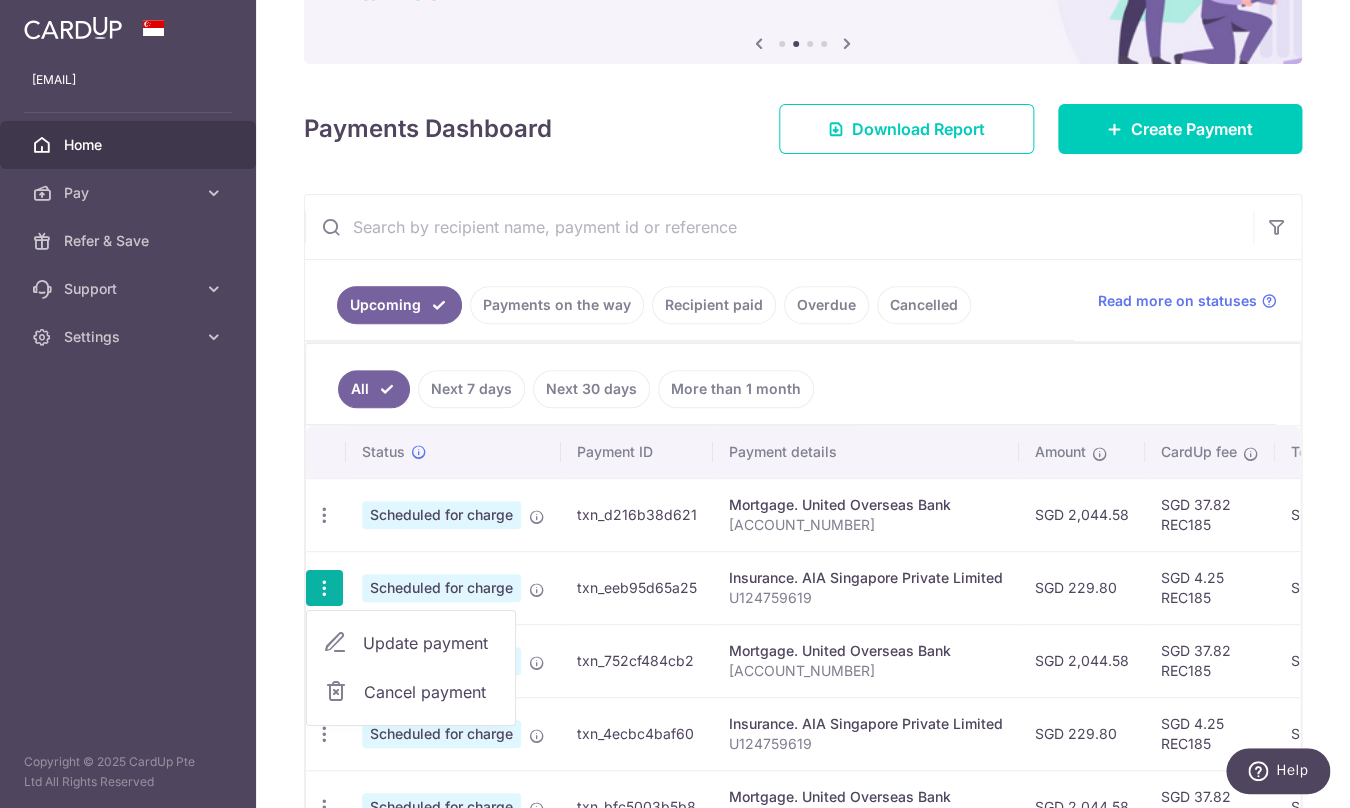 click on "U124759619" at bounding box center (866, 598) 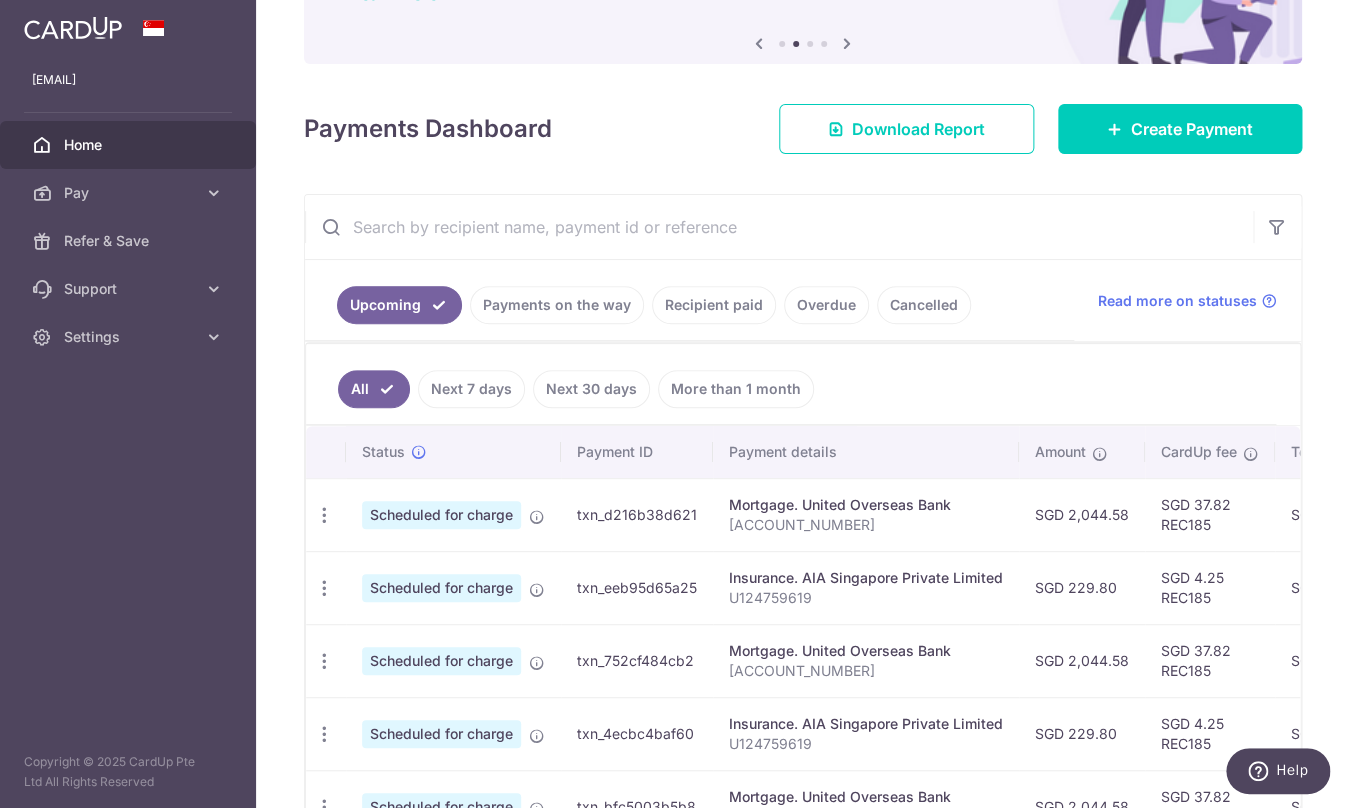 click on "Insurance. AIA Singapore Private Limited" at bounding box center (866, 578) 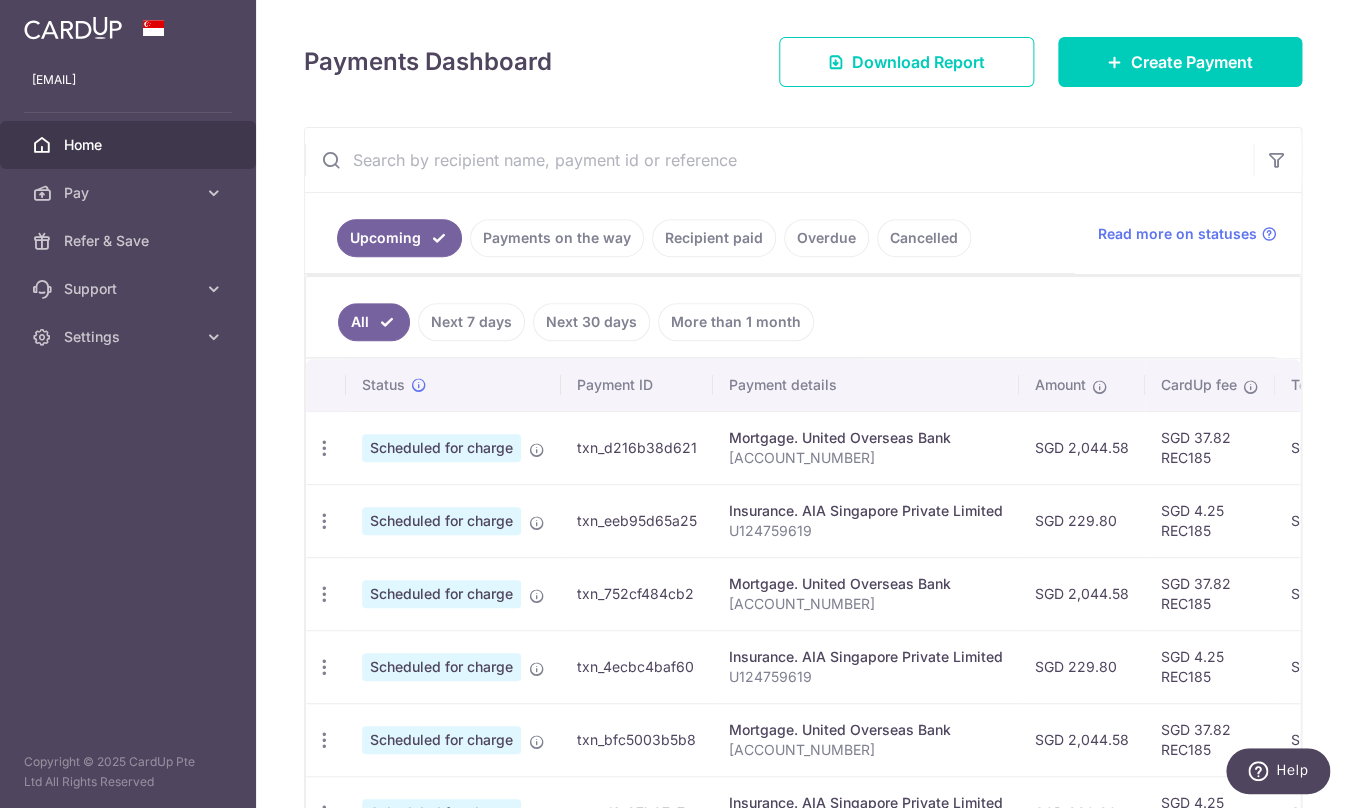 scroll, scrollTop: 262, scrollLeft: 0, axis: vertical 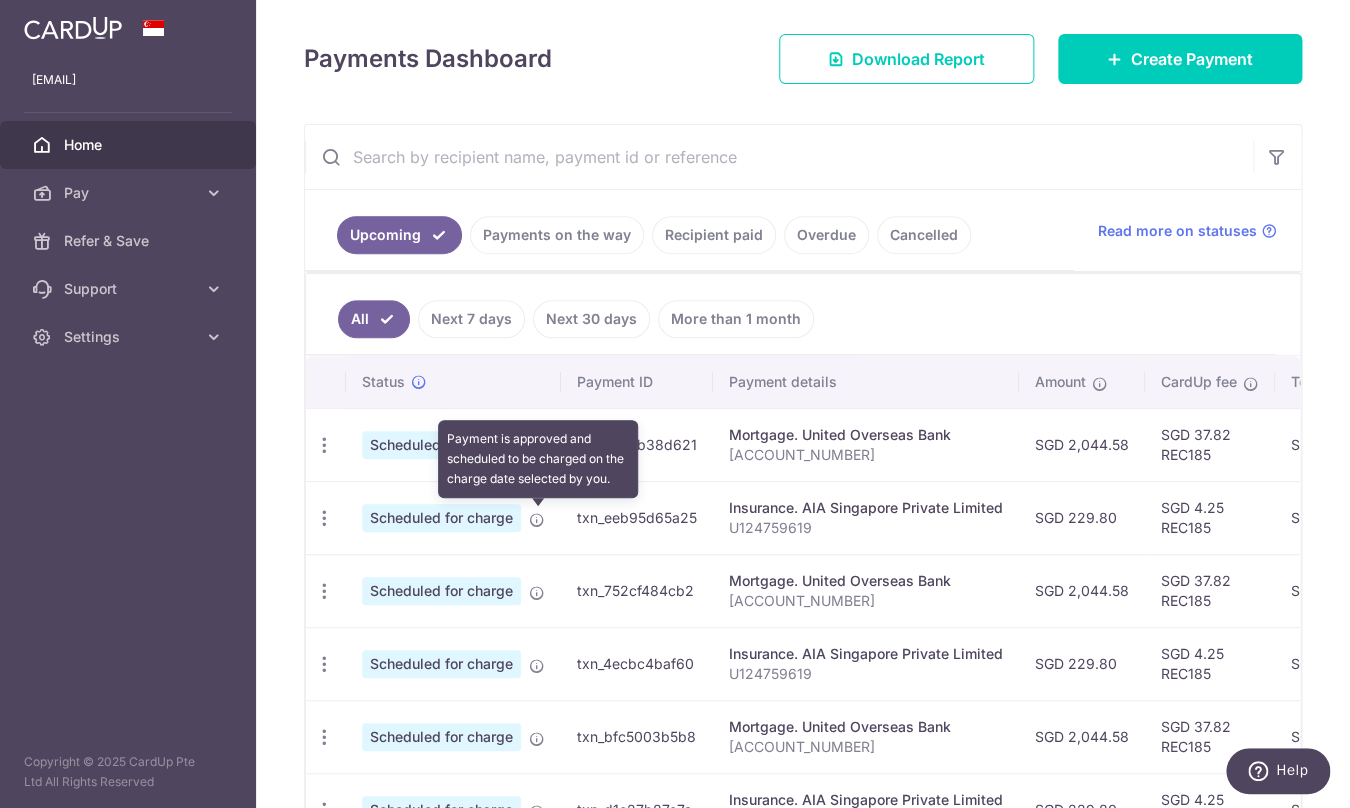 click at bounding box center [537, 520] 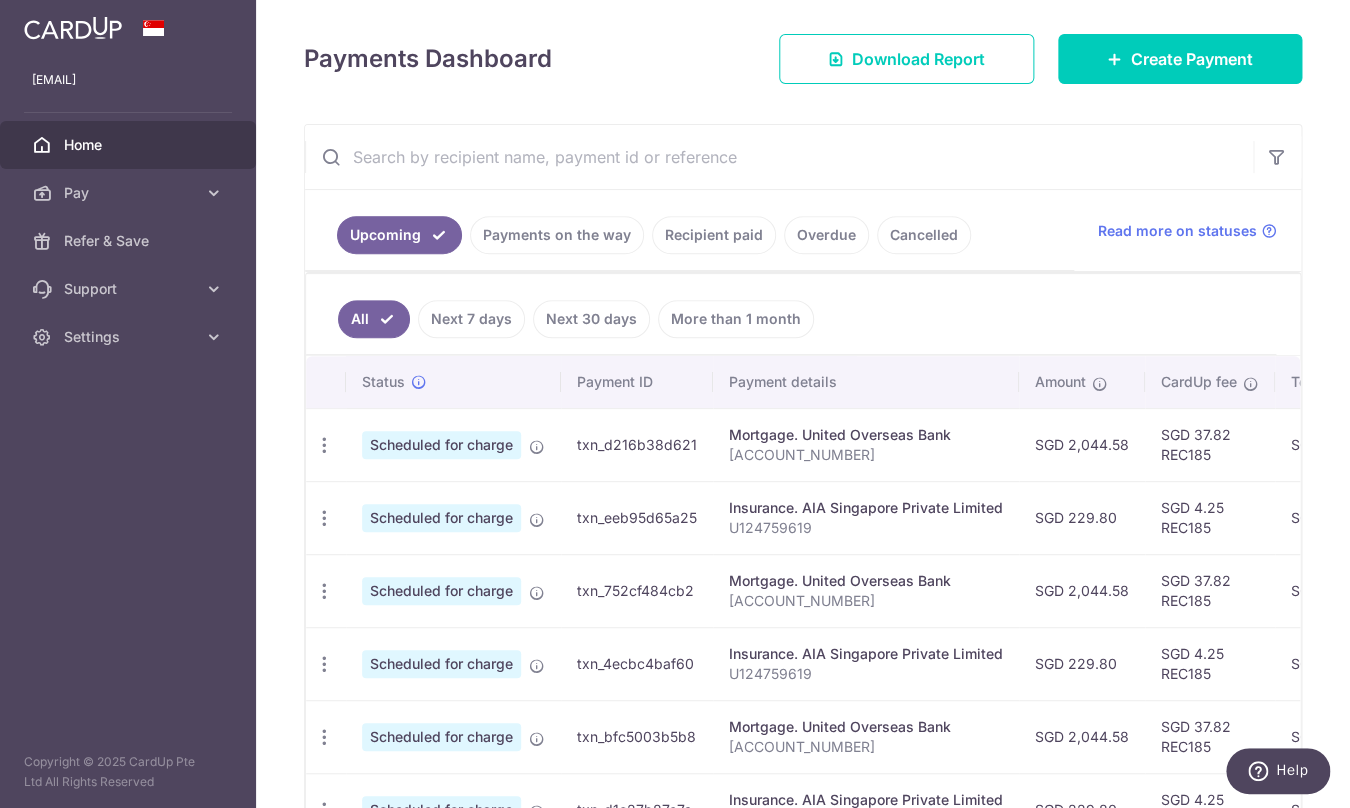click on "Scheduled for charge" at bounding box center [441, 518] 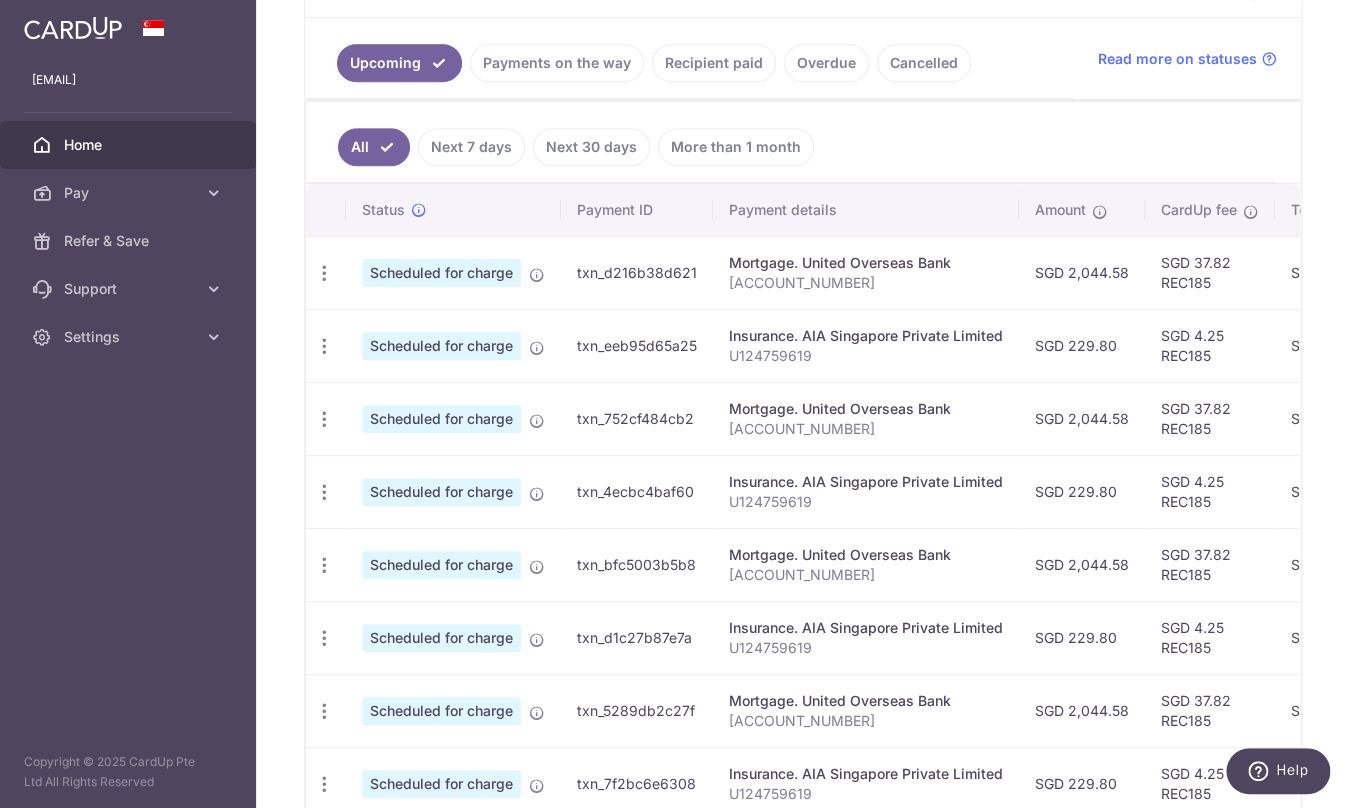 scroll, scrollTop: 385, scrollLeft: 0, axis: vertical 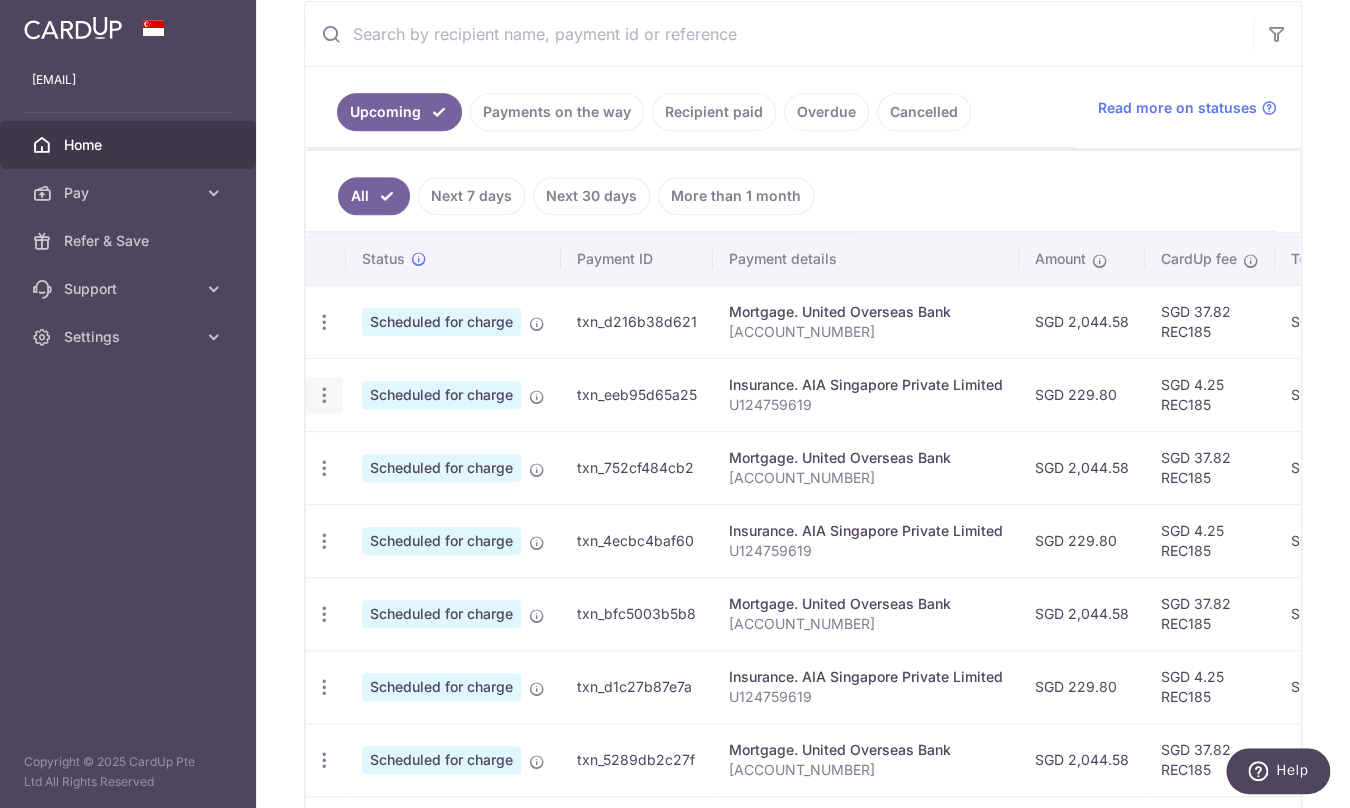 click at bounding box center (324, 322) 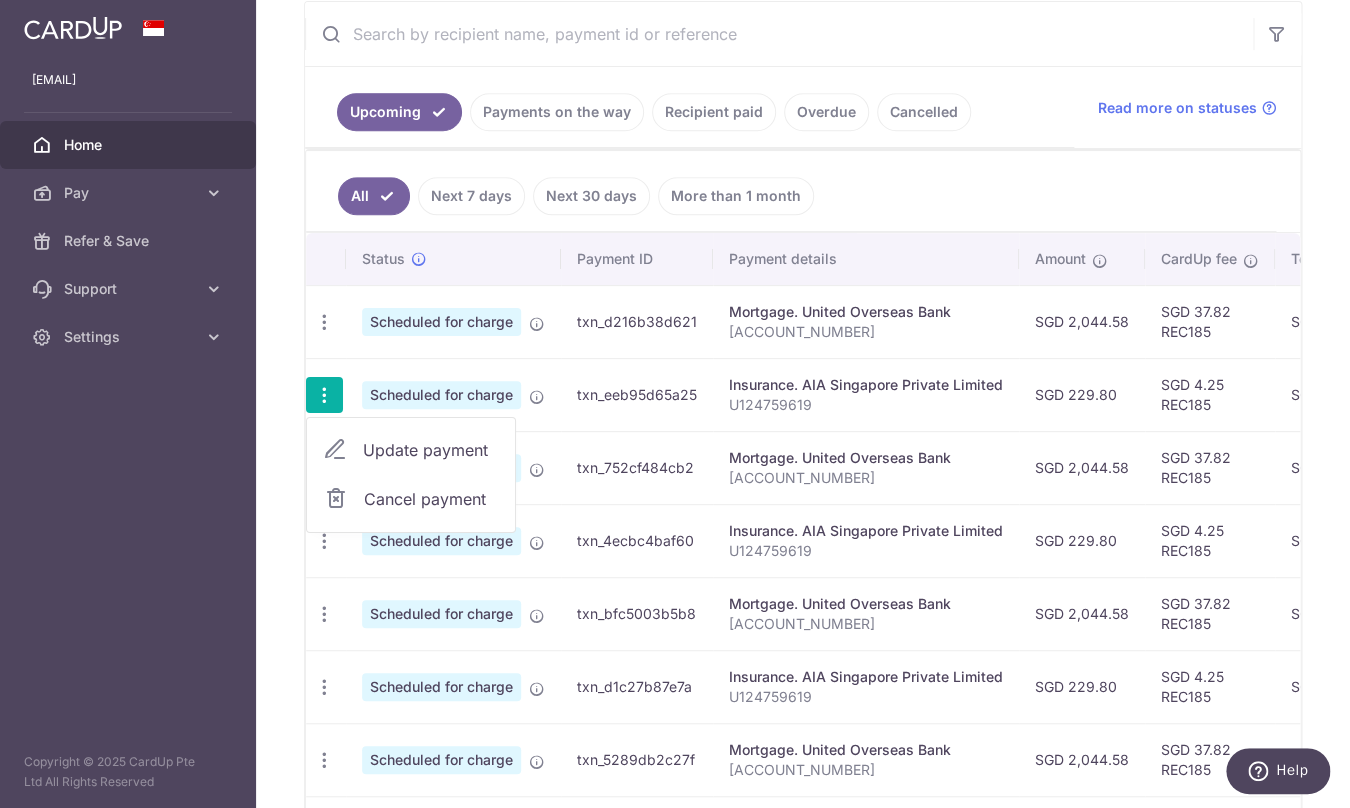 click on "Update payment" at bounding box center (431, 450) 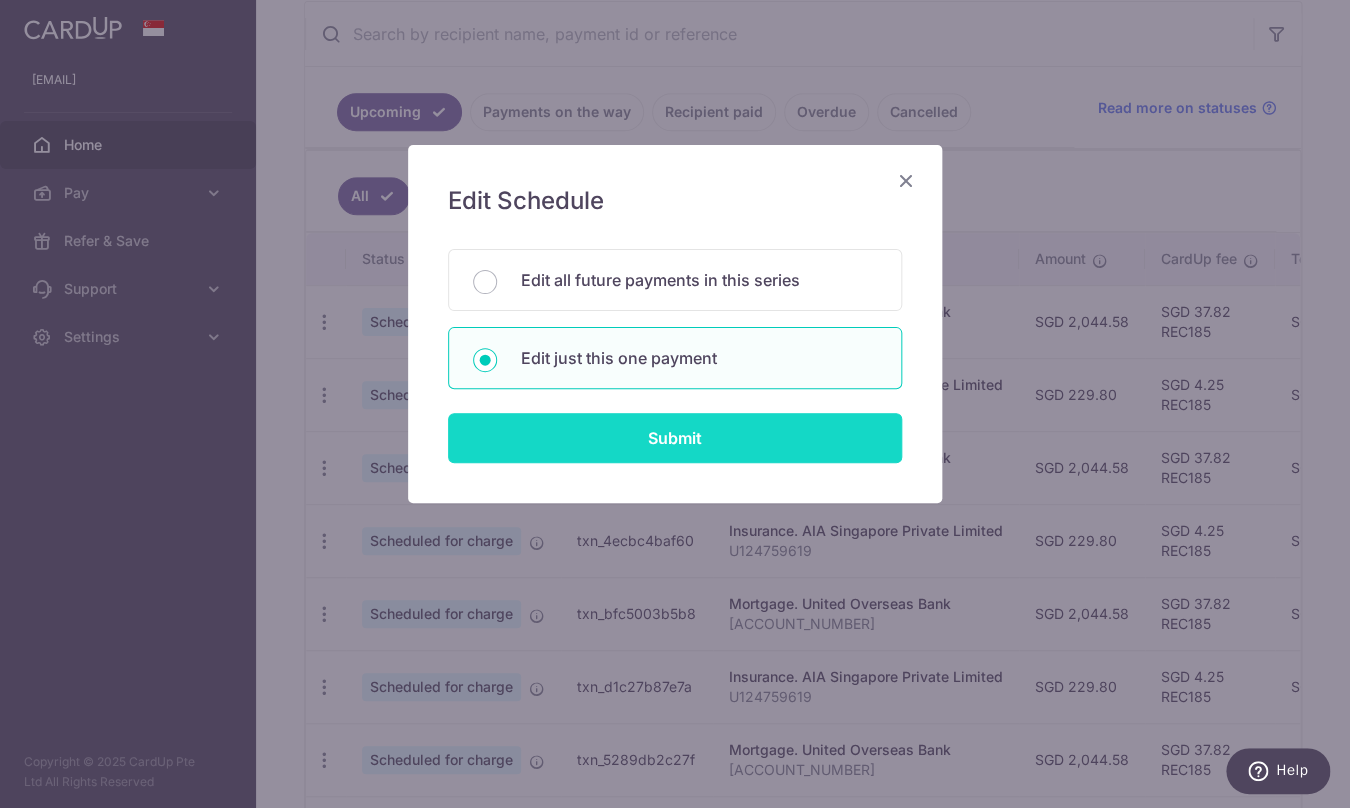 click on "Submit" at bounding box center [675, 438] 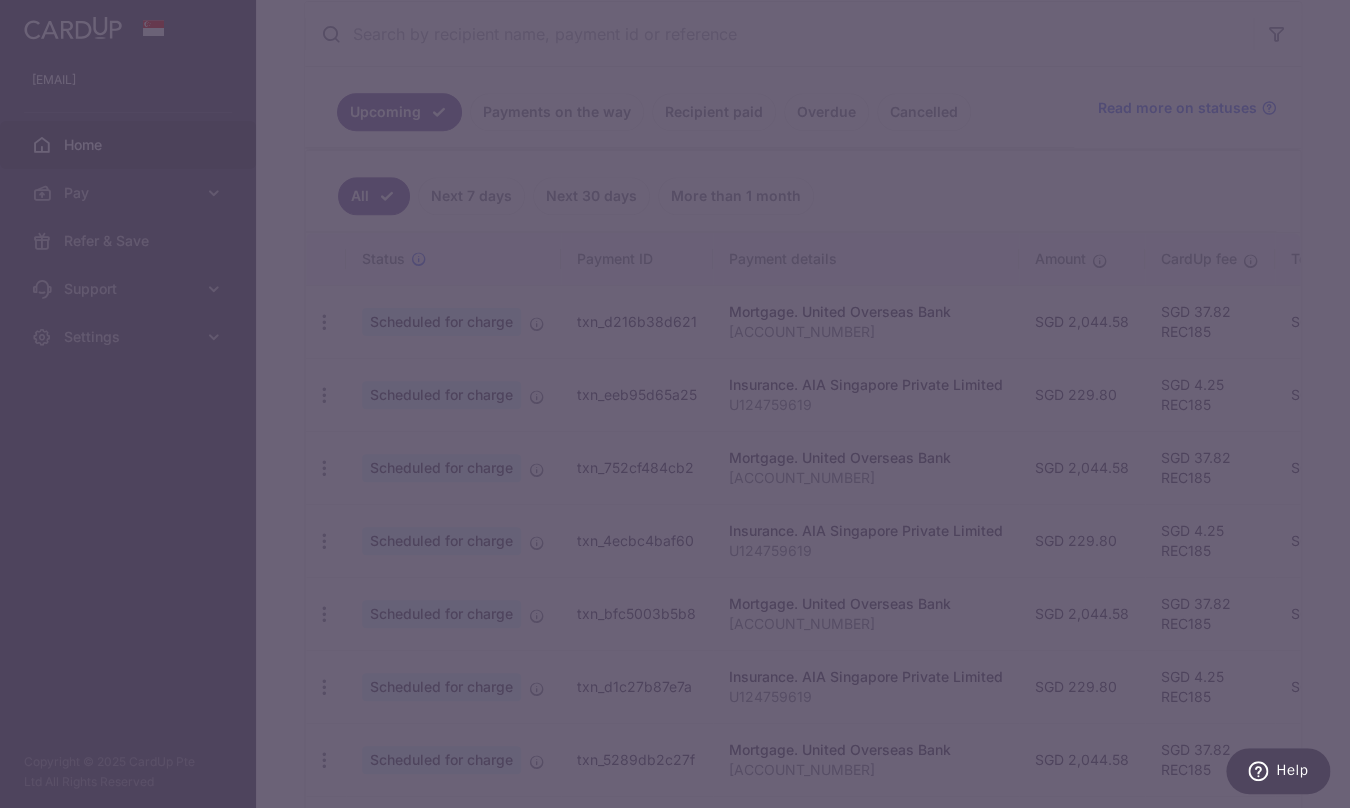 type on "REC185" 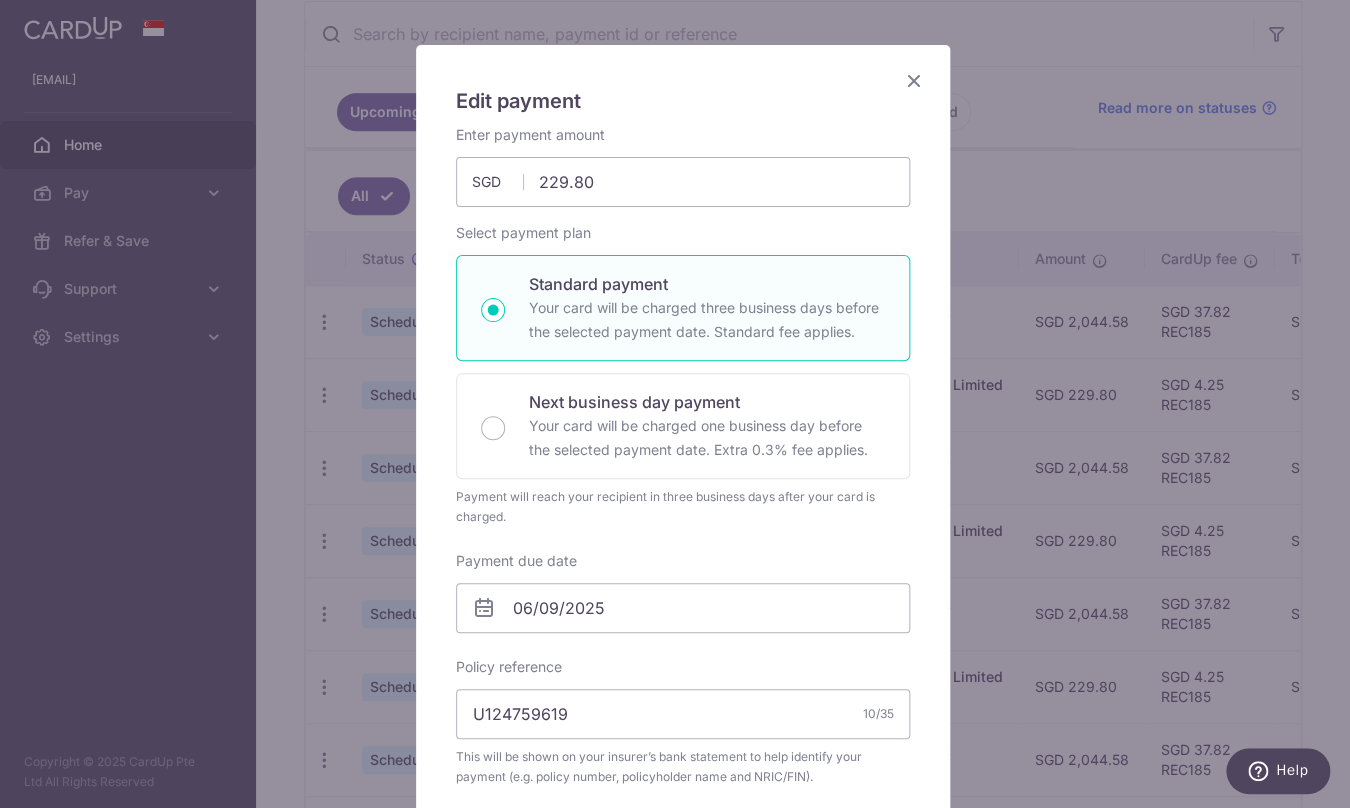 scroll, scrollTop: 192, scrollLeft: 0, axis: vertical 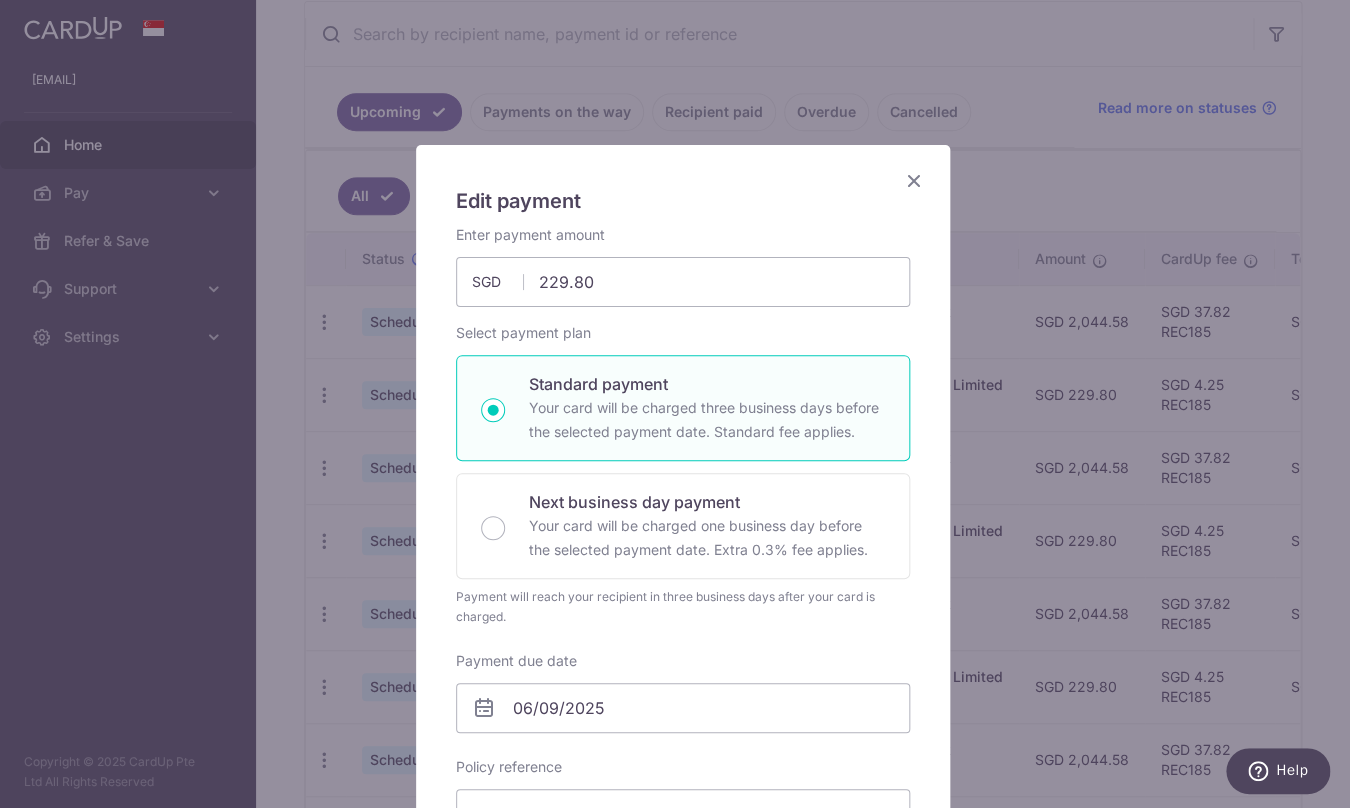 click at bounding box center [914, 180] 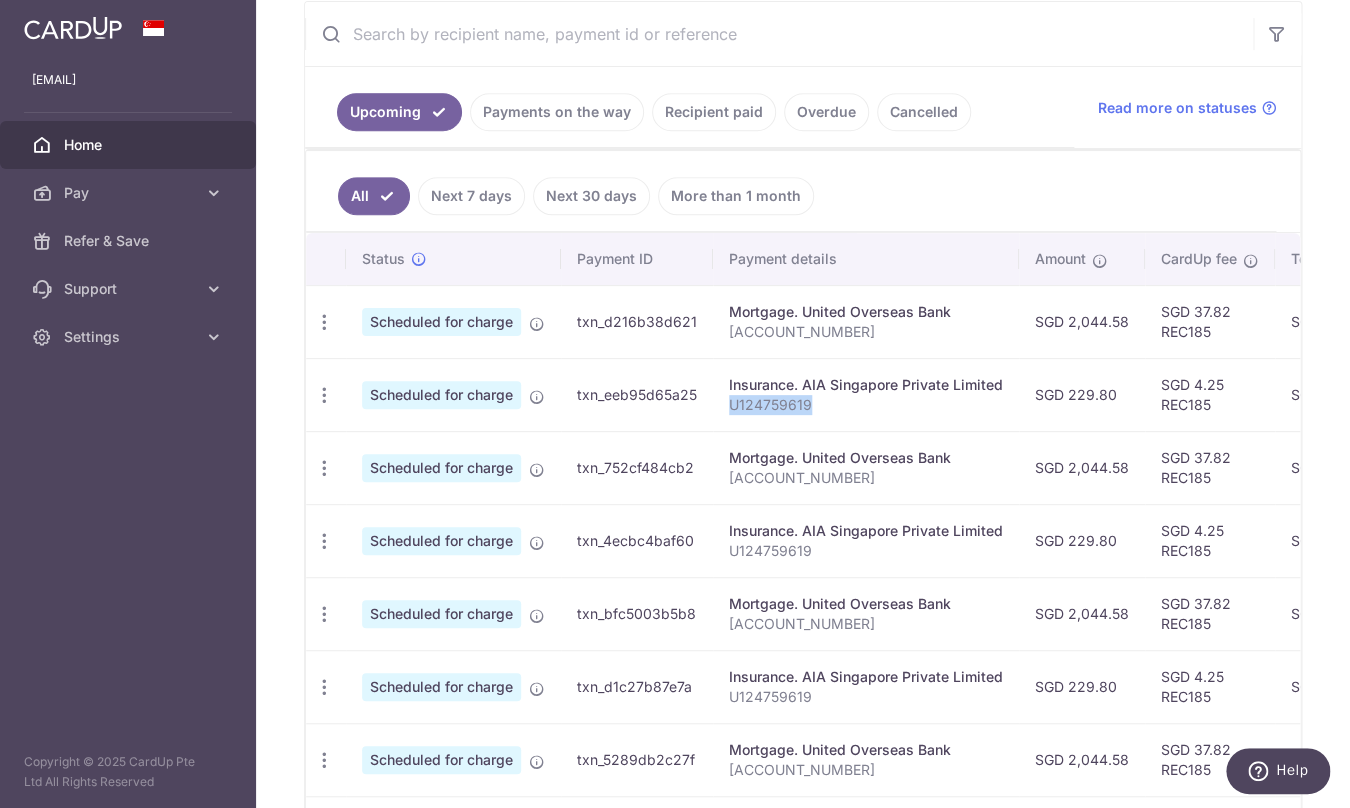 drag, startPoint x: 794, startPoint y: 406, endPoint x: 721, endPoint y: 405, distance: 73.00685 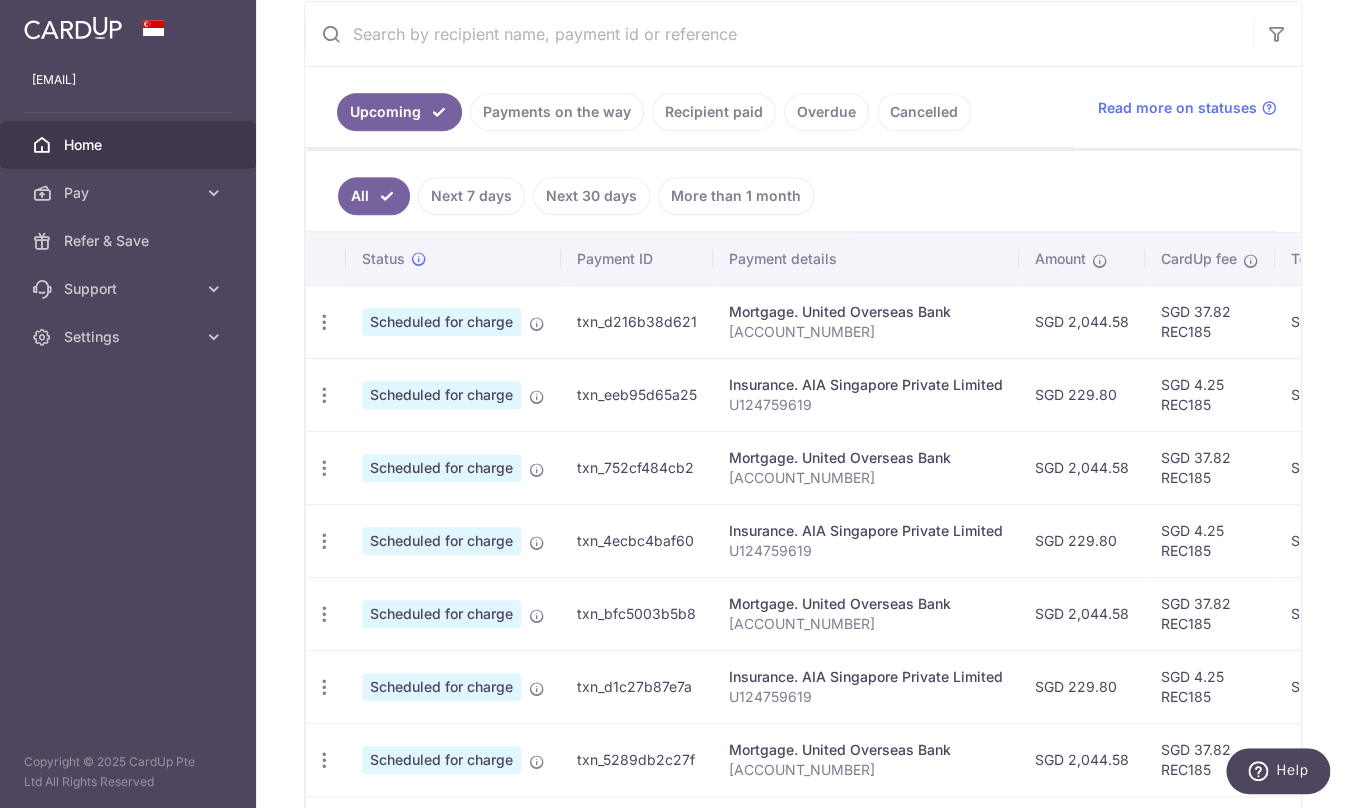click on "SGD 229.80" at bounding box center (1082, 394) 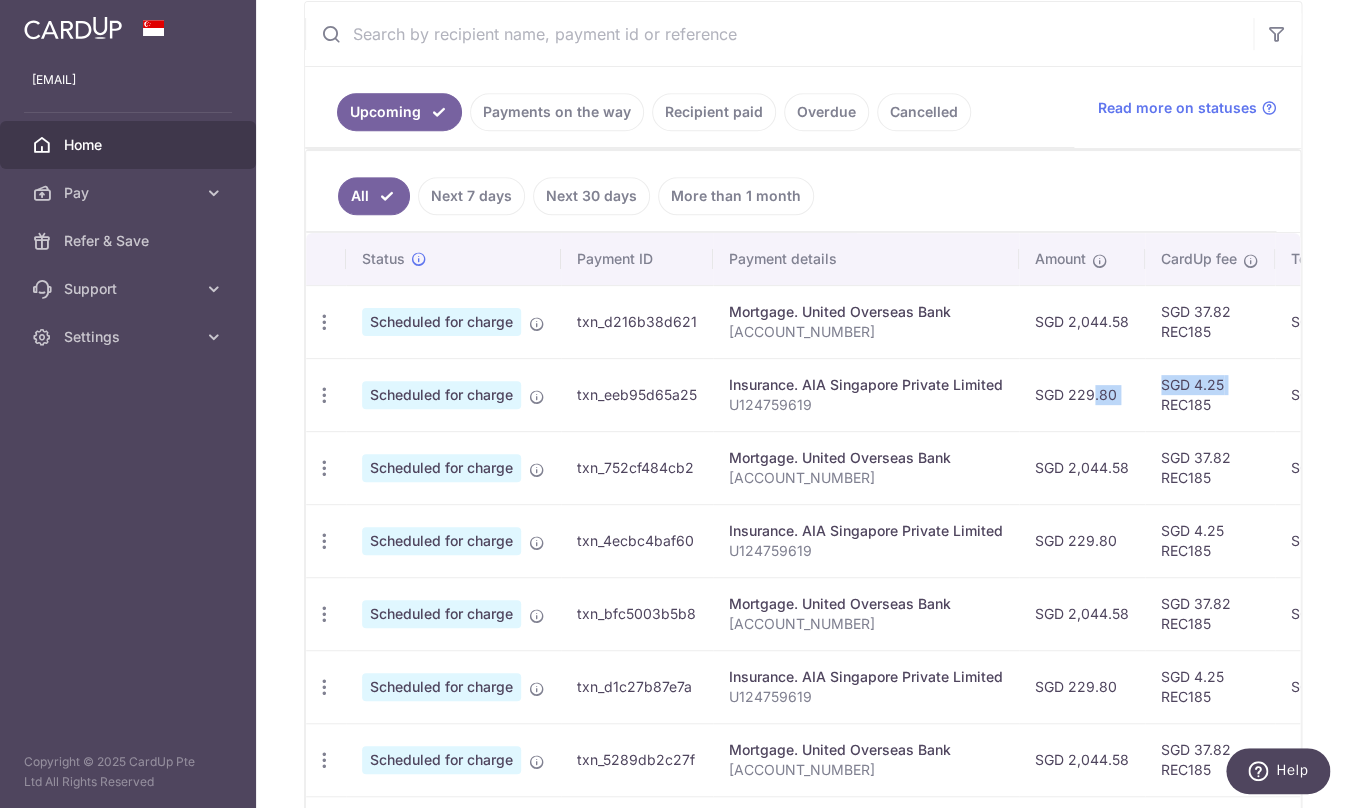 drag, startPoint x: 1069, startPoint y: 395, endPoint x: 1146, endPoint y: 397, distance: 77.02597 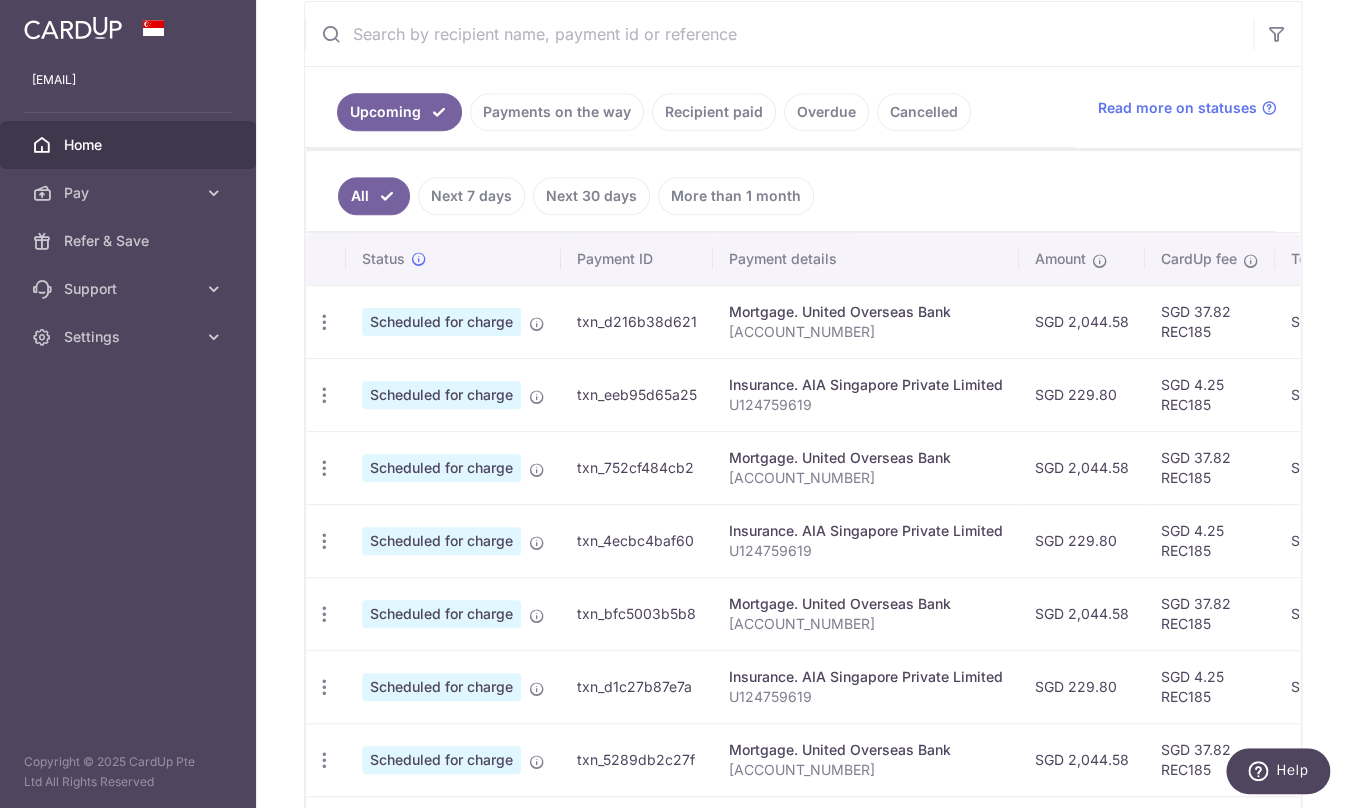 drag, startPoint x: 1068, startPoint y: 396, endPoint x: 1114, endPoint y: 398, distance: 46.043457 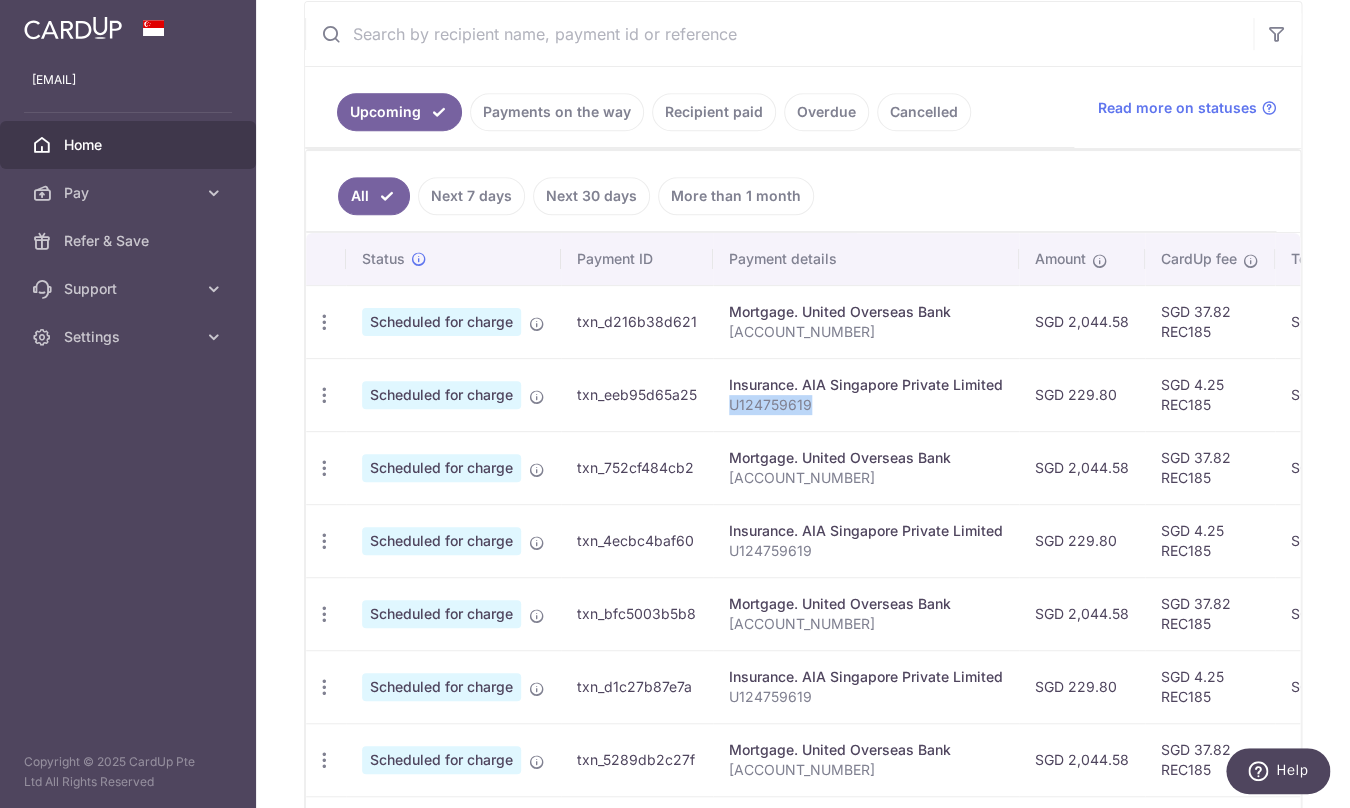 drag, startPoint x: 732, startPoint y: 402, endPoint x: 828, endPoint y: 404, distance: 96.02083 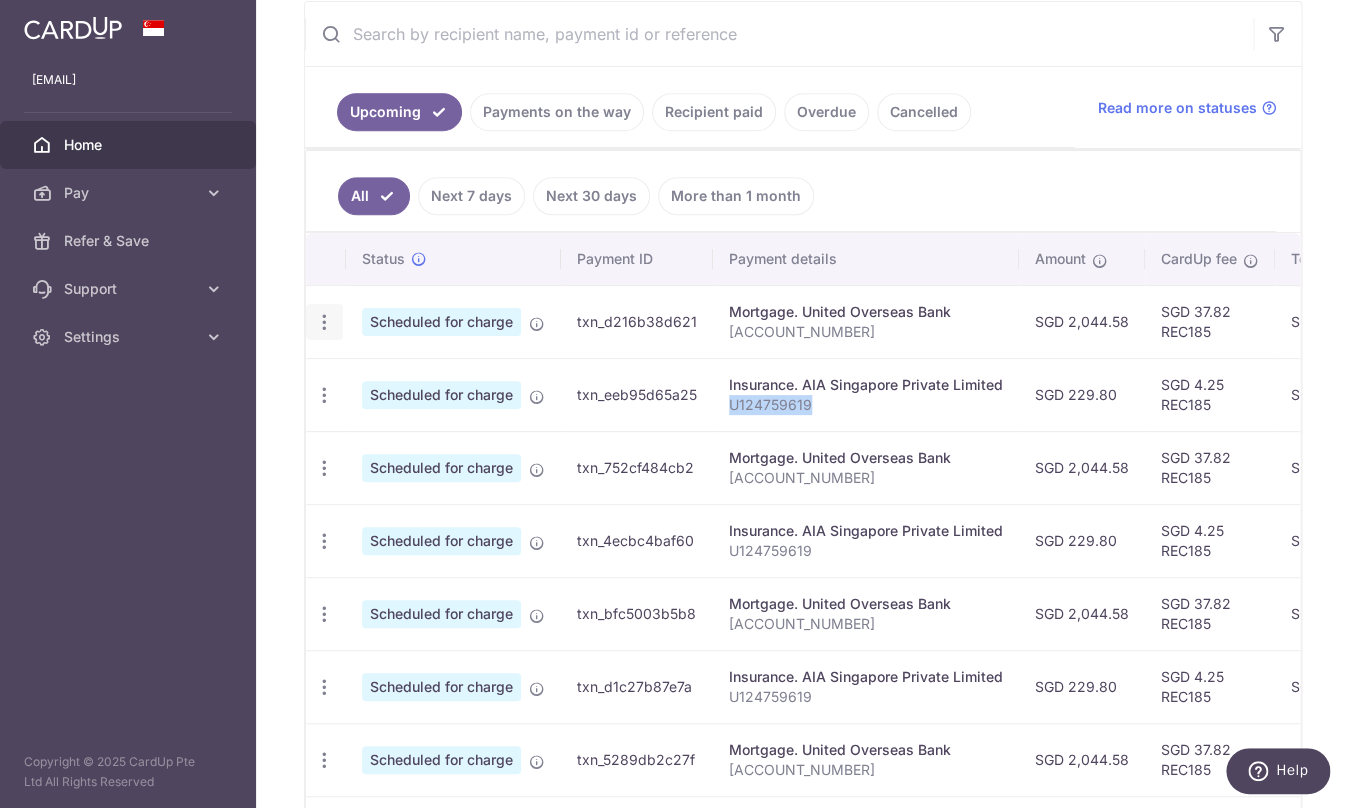 click at bounding box center (324, 322) 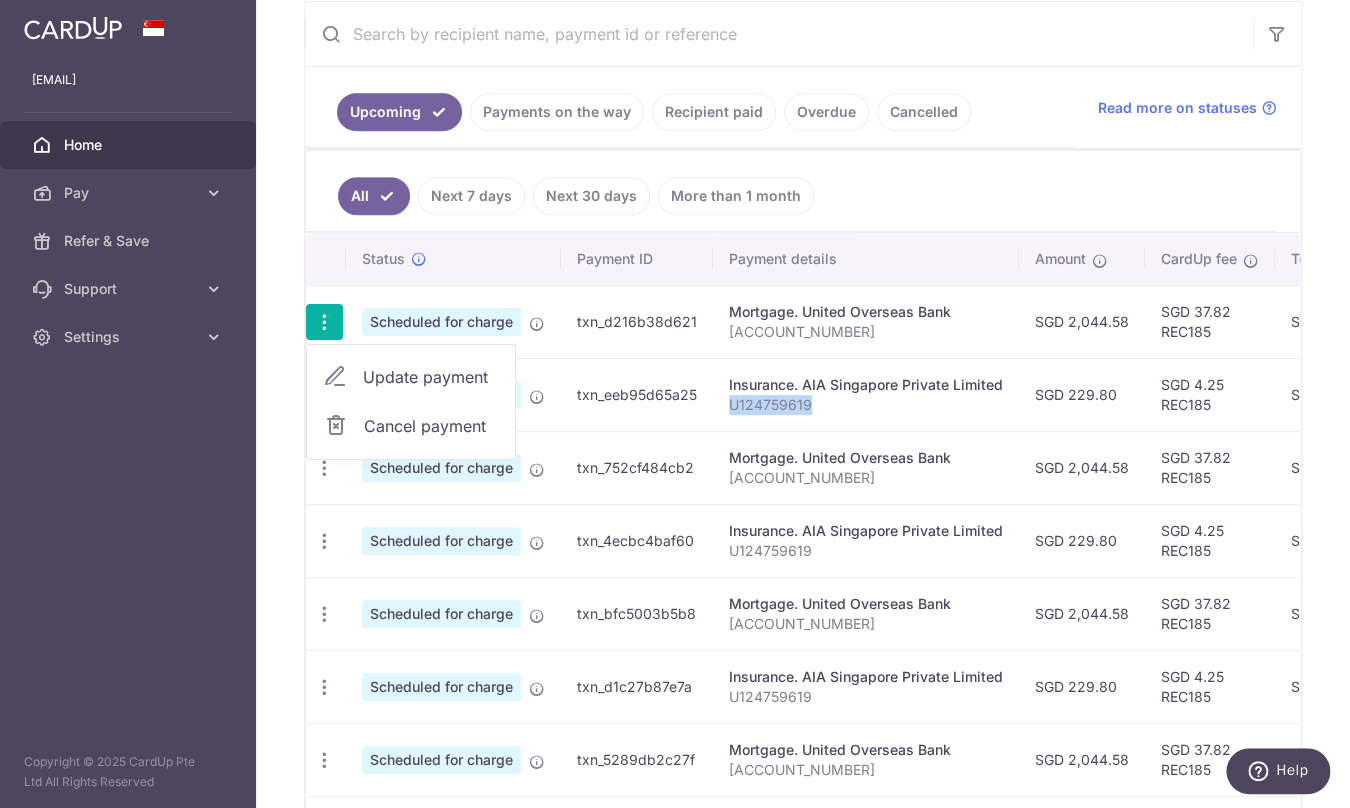 click on "Update payment" at bounding box center [431, 377] 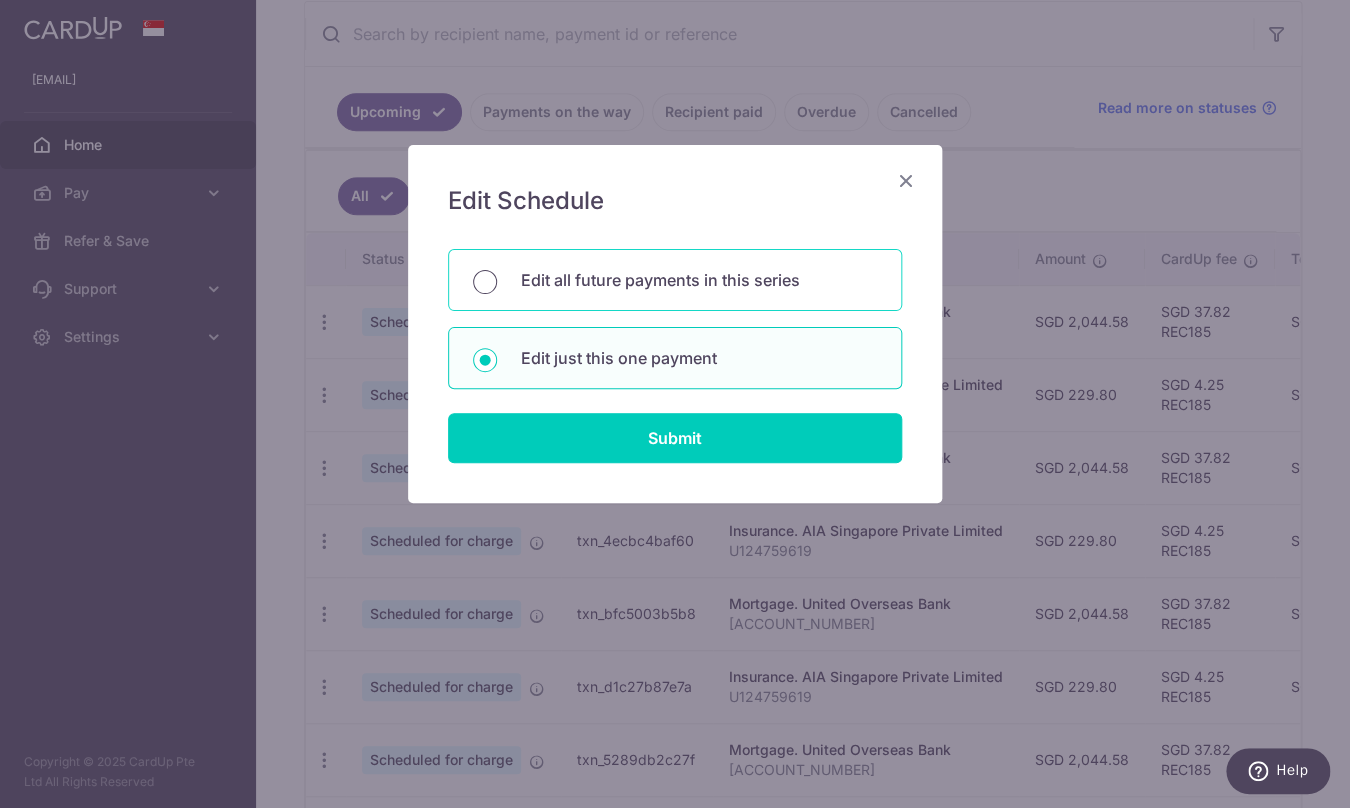 click on "Edit all future payments in this series" at bounding box center (485, 282) 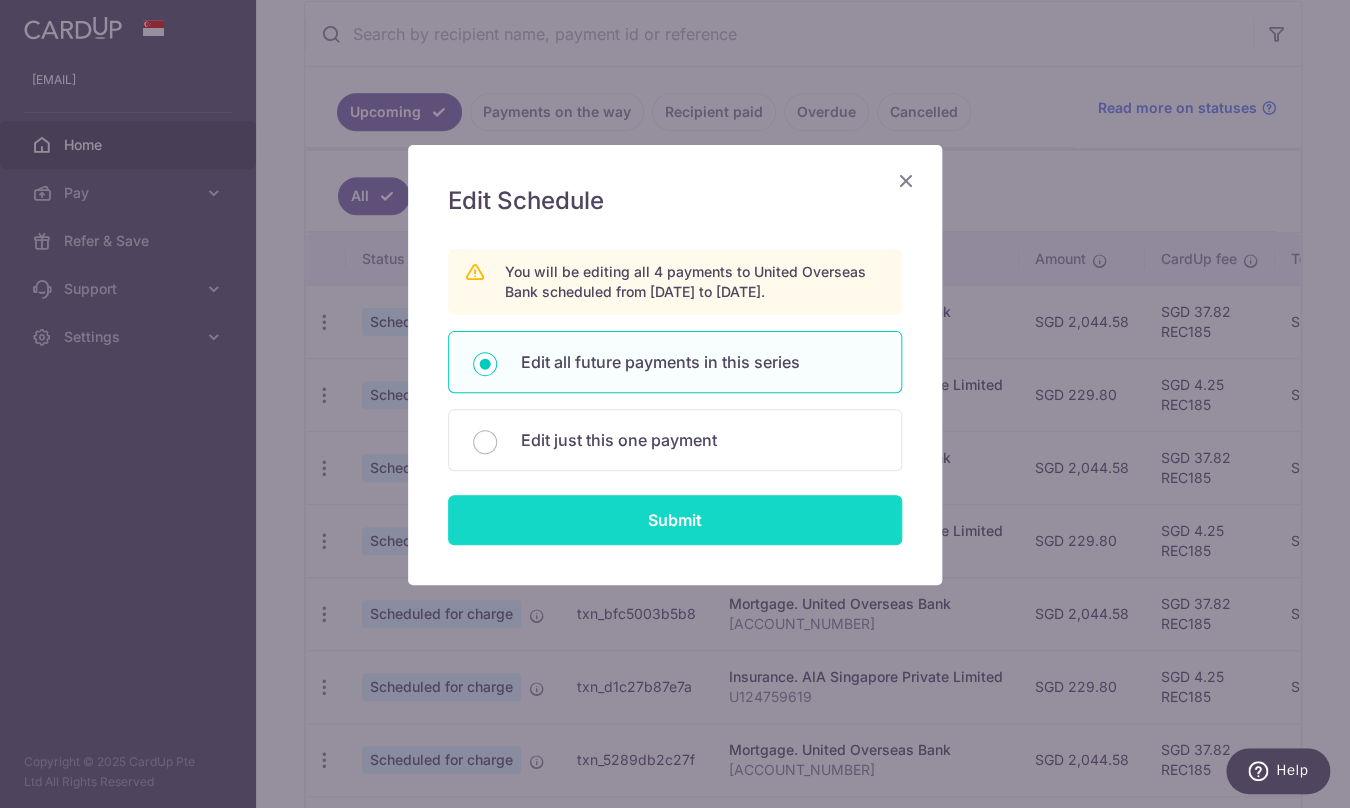 click on "Submit" at bounding box center [675, 520] 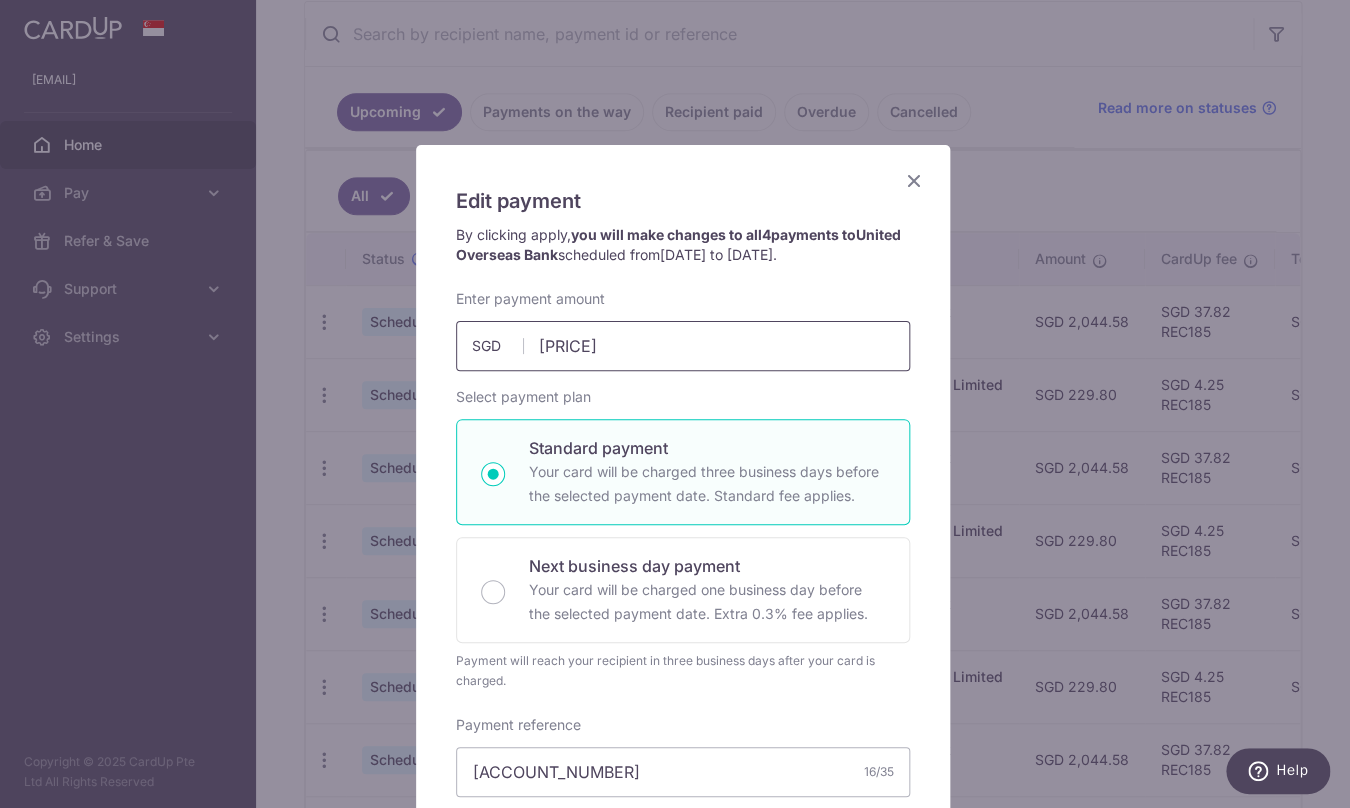 click on "2,044.58" at bounding box center (683, 346) 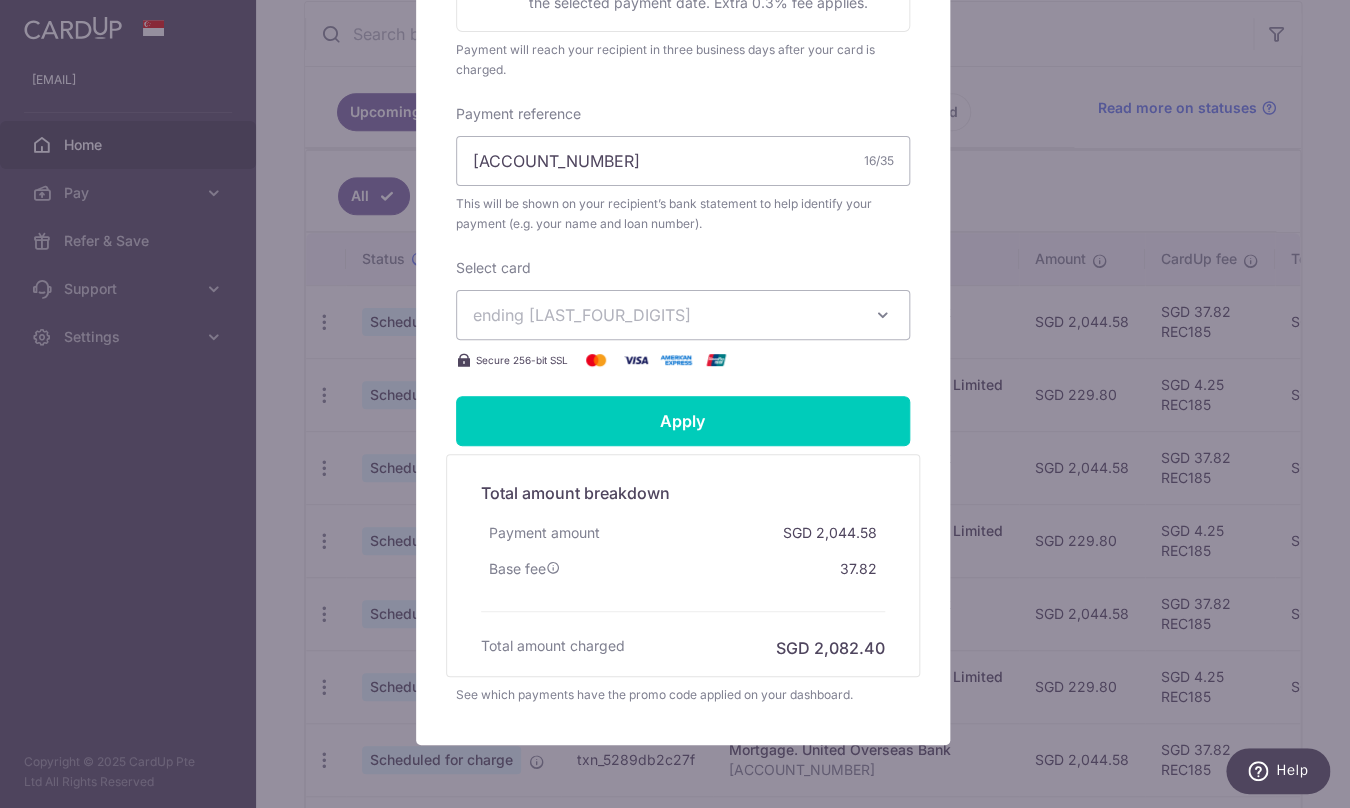 scroll, scrollTop: 693, scrollLeft: 0, axis: vertical 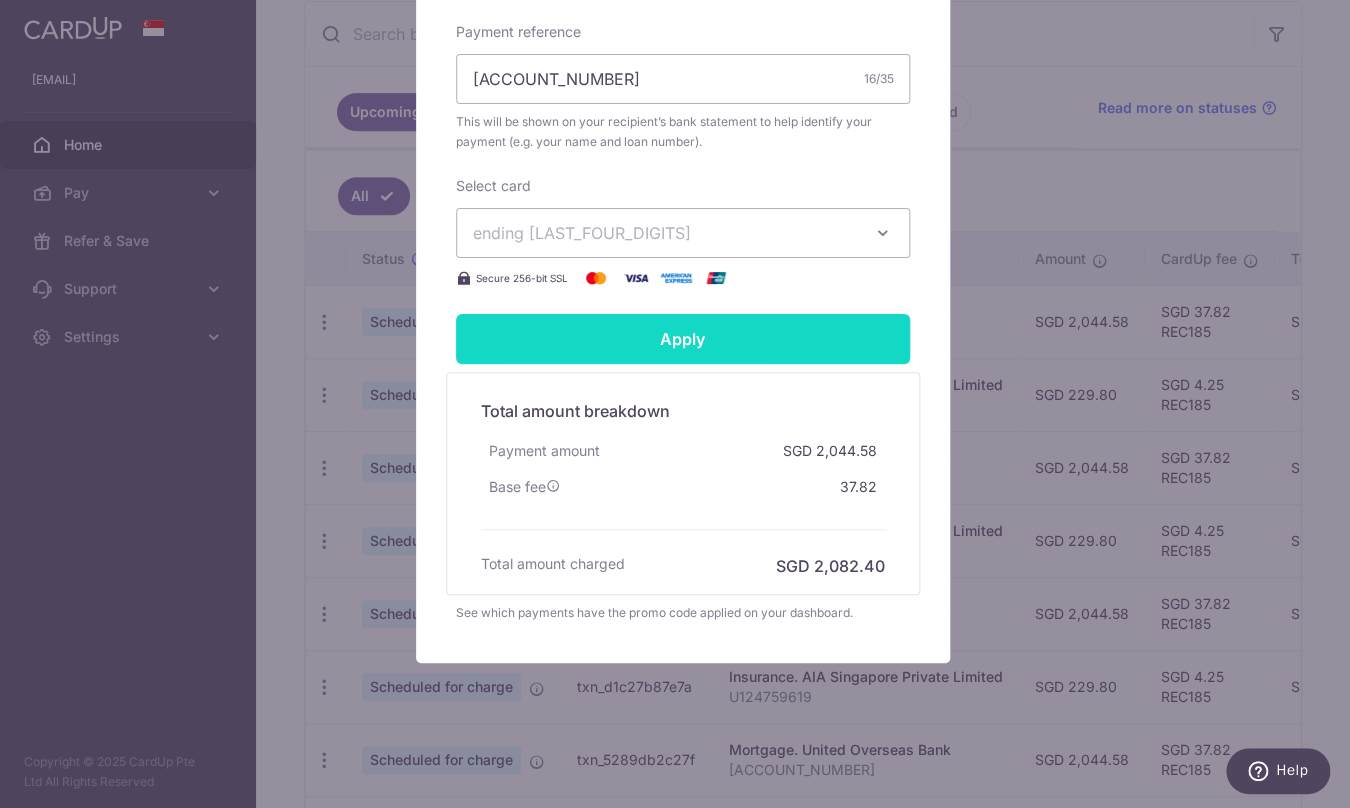 type on "2,444.58" 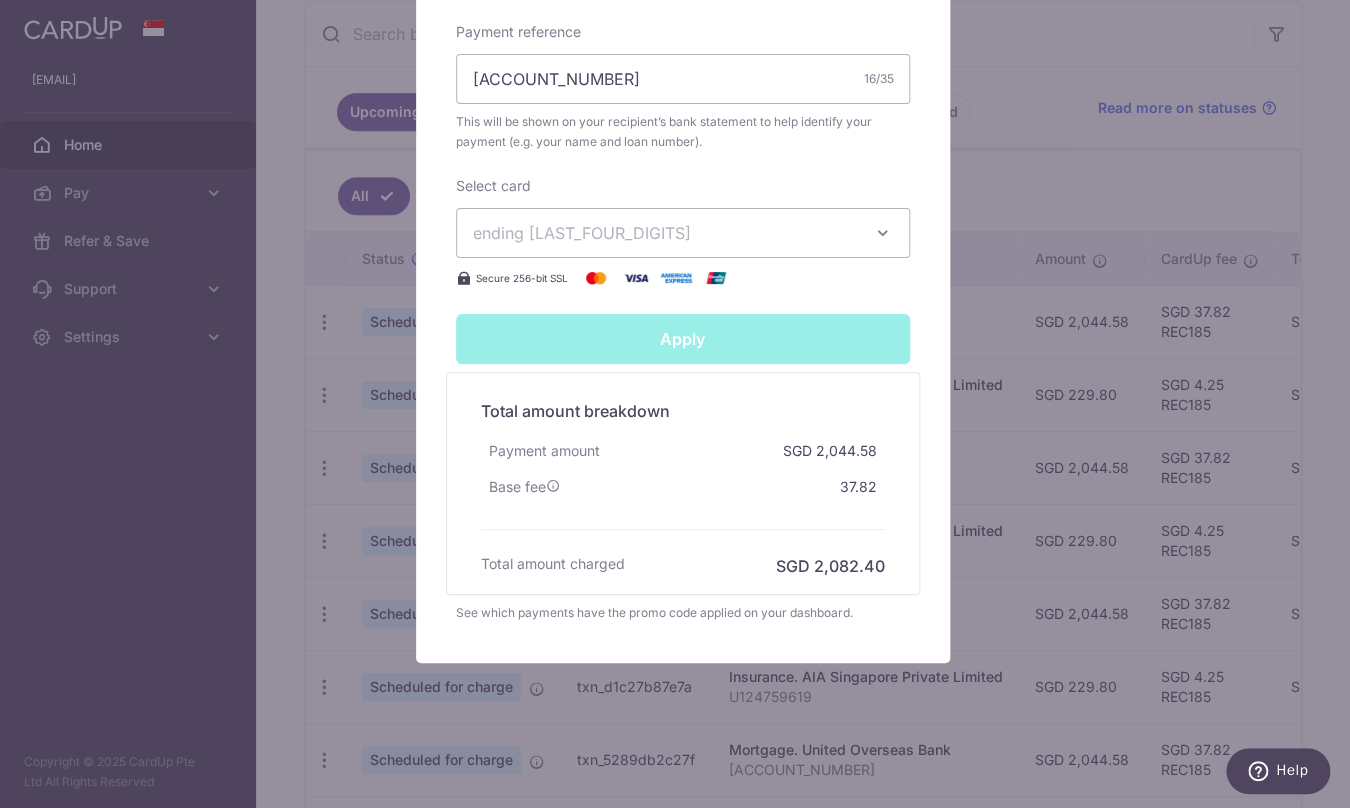 type on "Successfully Applied" 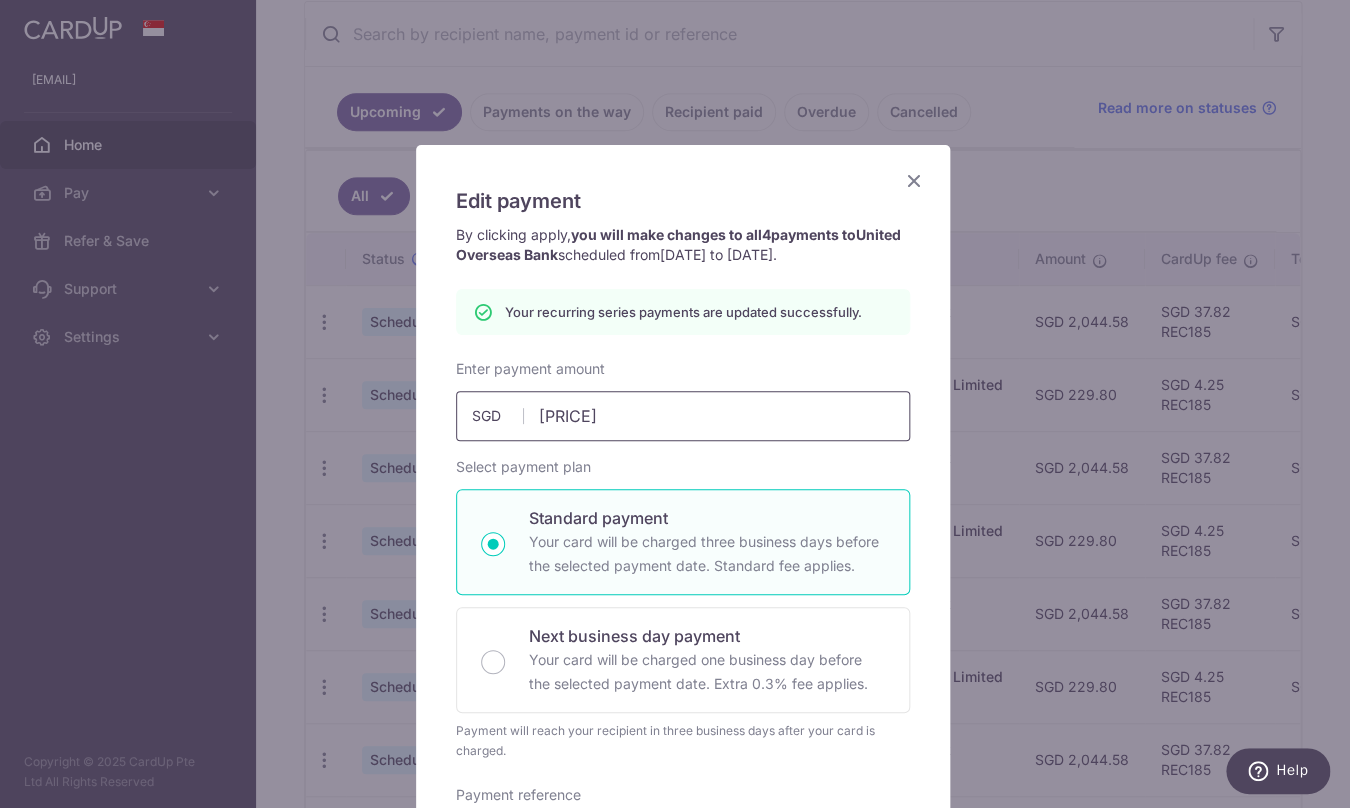 scroll, scrollTop: 0, scrollLeft: 0, axis: both 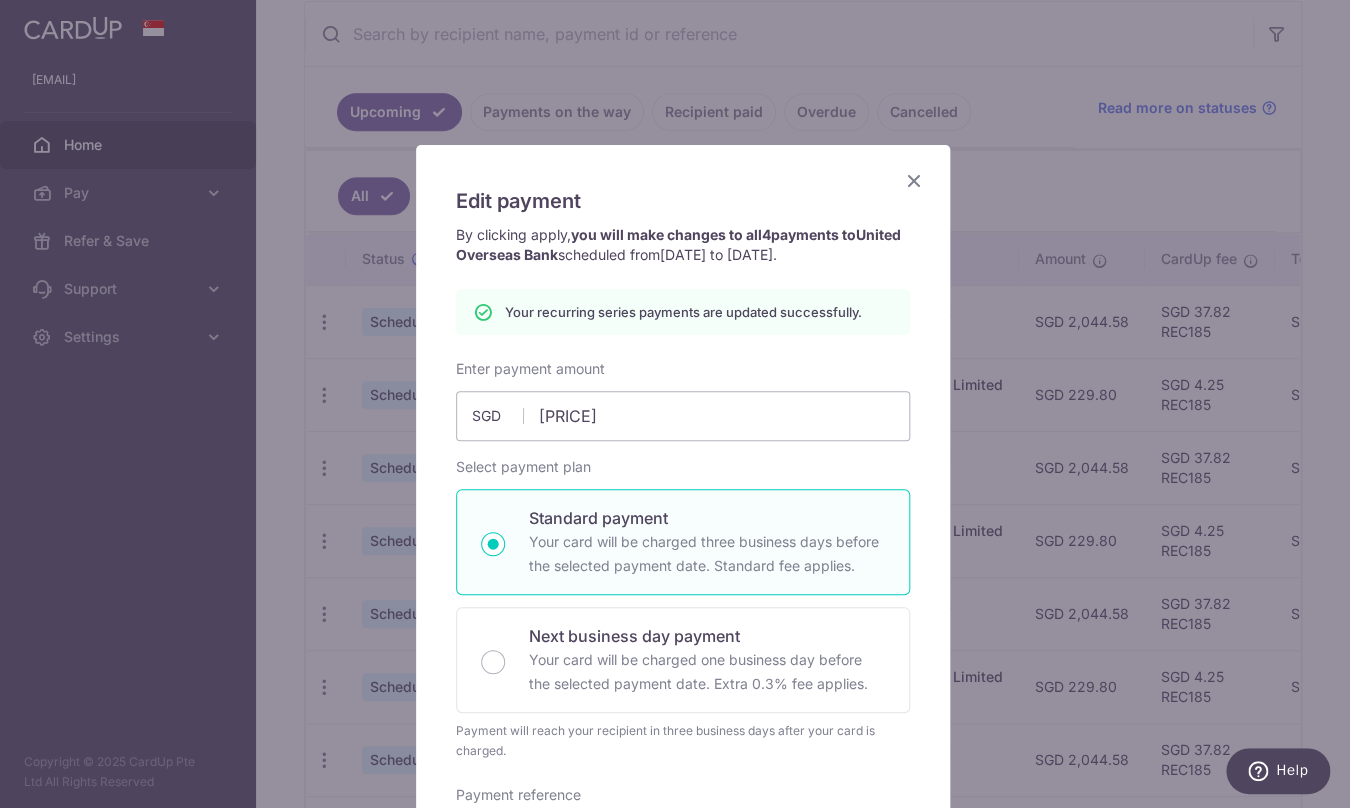 click at bounding box center (914, 180) 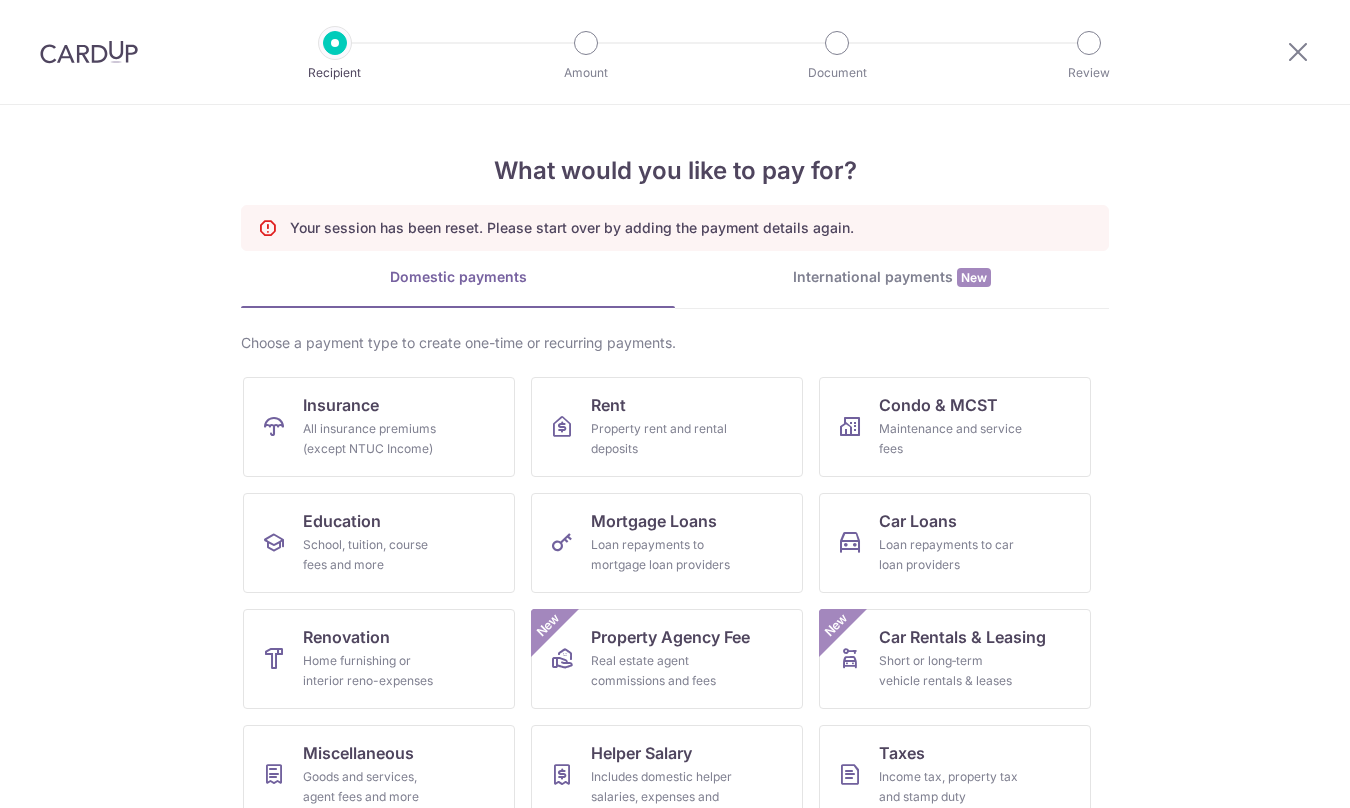 scroll, scrollTop: 0, scrollLeft: 0, axis: both 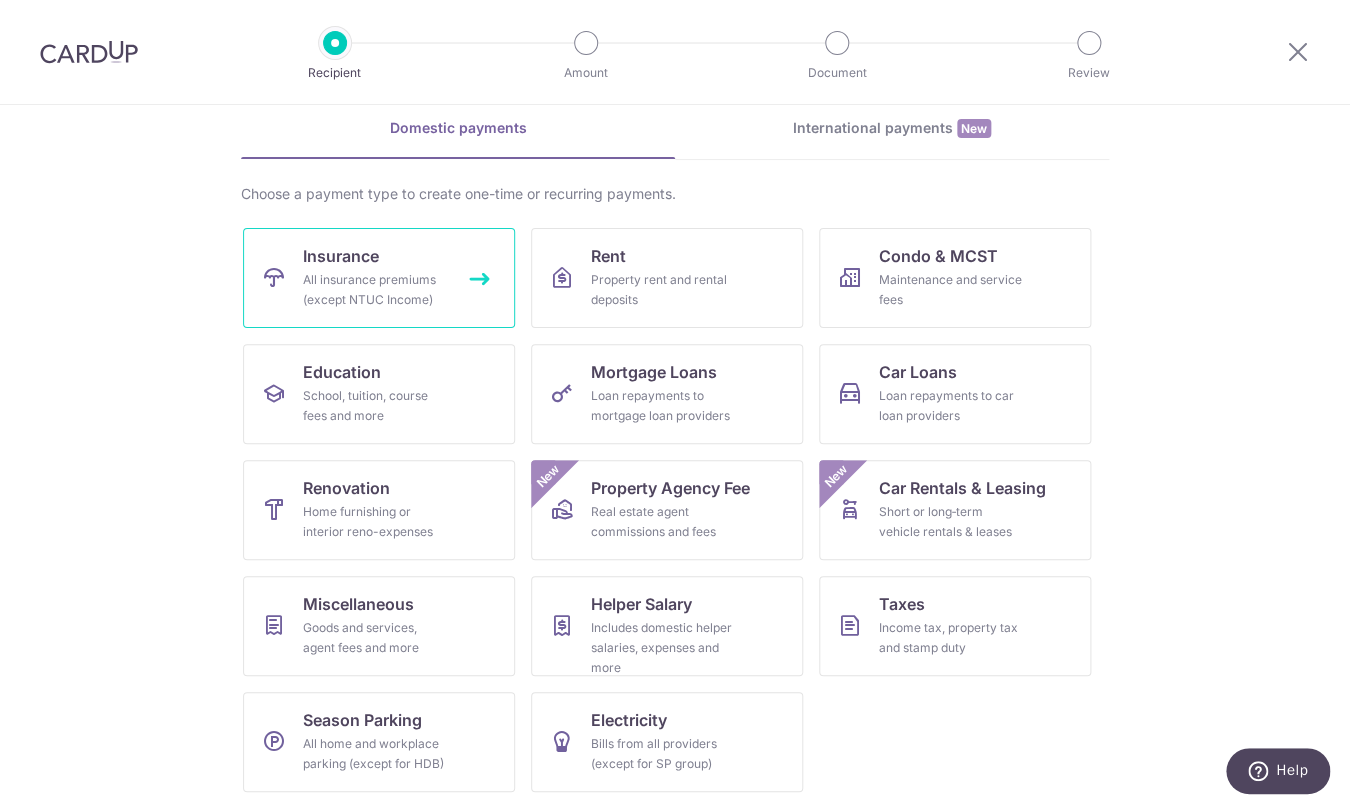 click on "Insurance All insurance premiums (except NTUC Income)" at bounding box center (379, 278) 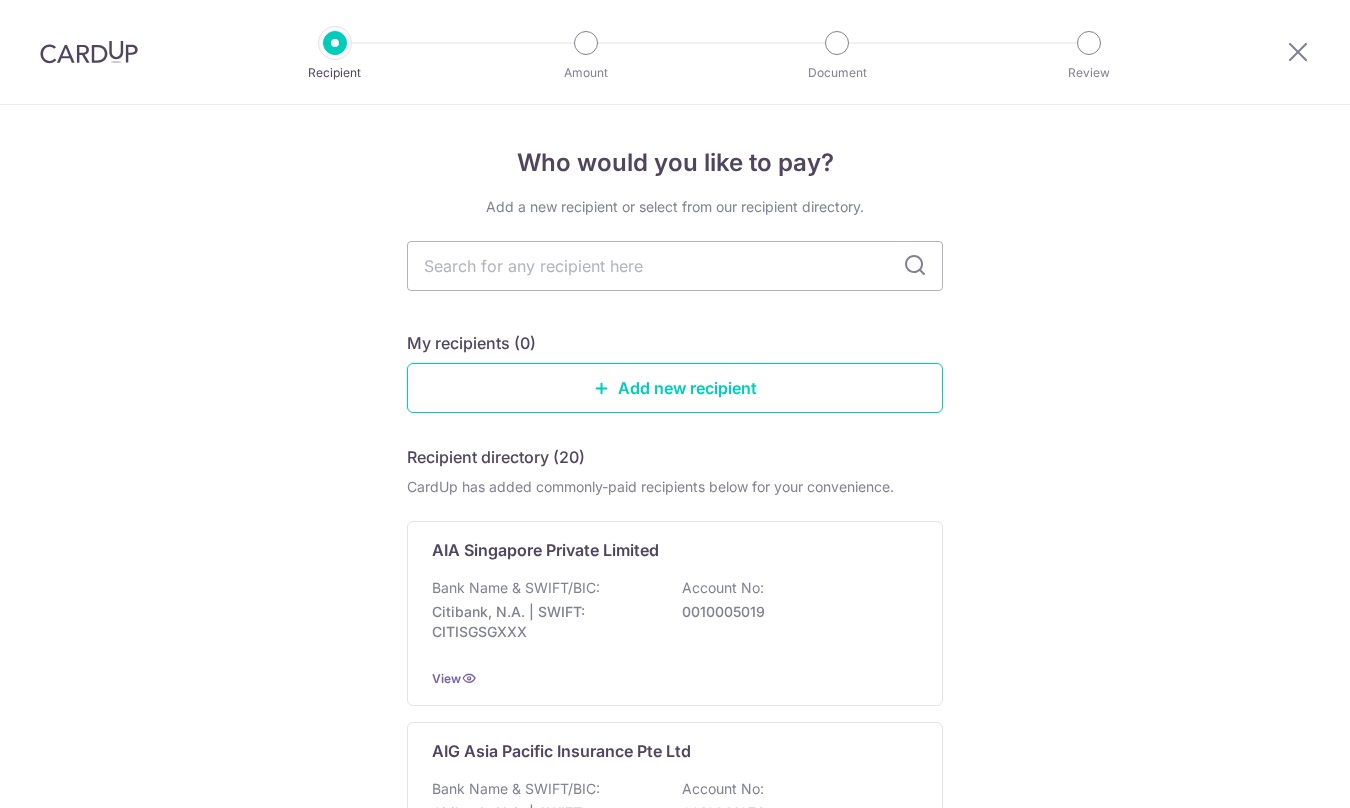 scroll, scrollTop: 0, scrollLeft: 0, axis: both 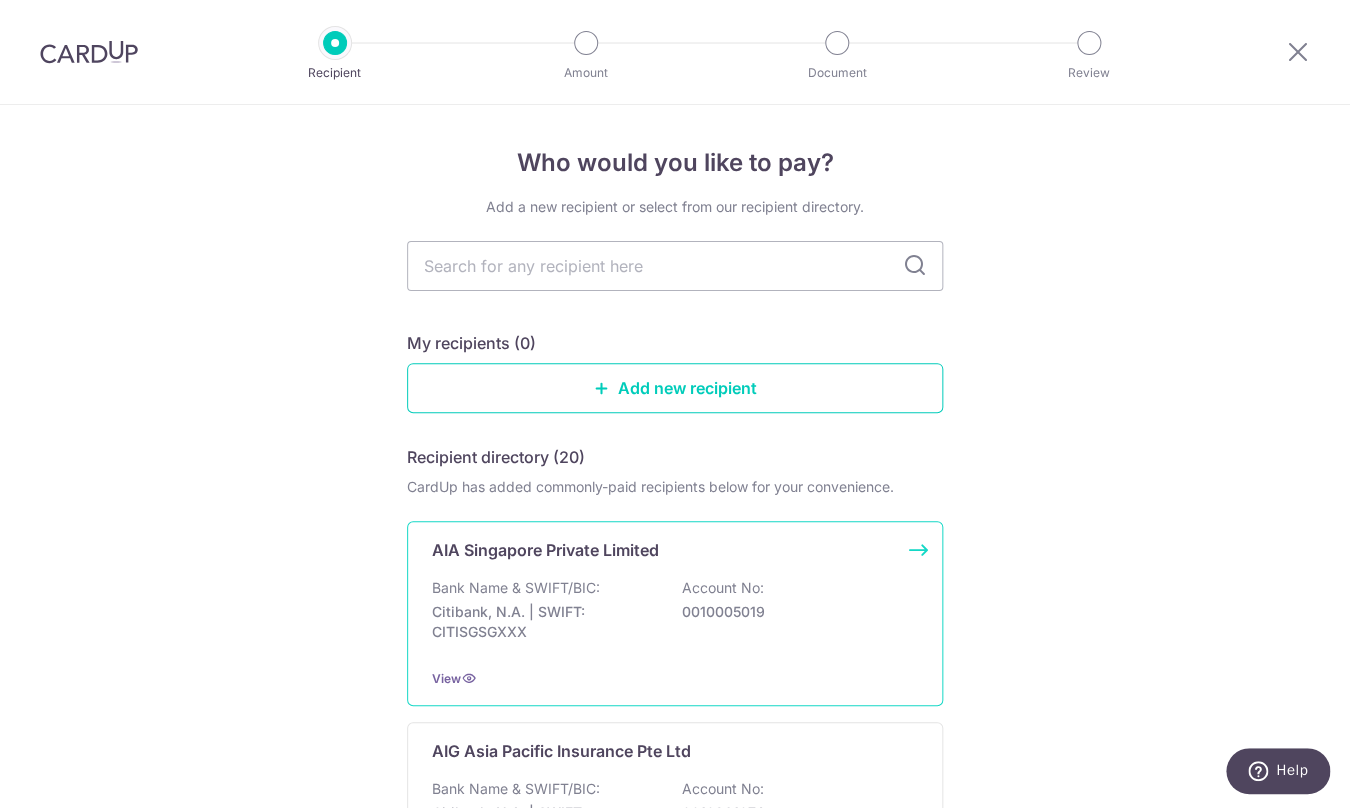 click on "AIA Singapore Private Limited" at bounding box center (545, 550) 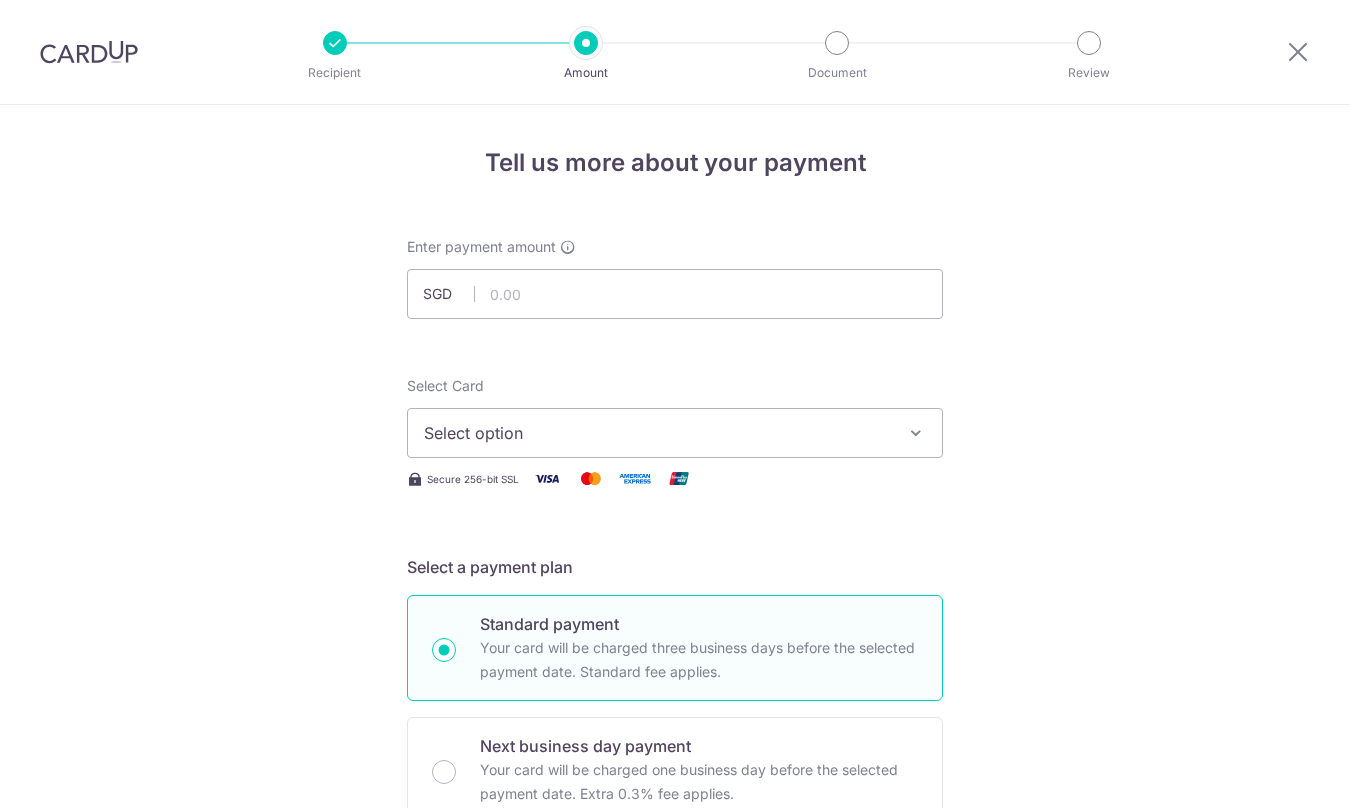 scroll, scrollTop: 0, scrollLeft: 0, axis: both 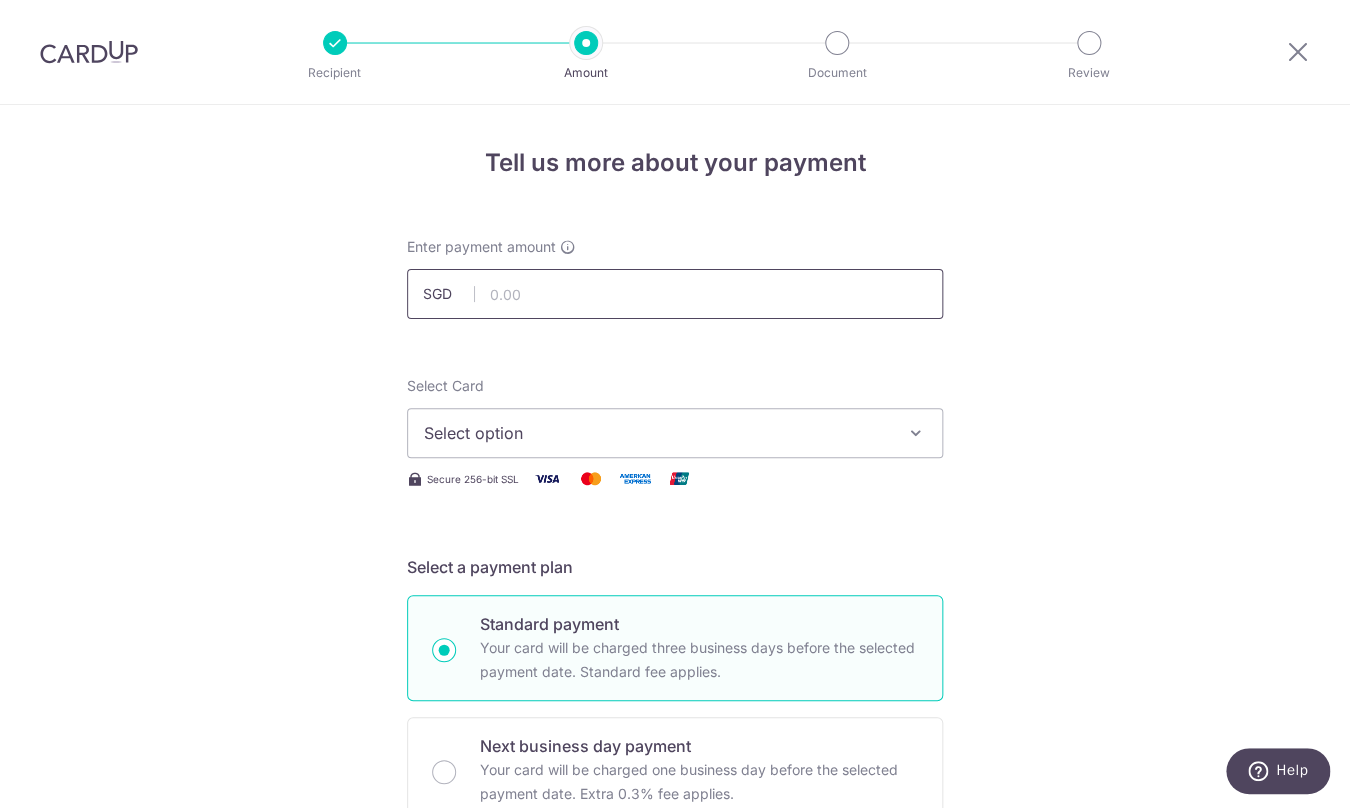 click at bounding box center (675, 294) 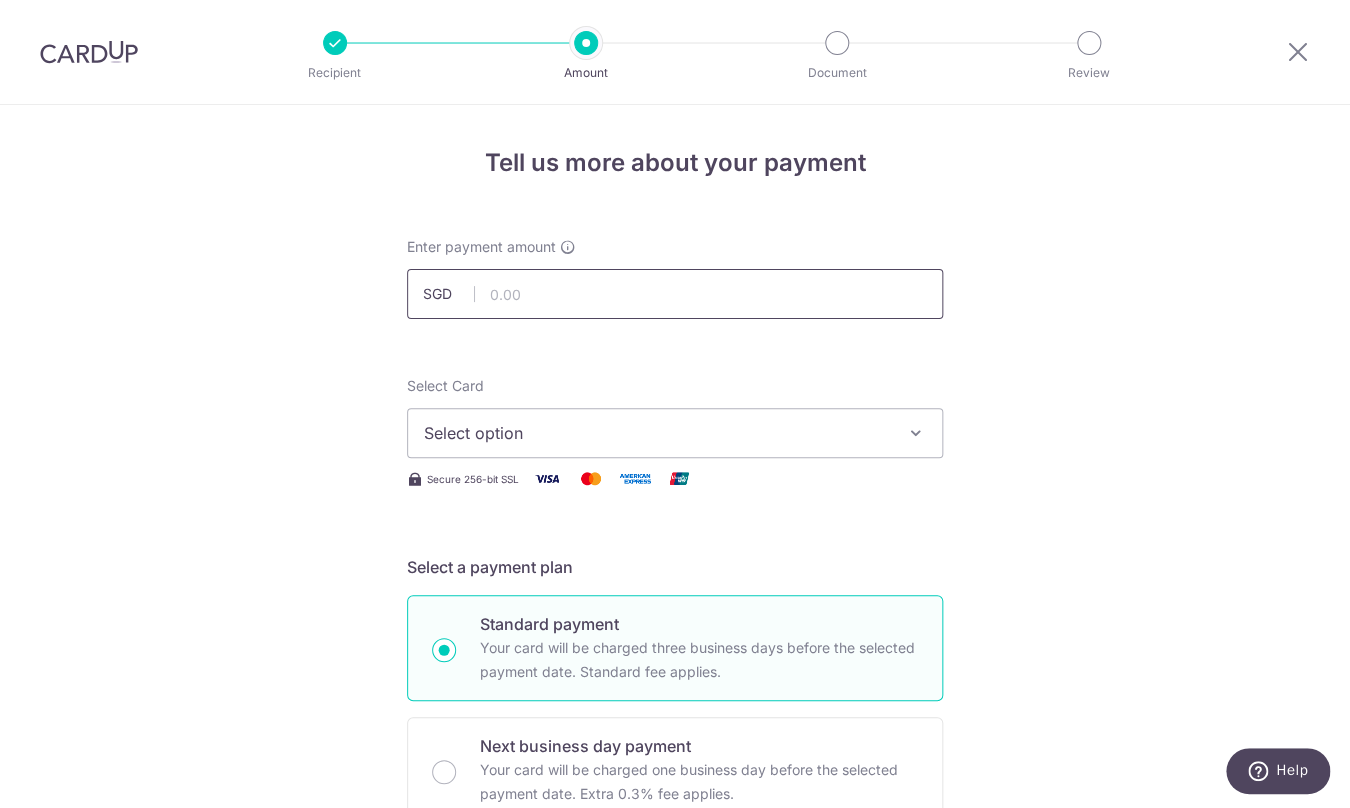 click at bounding box center (675, 294) 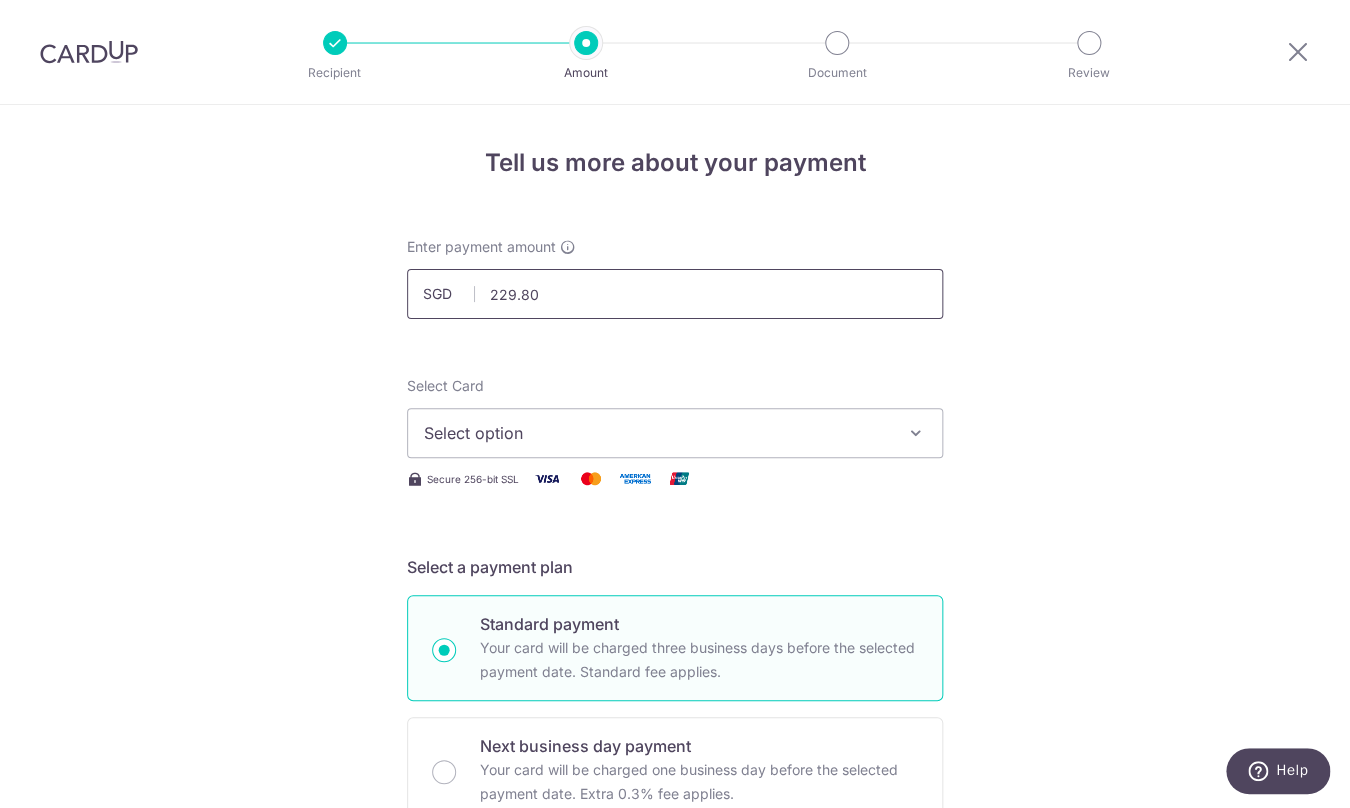 type on "229.80" 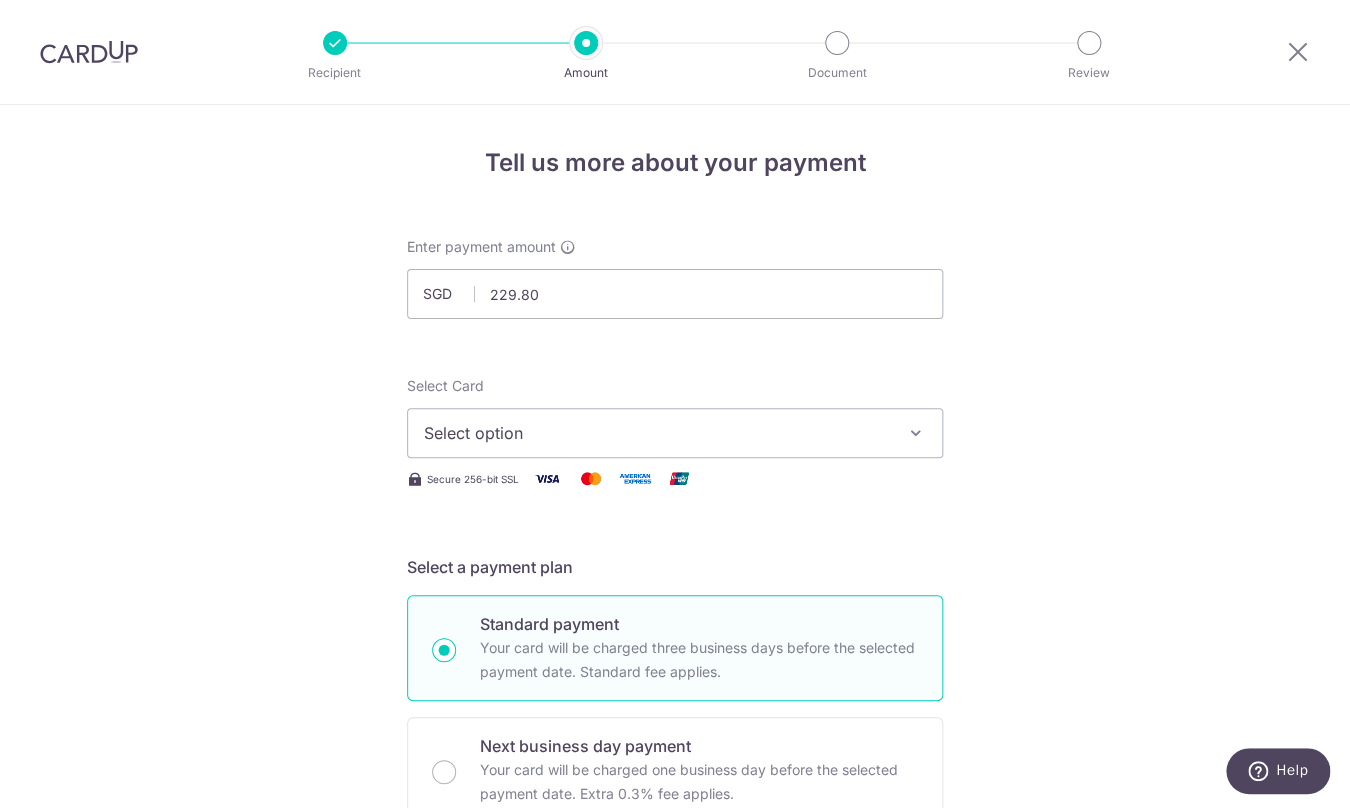 click on "Select option" at bounding box center (657, 433) 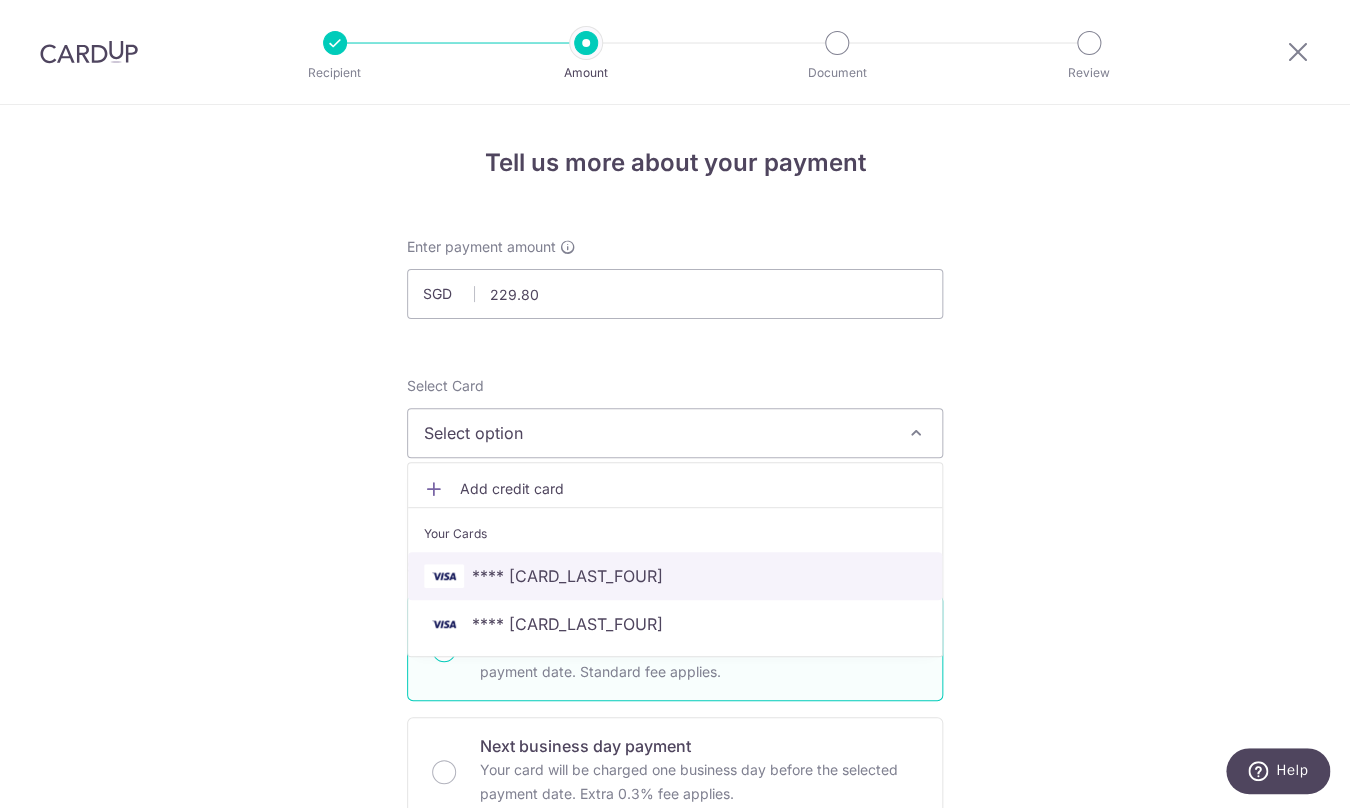 click on "[CARD]" at bounding box center [675, 576] 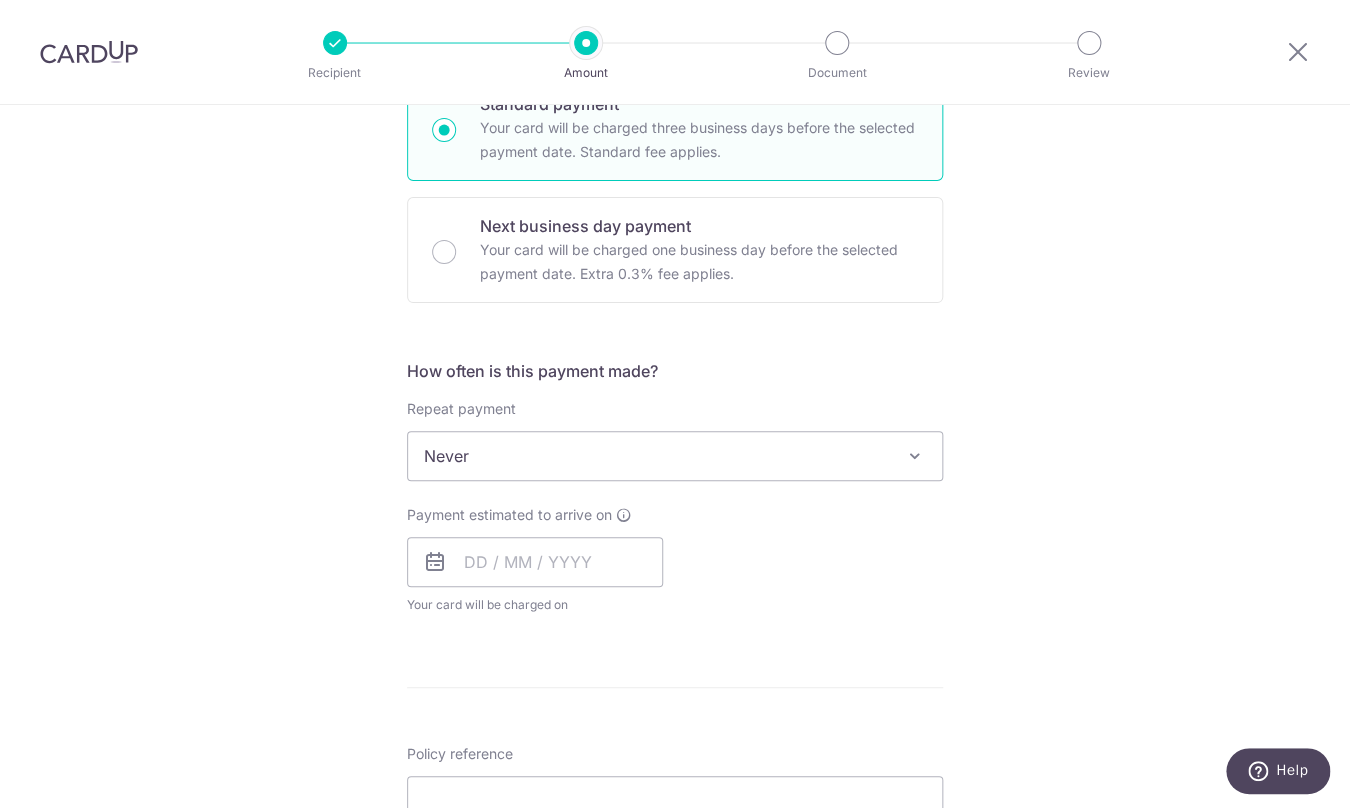 scroll, scrollTop: 525, scrollLeft: 0, axis: vertical 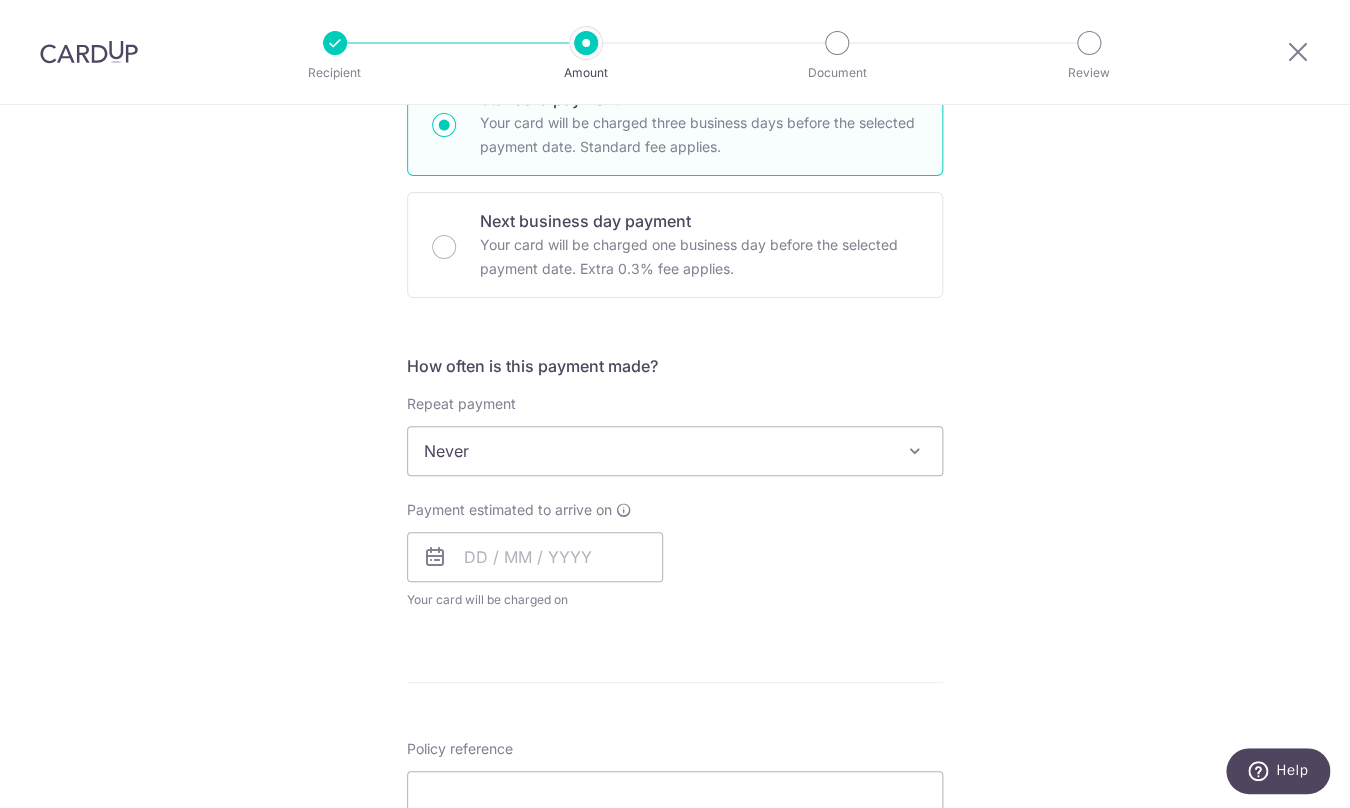 click on "Never" at bounding box center [675, 451] 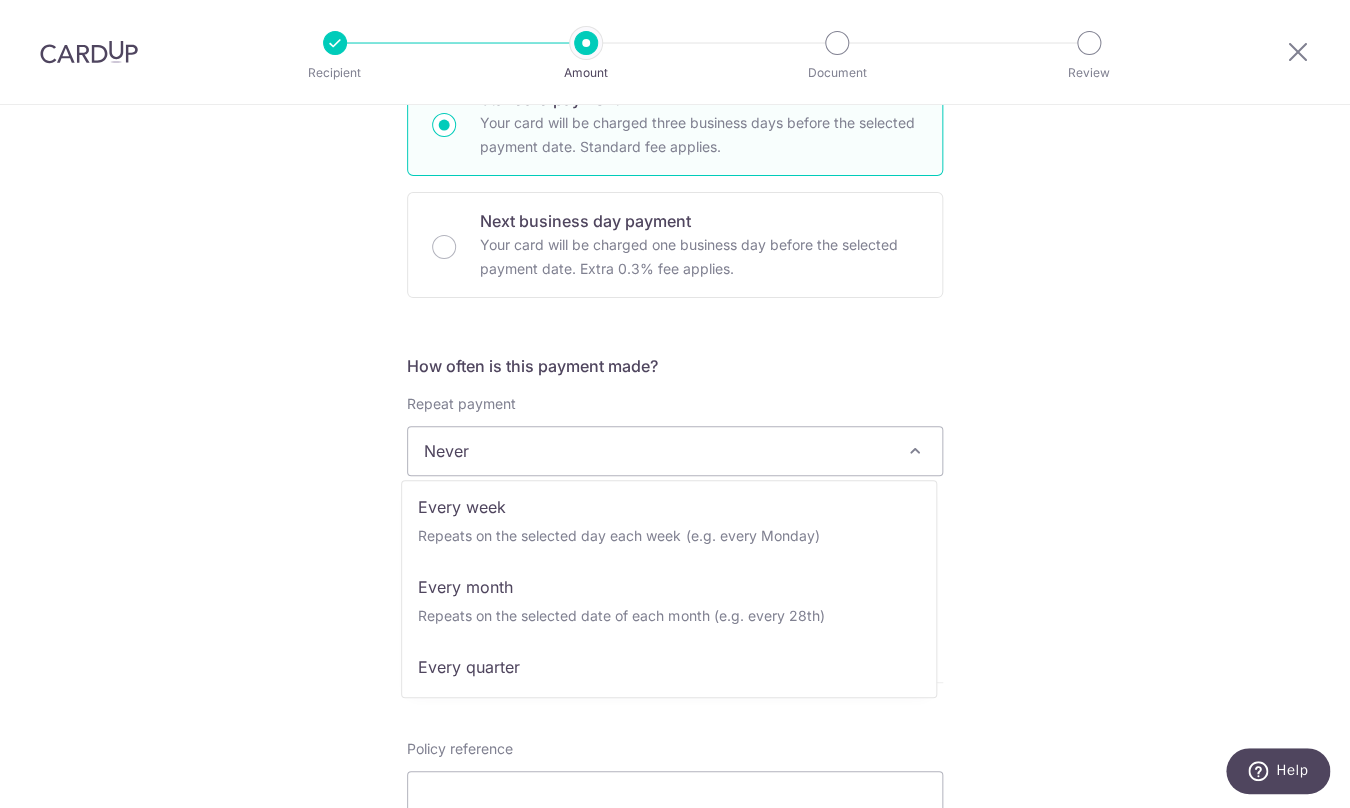 scroll, scrollTop: 122, scrollLeft: 0, axis: vertical 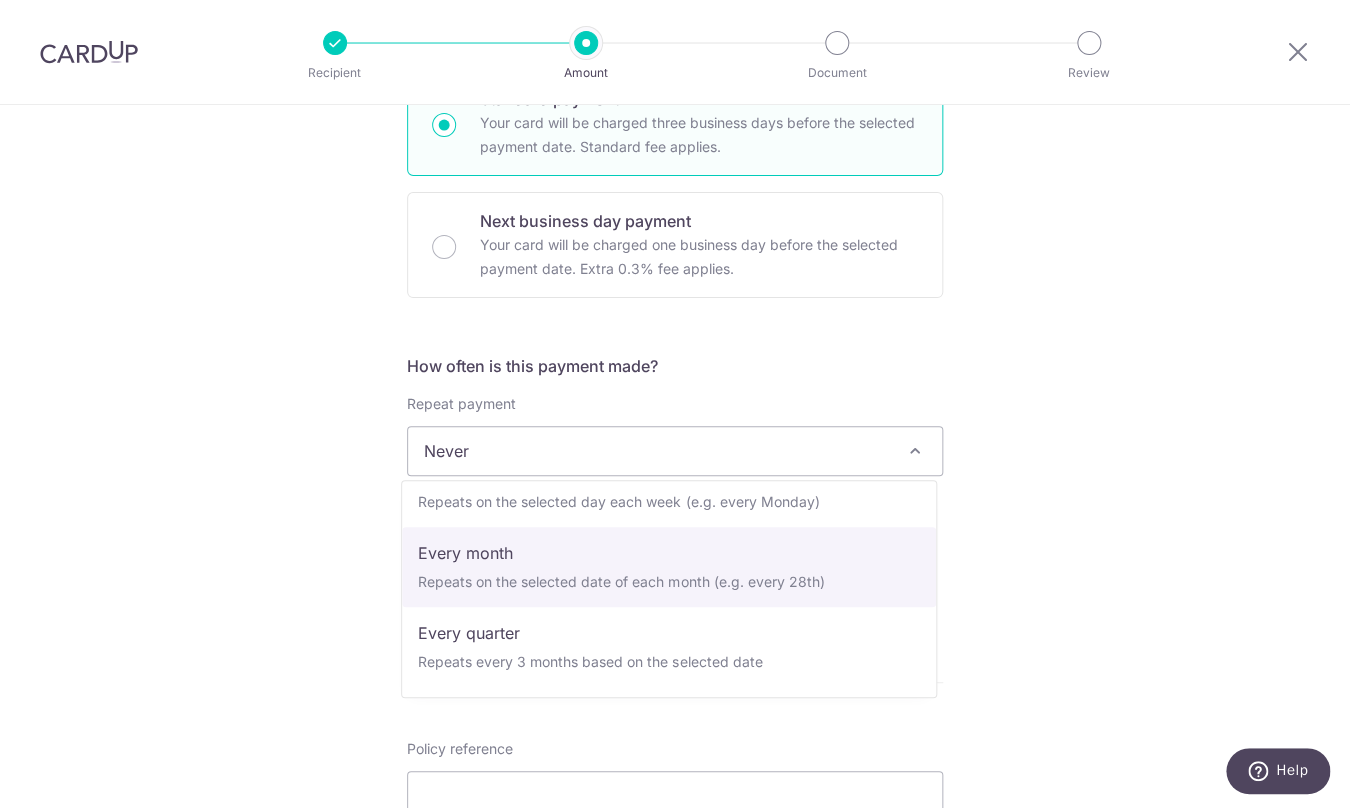 select on "3" 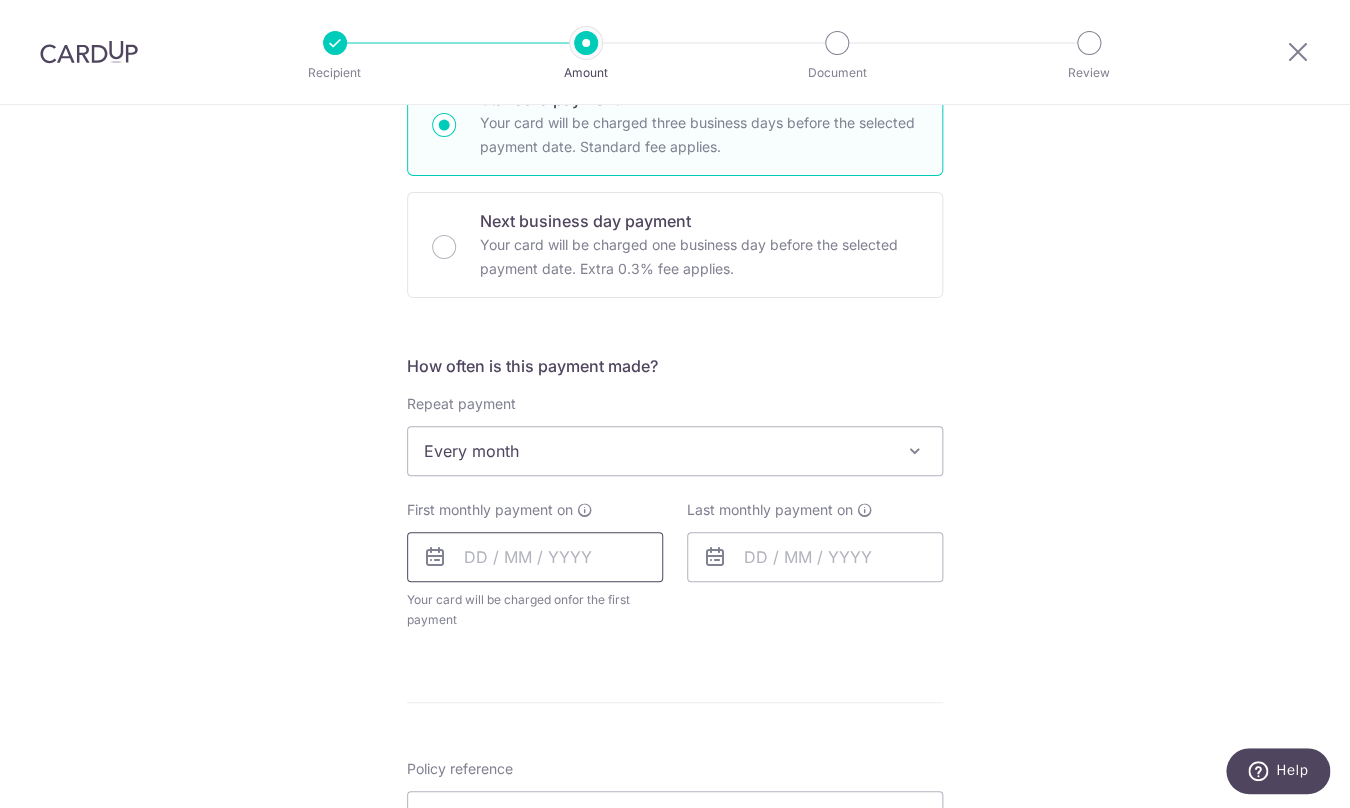 click at bounding box center (535, 557) 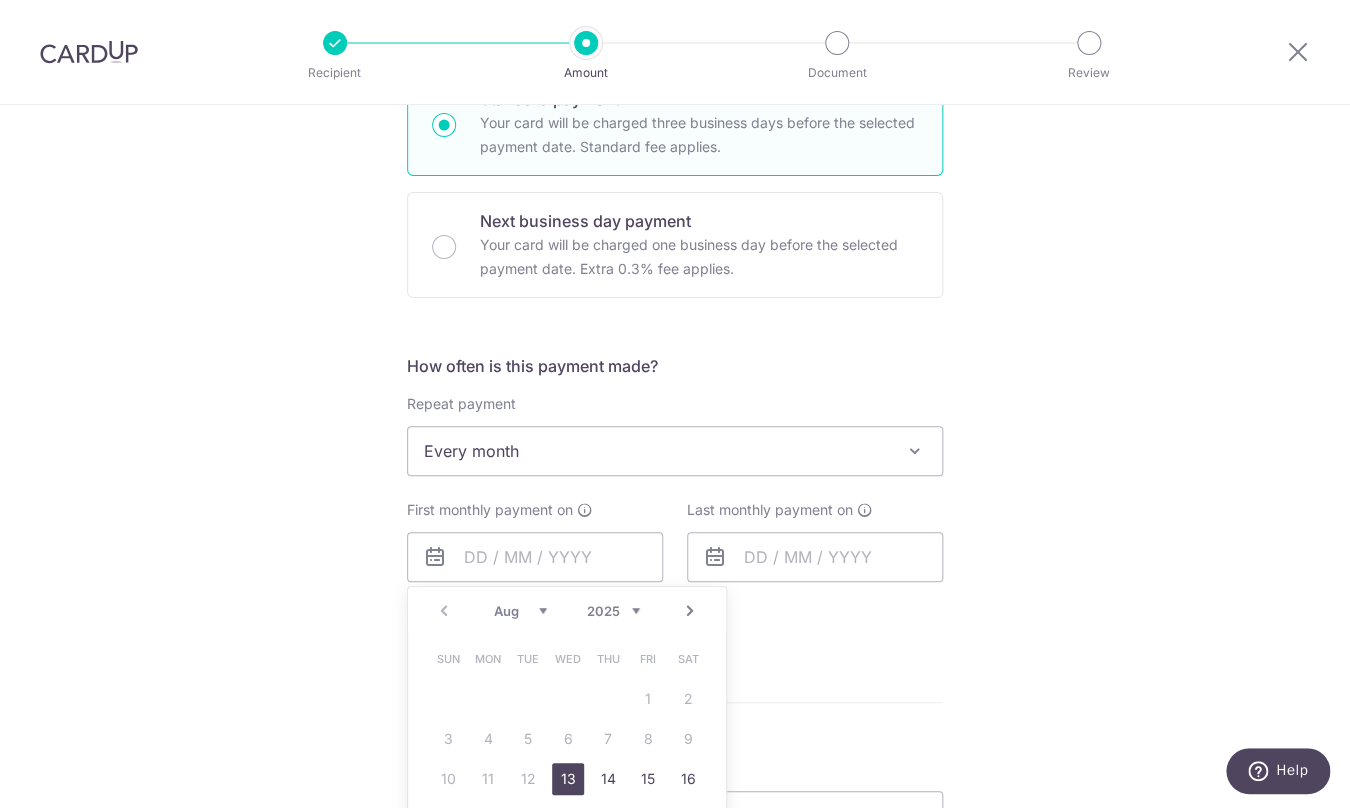 click on "Next" at bounding box center [690, 611] 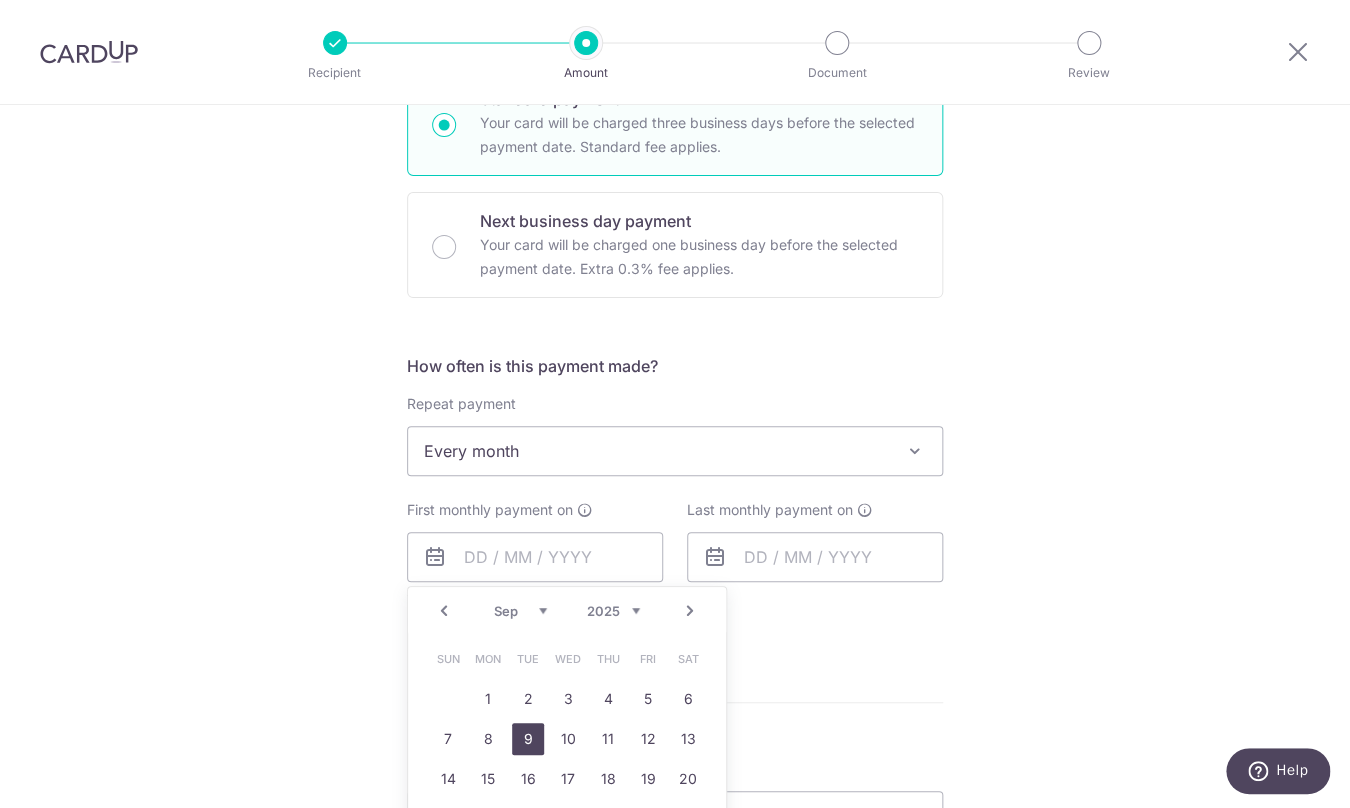 click on "9" at bounding box center (528, 739) 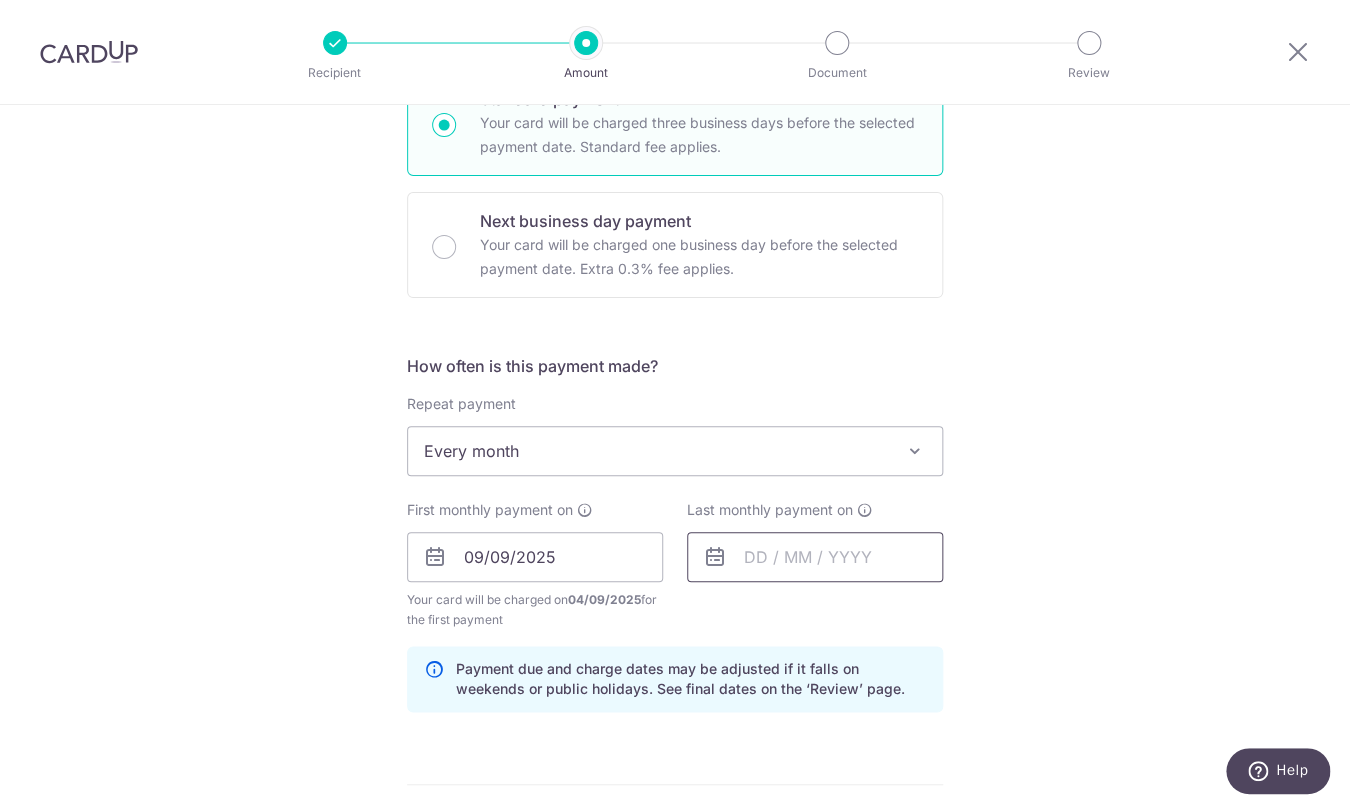 click at bounding box center (815, 557) 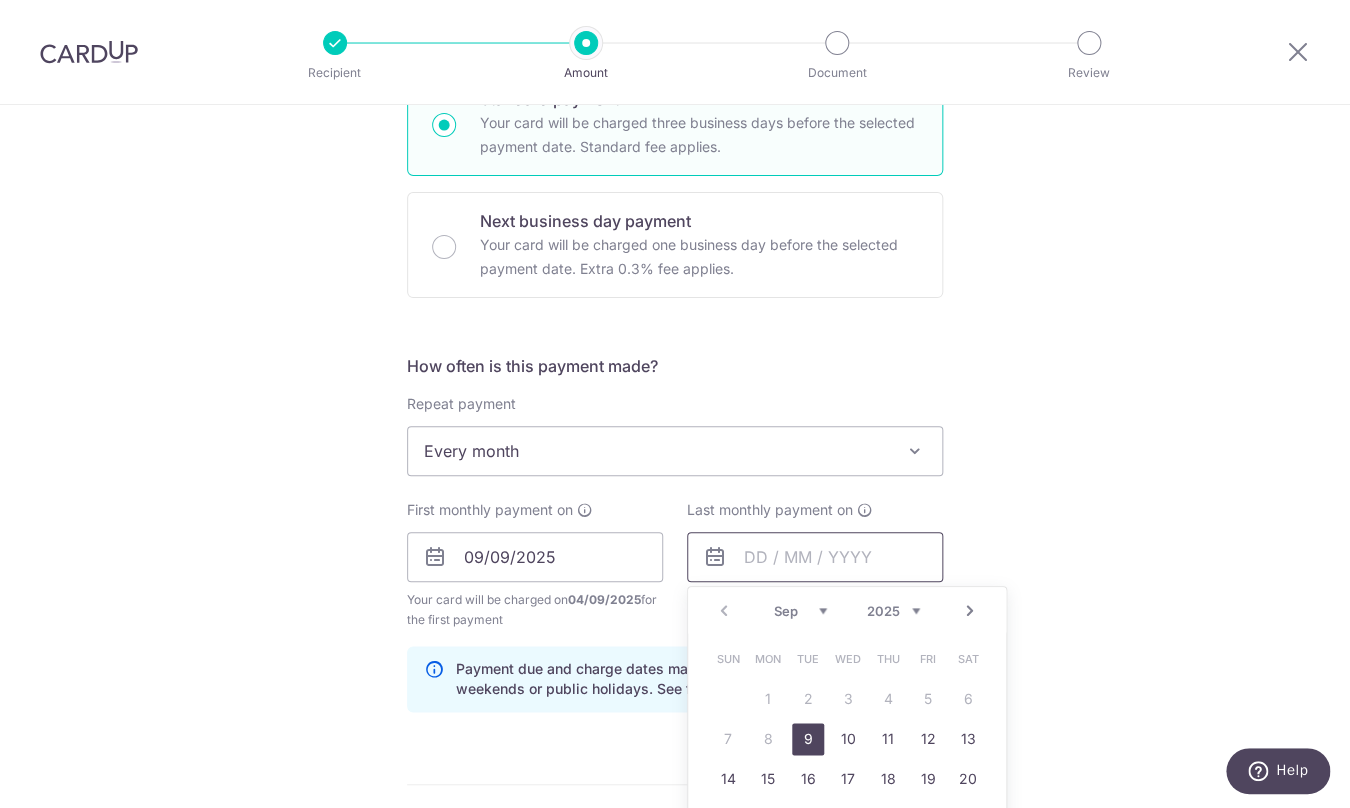 scroll, scrollTop: 630, scrollLeft: 0, axis: vertical 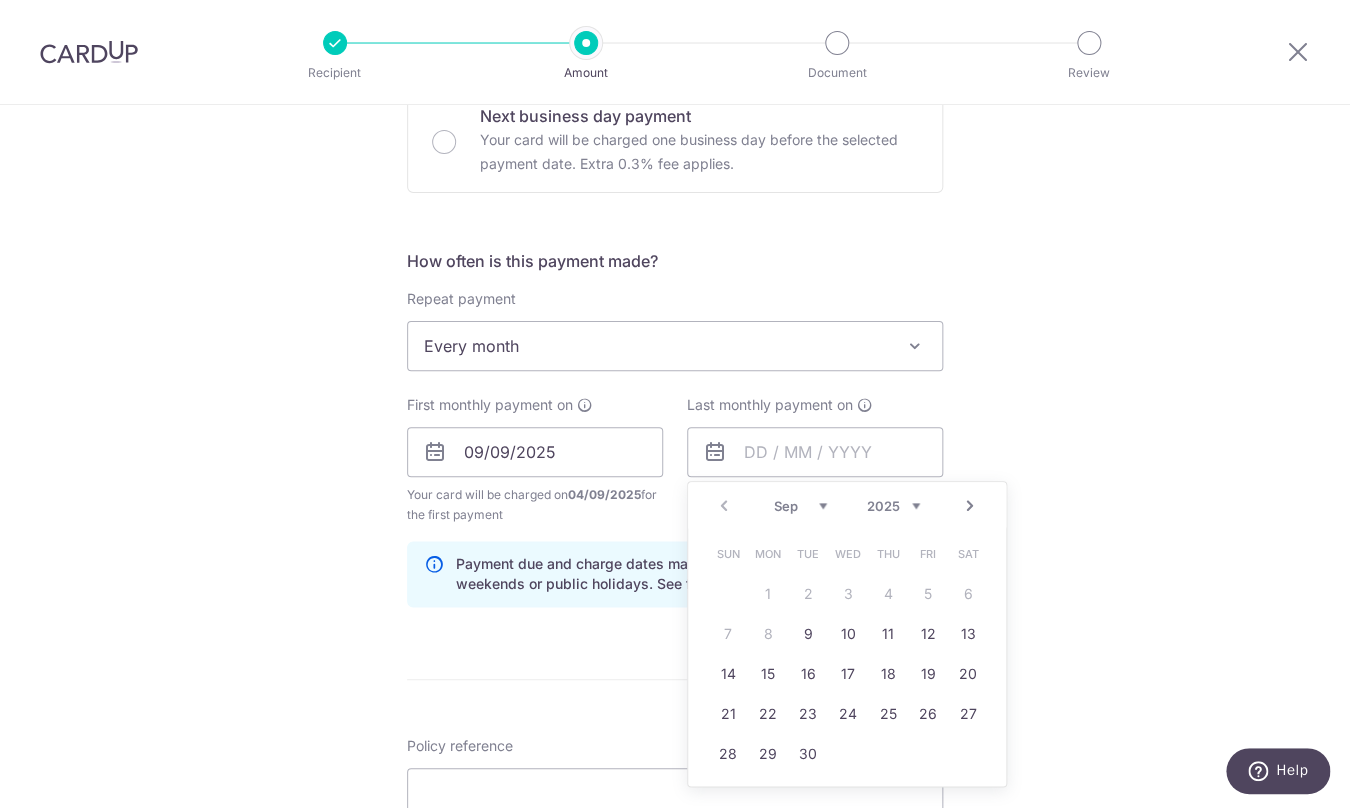 click on "Next" at bounding box center [970, 506] 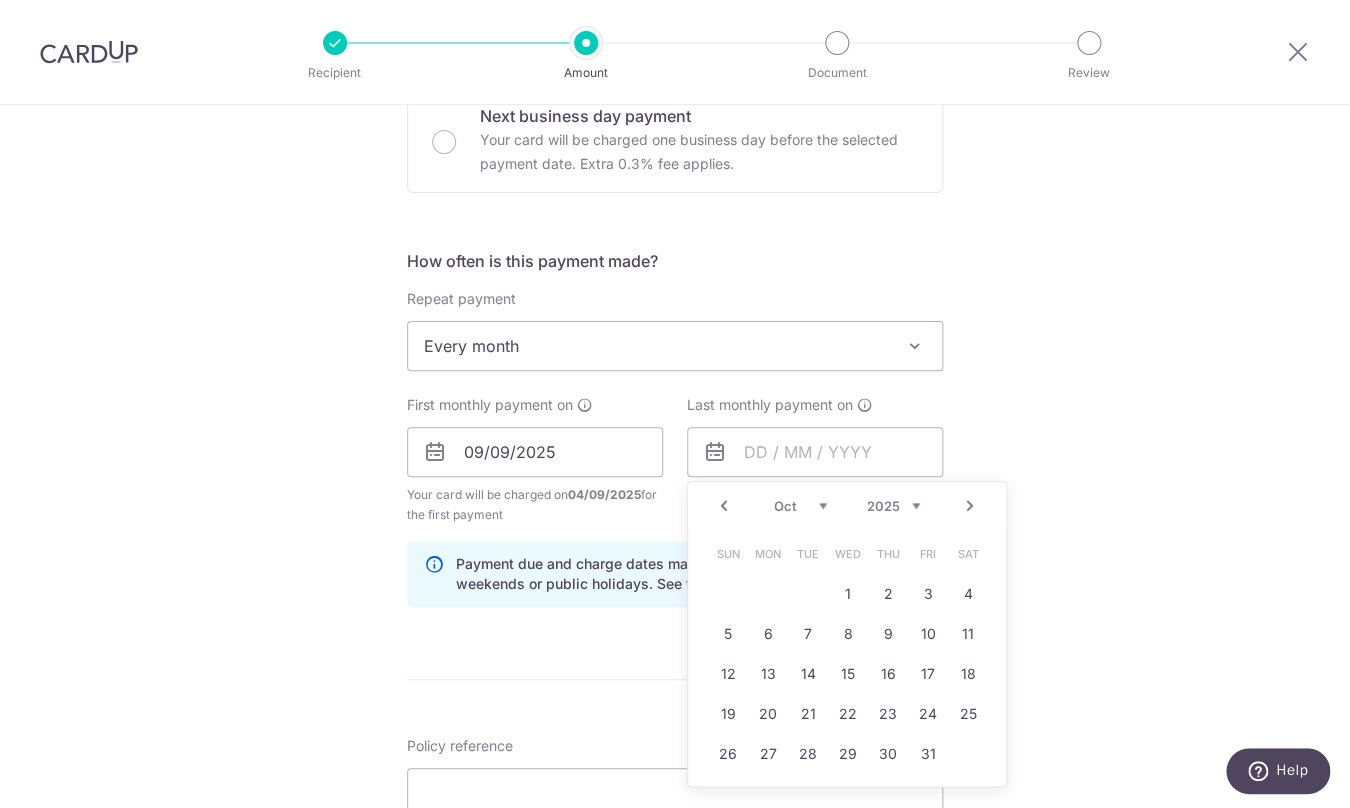 click on "Next" at bounding box center [970, 506] 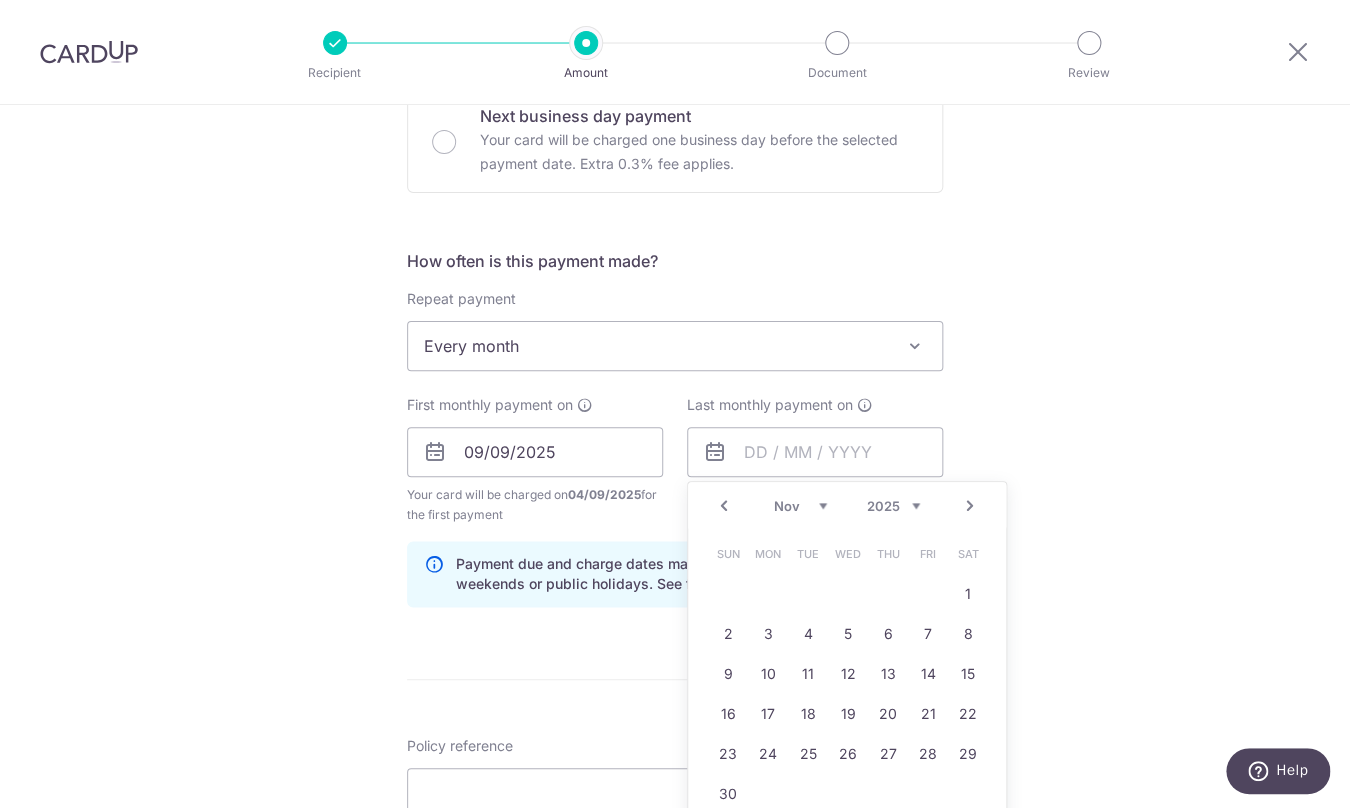 click on "Next" at bounding box center (970, 506) 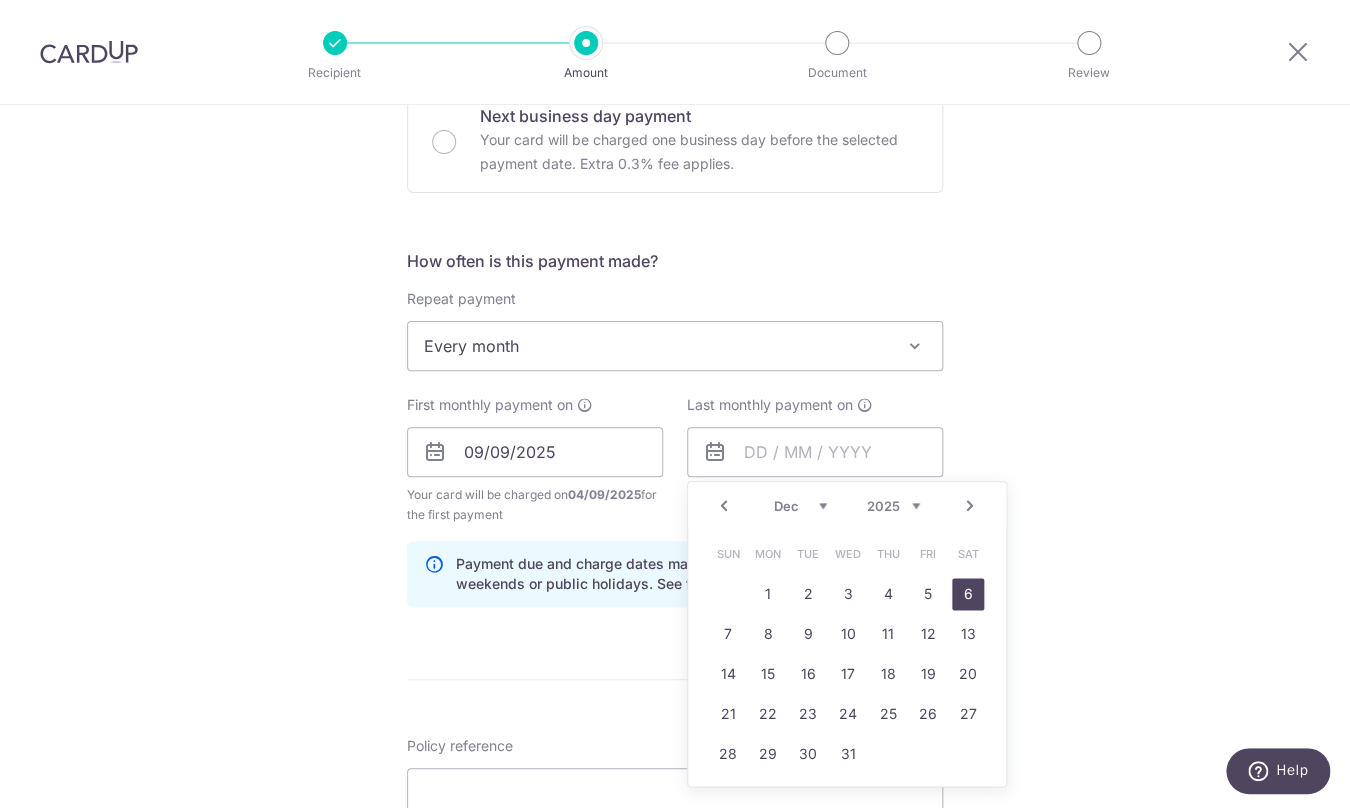 click on "6" at bounding box center (968, 594) 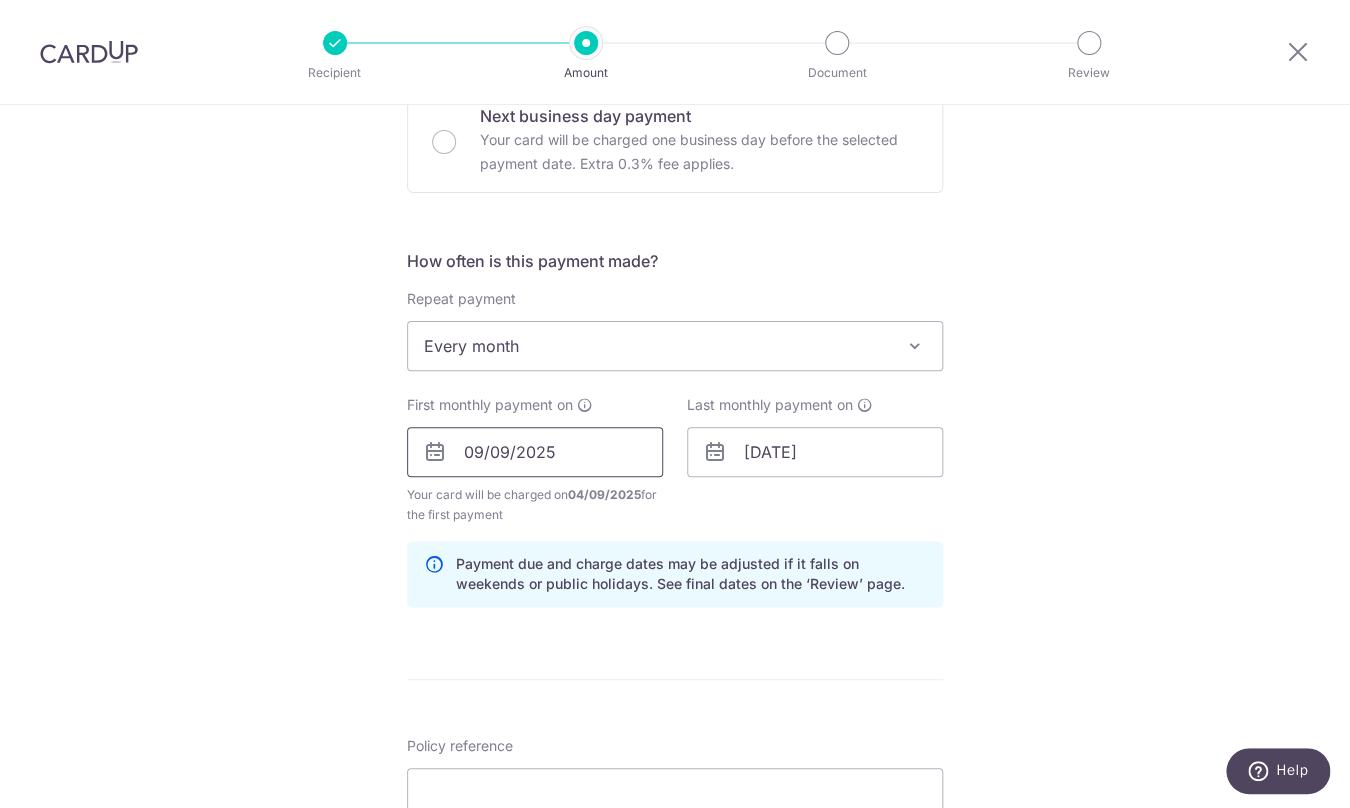 click on "09/09/2025" at bounding box center (535, 452) 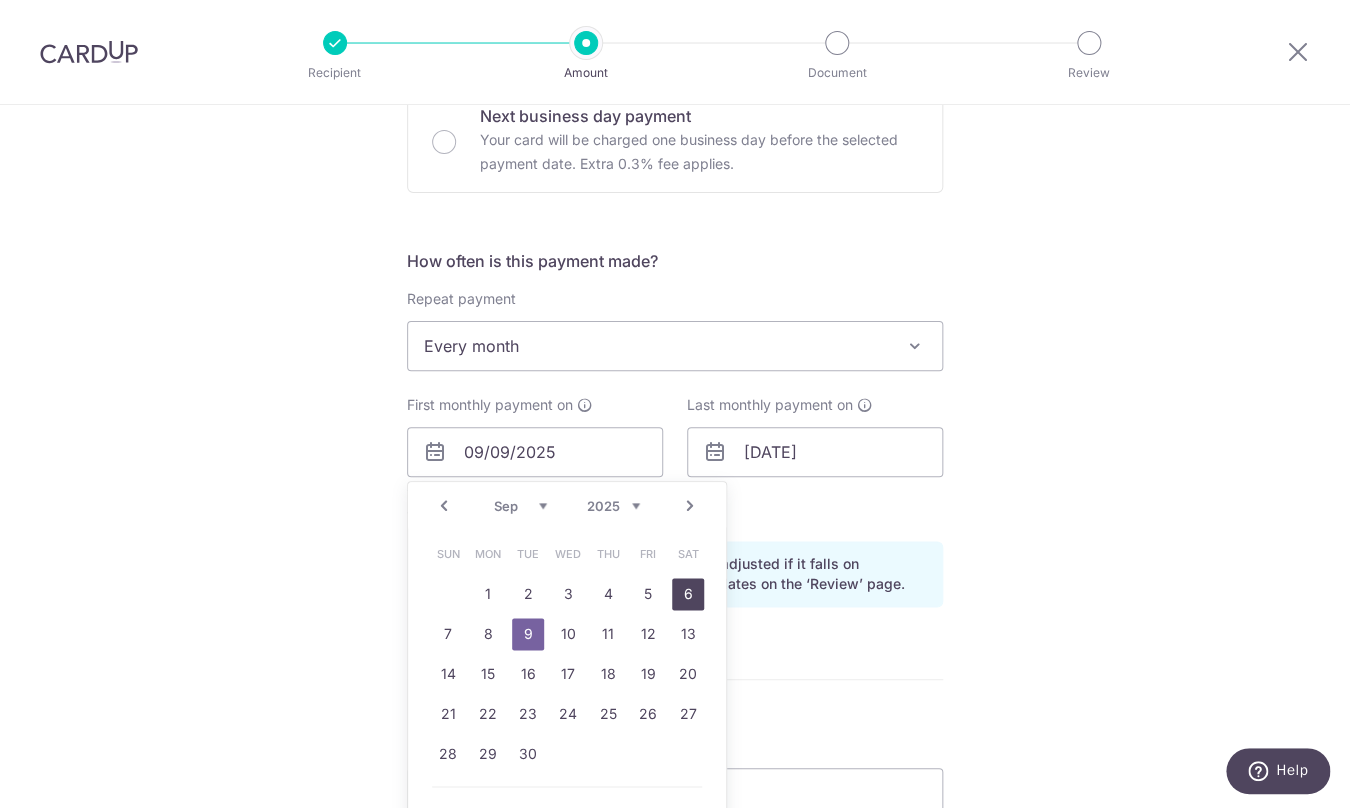 click on "6" at bounding box center [688, 594] 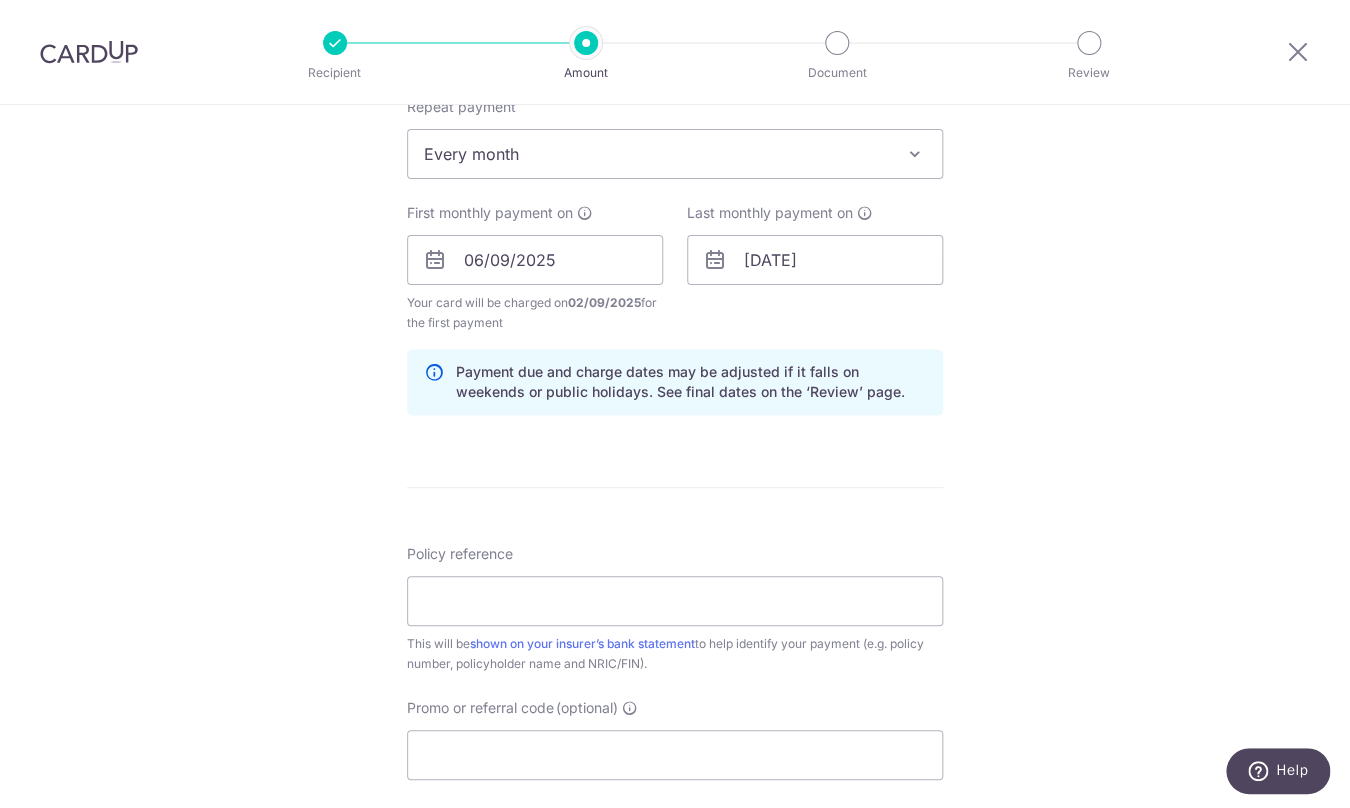 scroll, scrollTop: 1015, scrollLeft: 0, axis: vertical 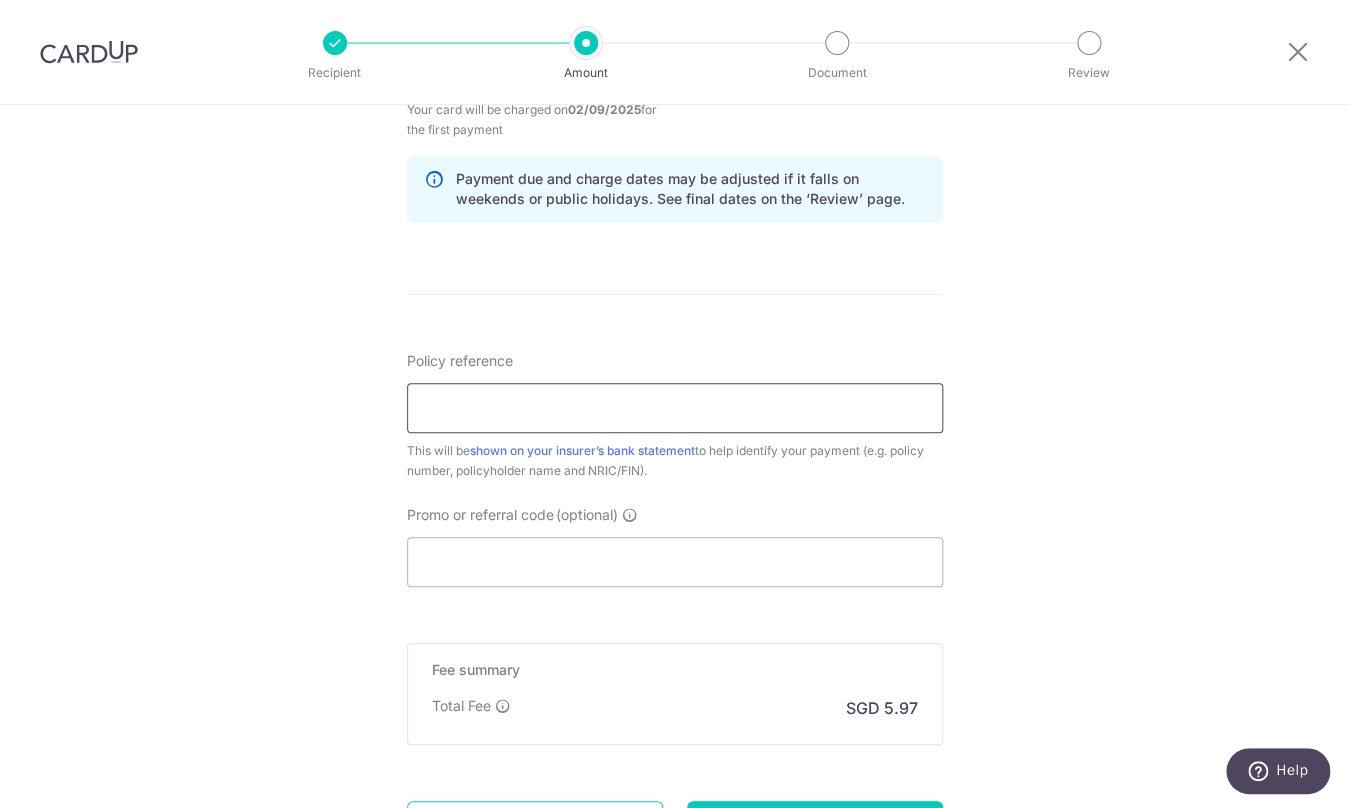 click on "Policy reference" at bounding box center (675, 408) 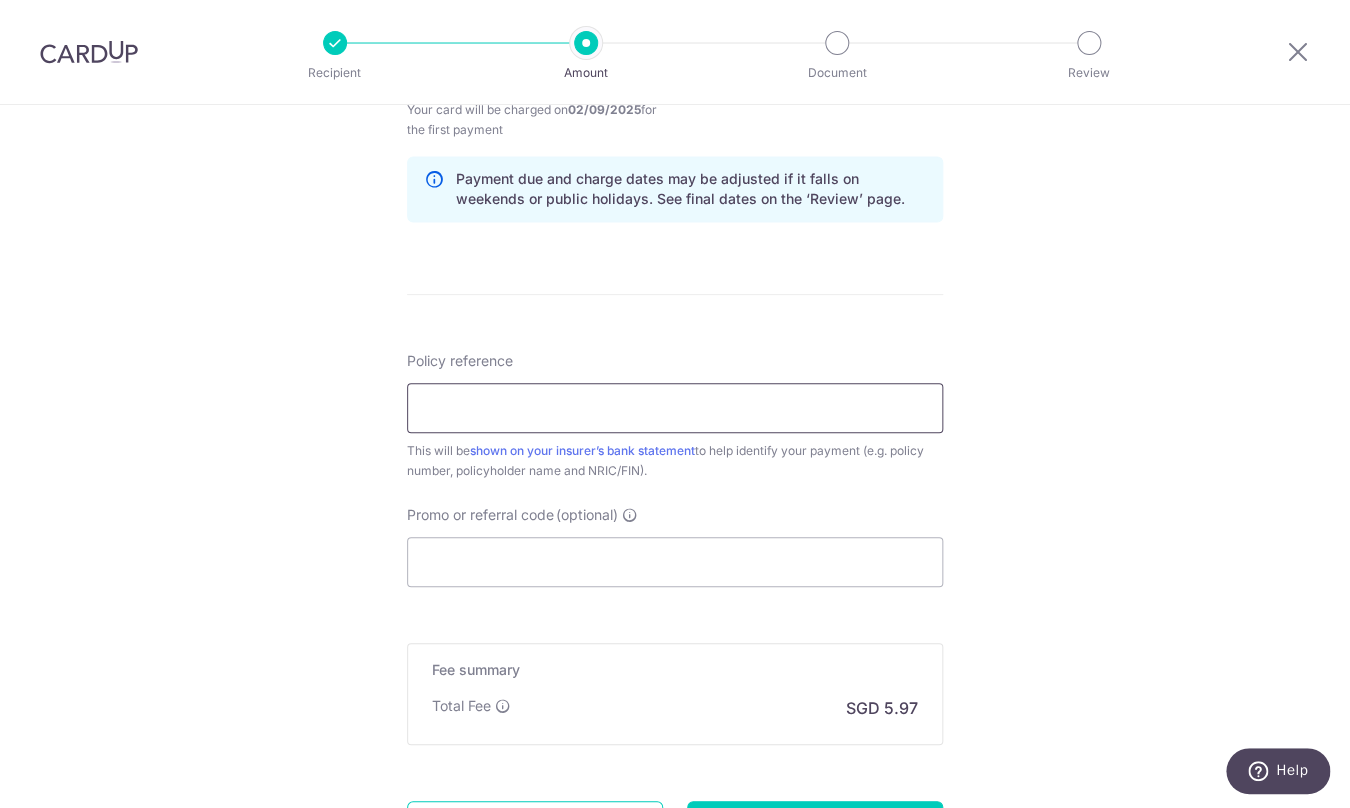 paste on "U124759619" 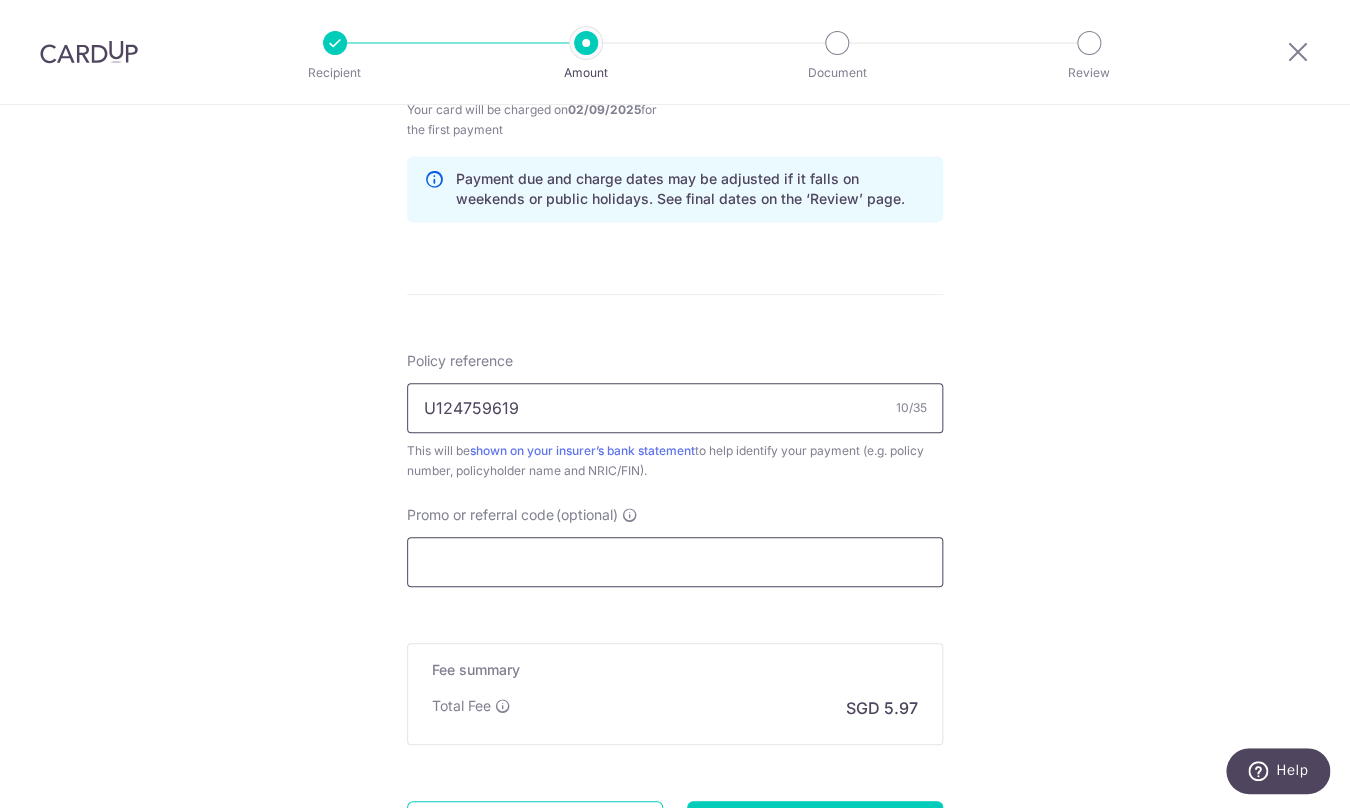type on "U124759619" 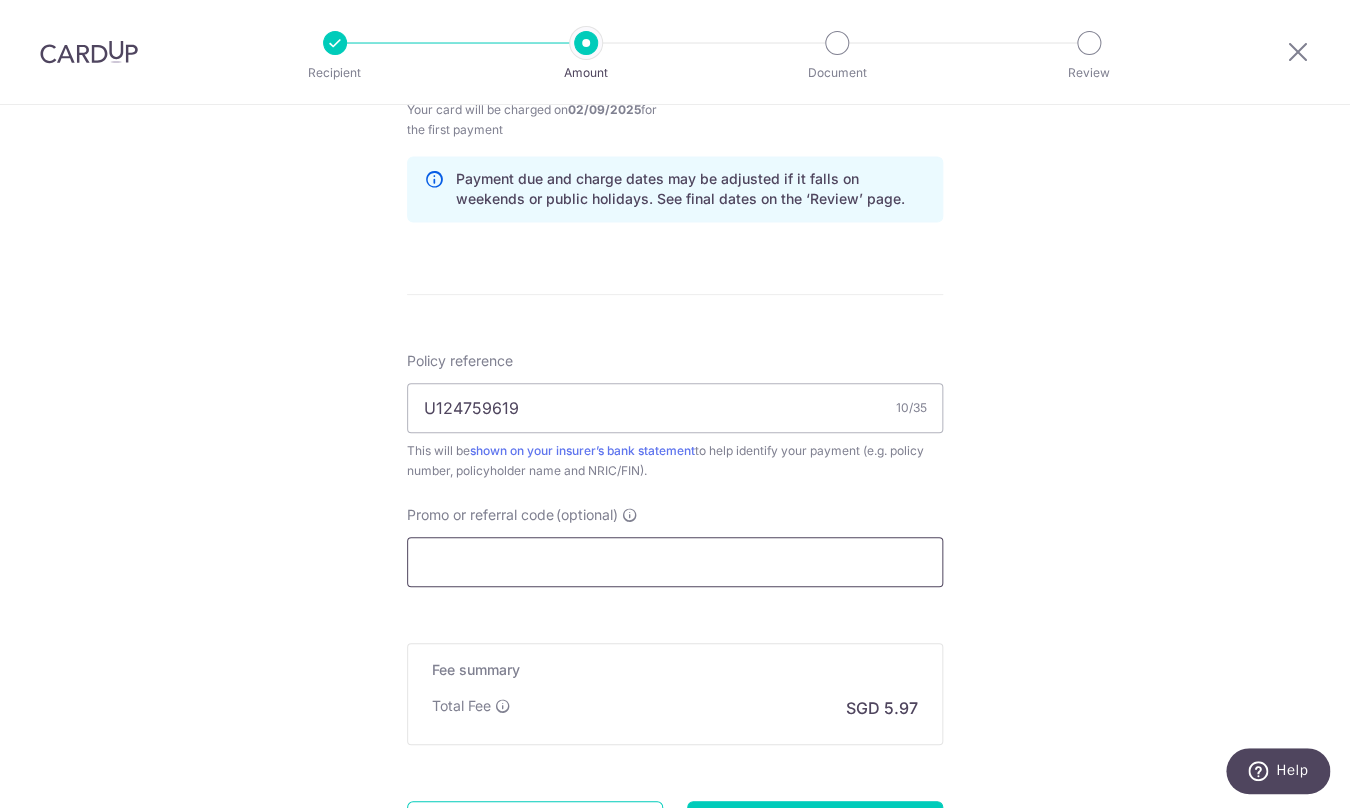 click on "Promo or referral code
(optional)" at bounding box center [675, 562] 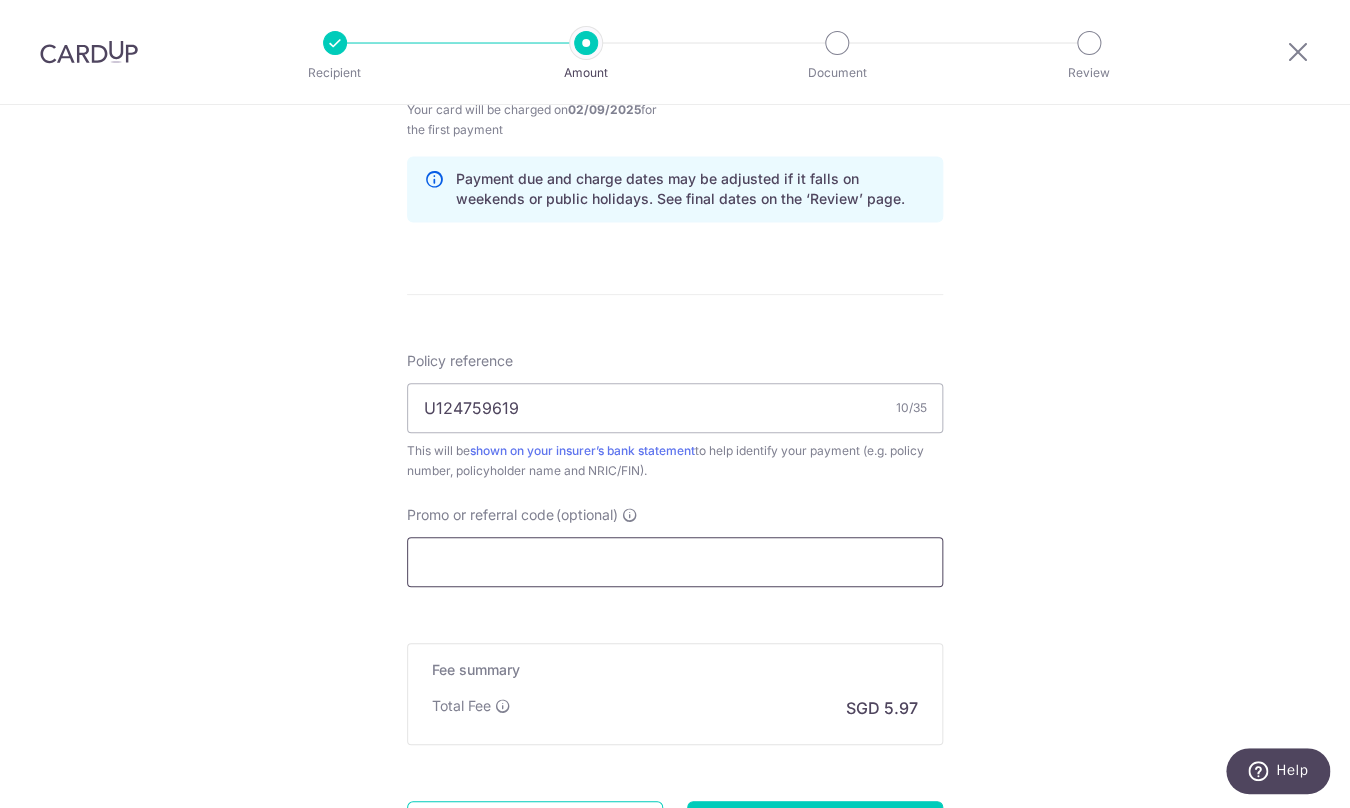 paste on "3NEWR5" 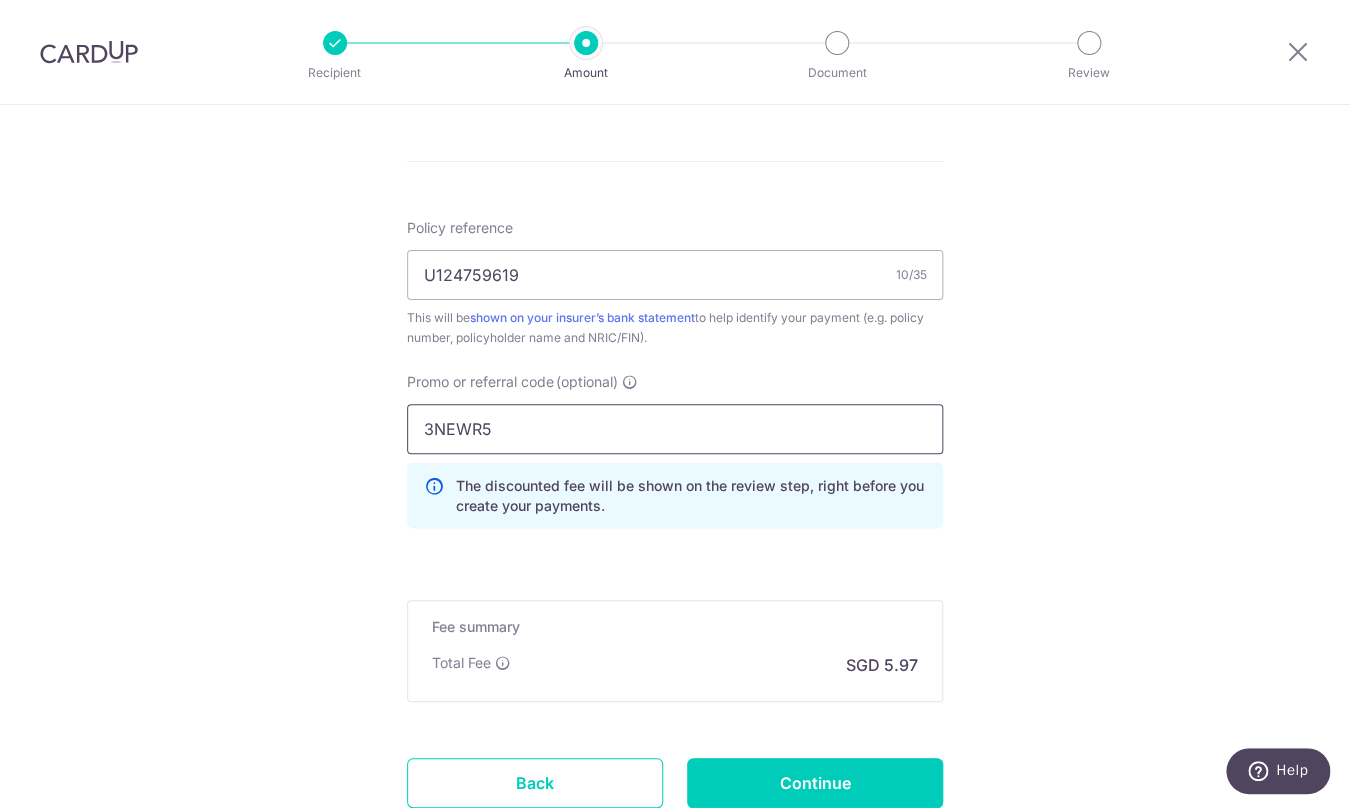 scroll, scrollTop: 1207, scrollLeft: 0, axis: vertical 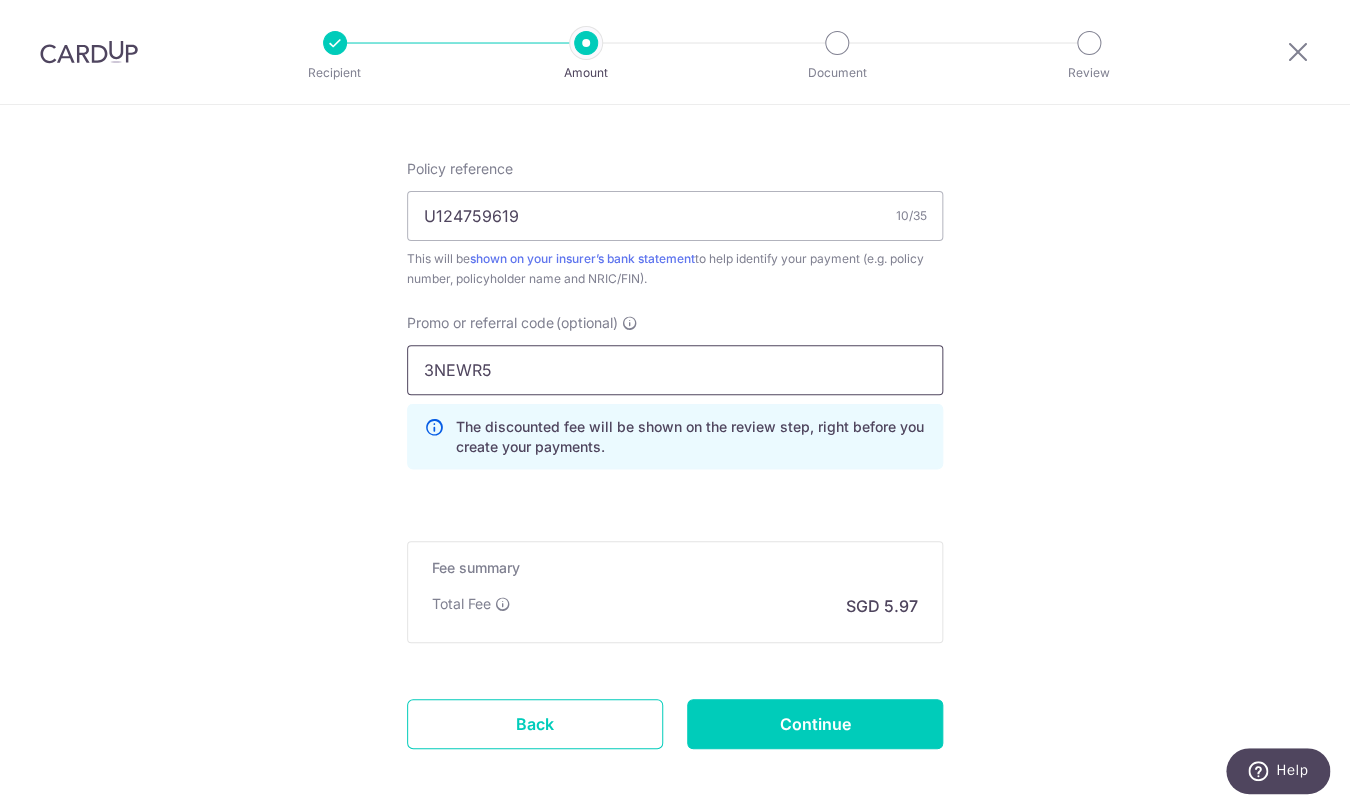type on "3NEWR5" 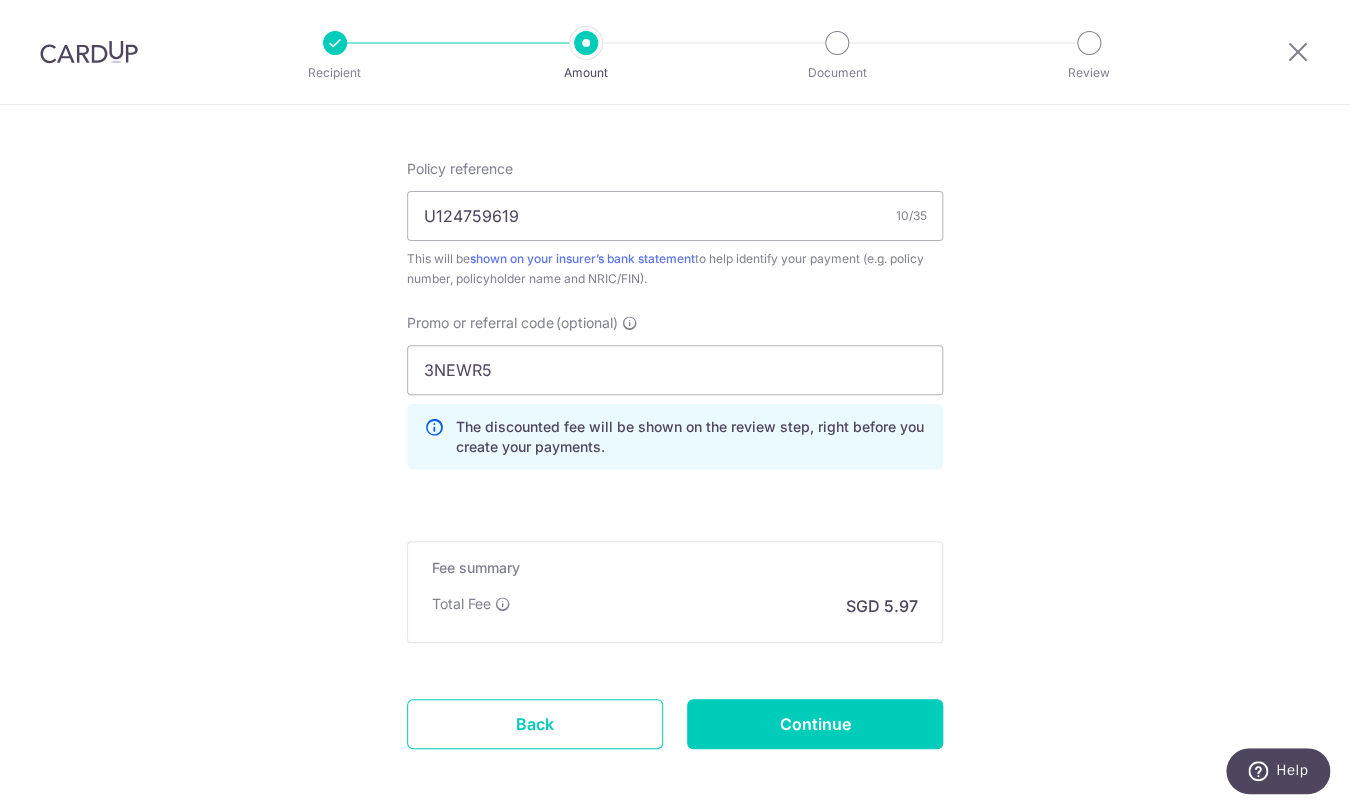 click on "Enter payment amount
SGD
229.80
229.80
Select Card
**** 2475
Add credit card
Your Cards
**** 2475
**** 8653
Secure 256-bit SSL
Text
New card details
Card
Secure 256-bit SSL" at bounding box center [675, -83] 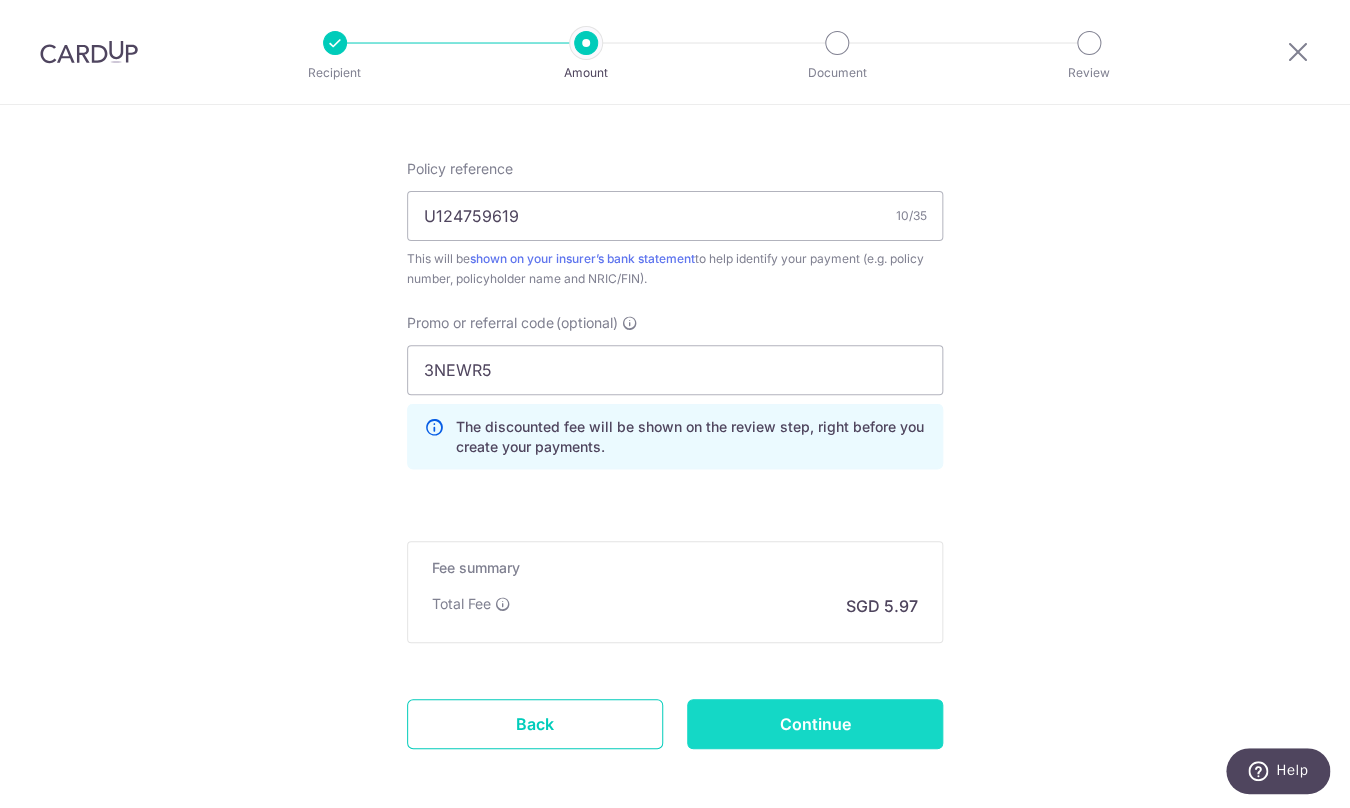 click on "Continue" at bounding box center [815, 724] 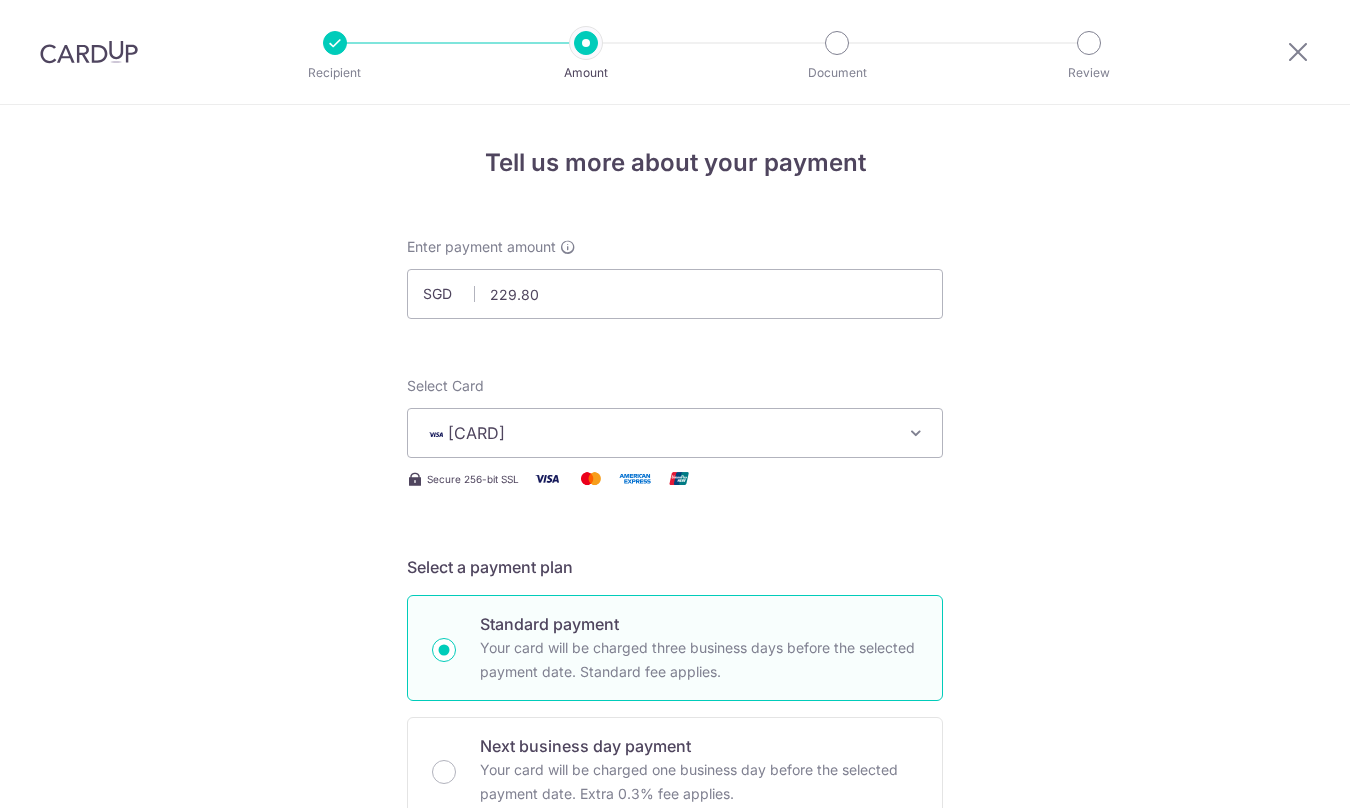 scroll, scrollTop: 0, scrollLeft: 0, axis: both 